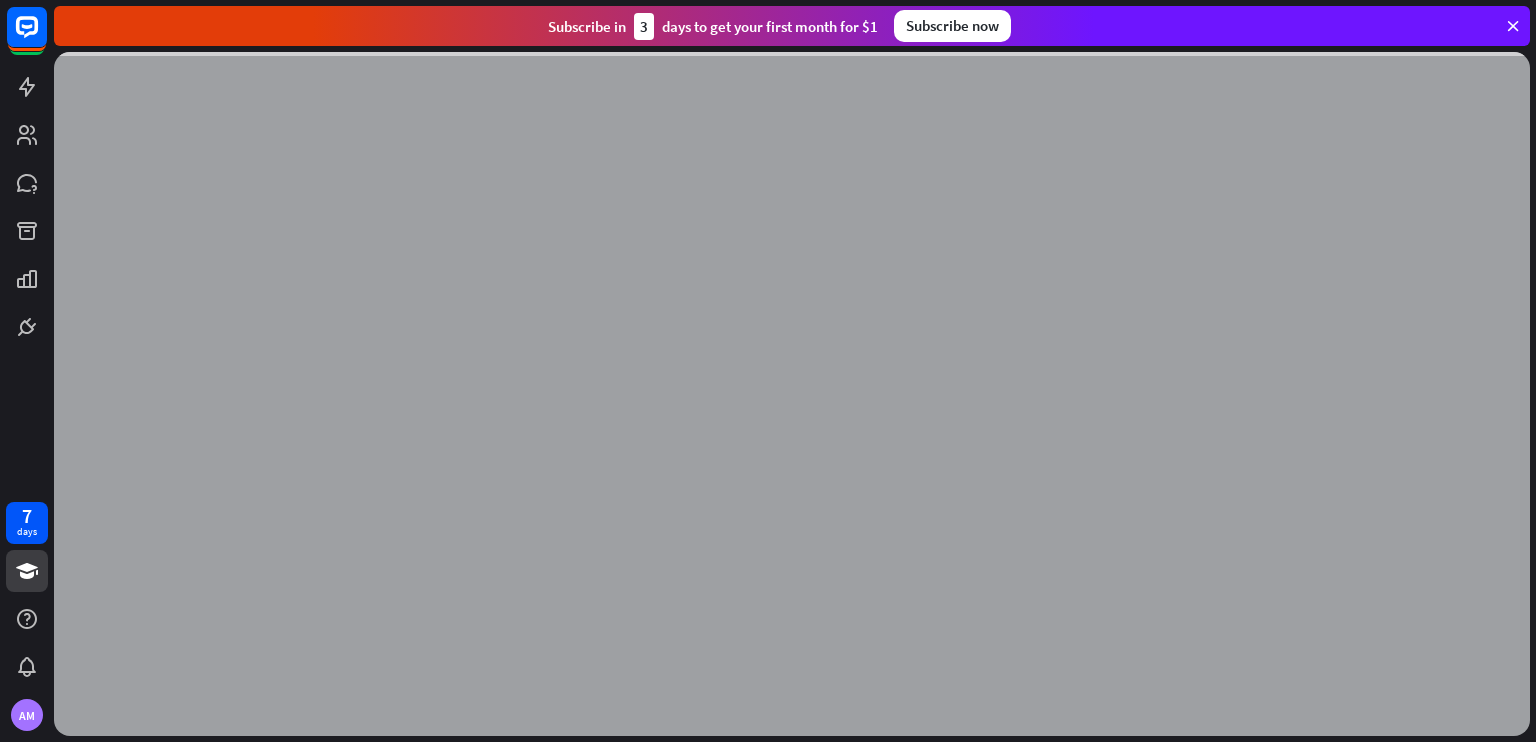 scroll, scrollTop: 0, scrollLeft: 0, axis: both 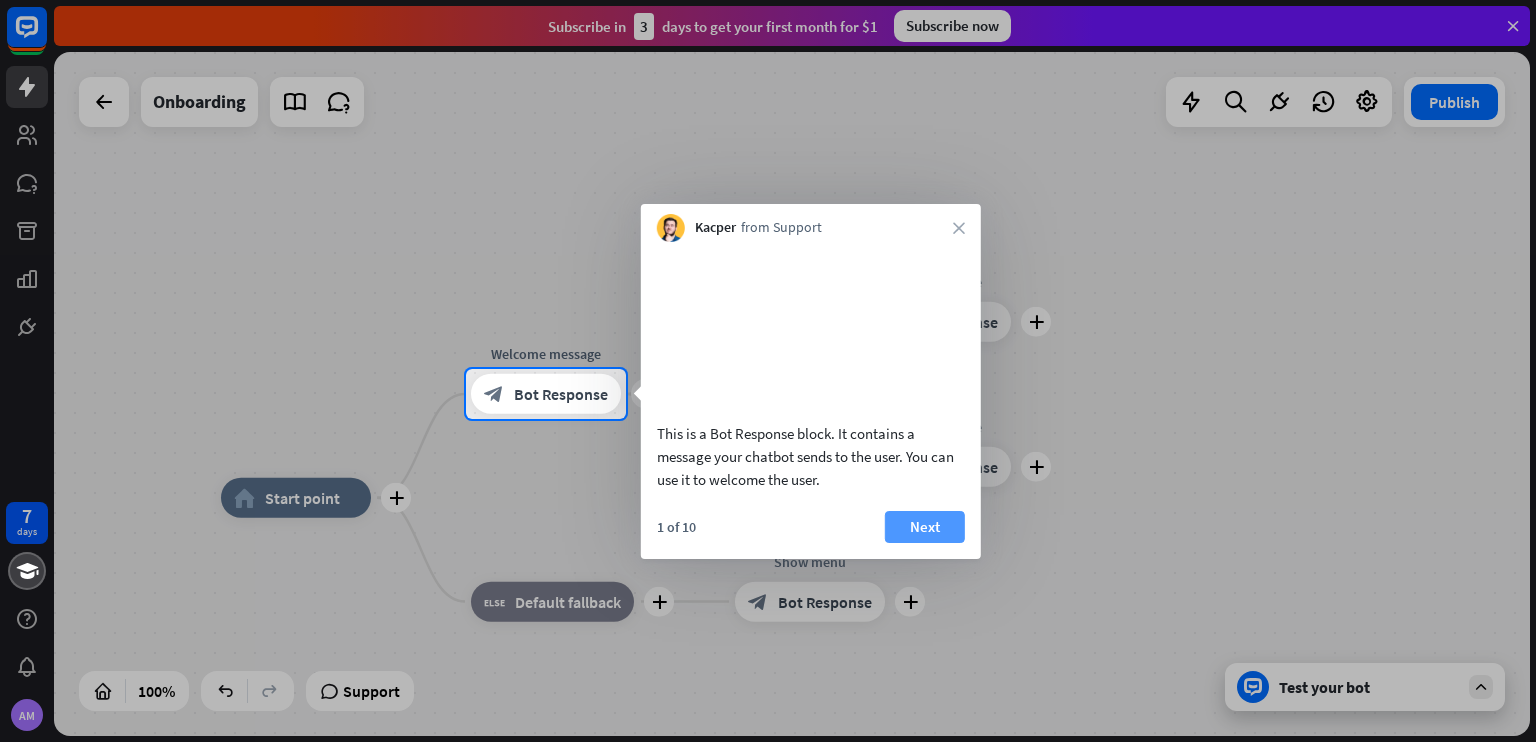 click on "Next" at bounding box center (925, 527) 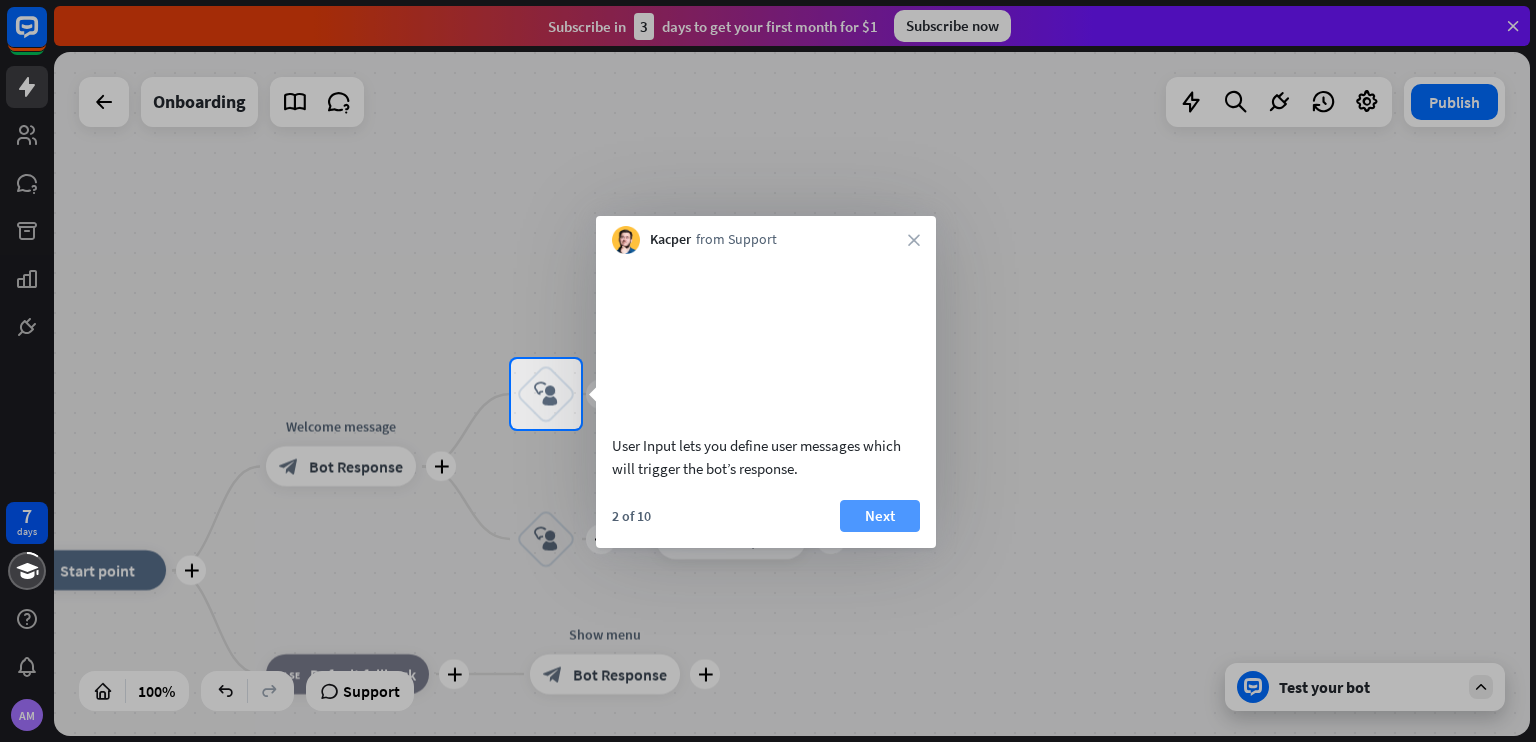 click on "Next" at bounding box center (880, 516) 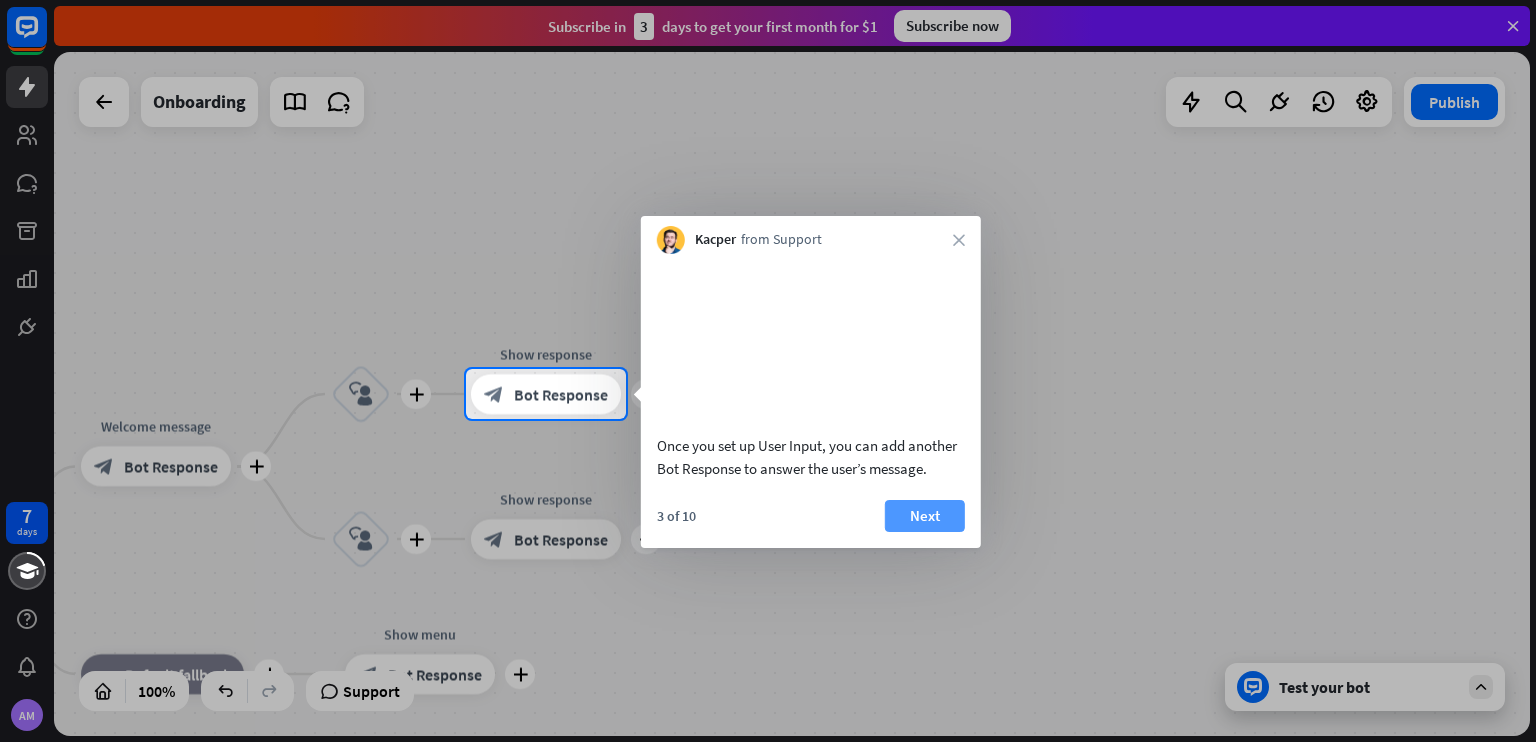 click on "Next" at bounding box center [925, 516] 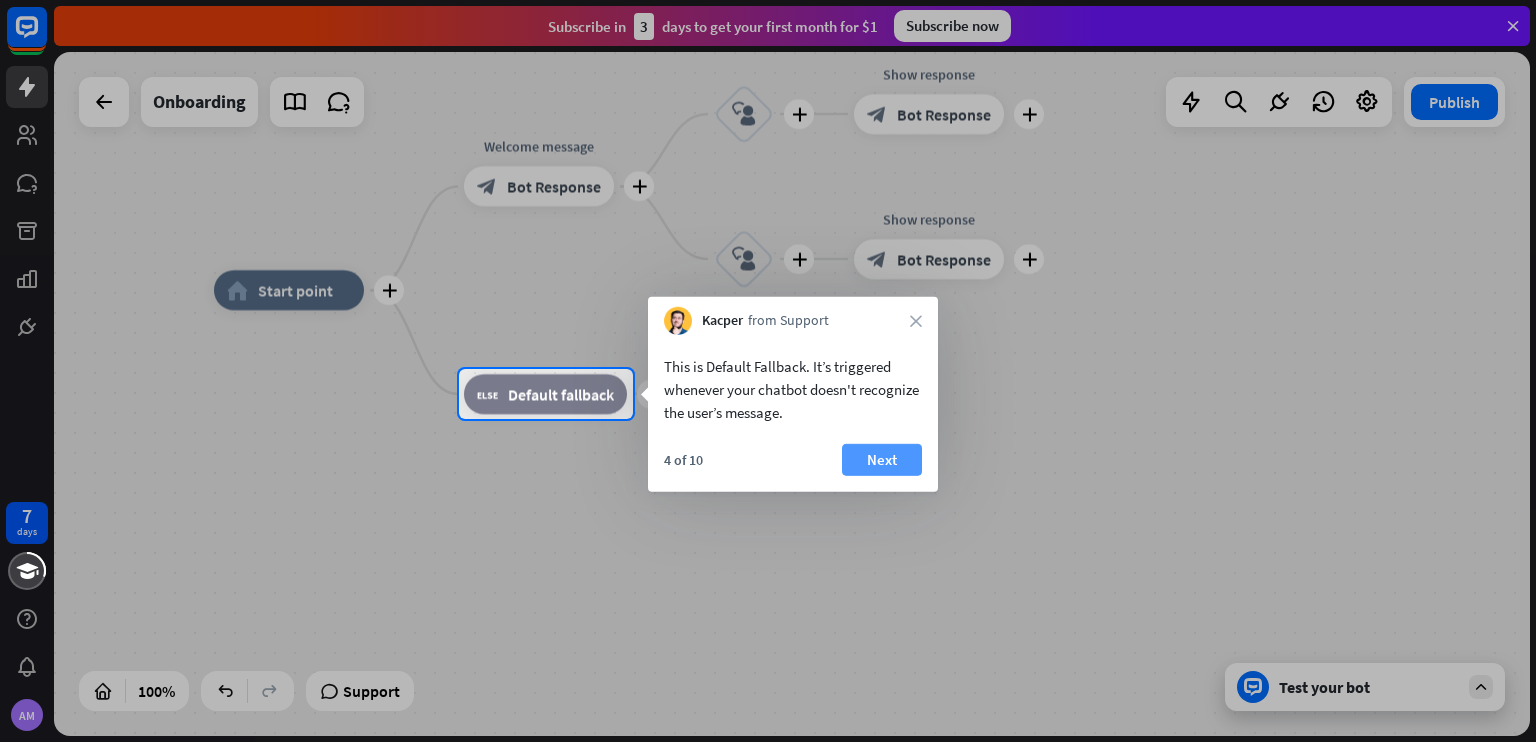 click on "Next" at bounding box center [882, 460] 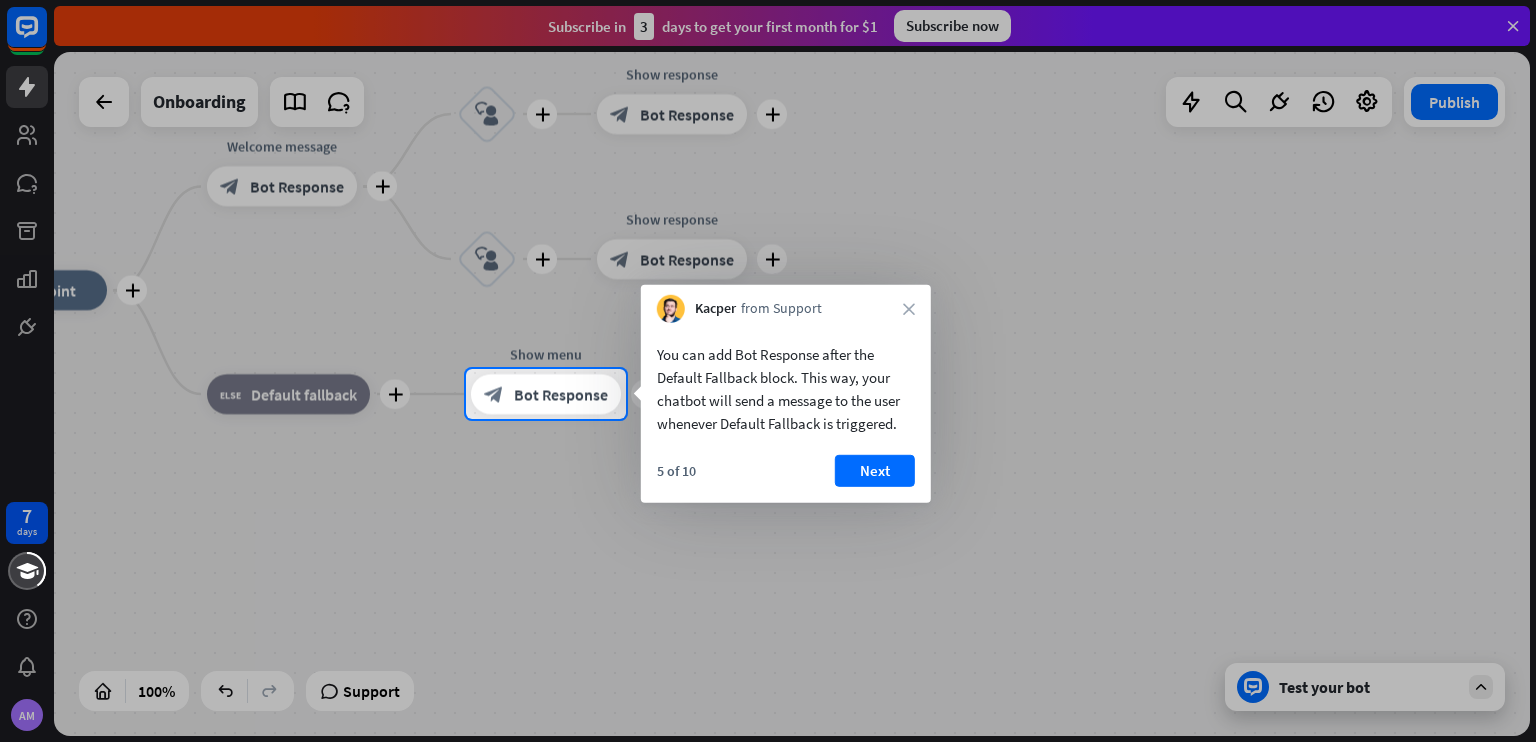 click on "5 of 10
Next" at bounding box center (786, 479) 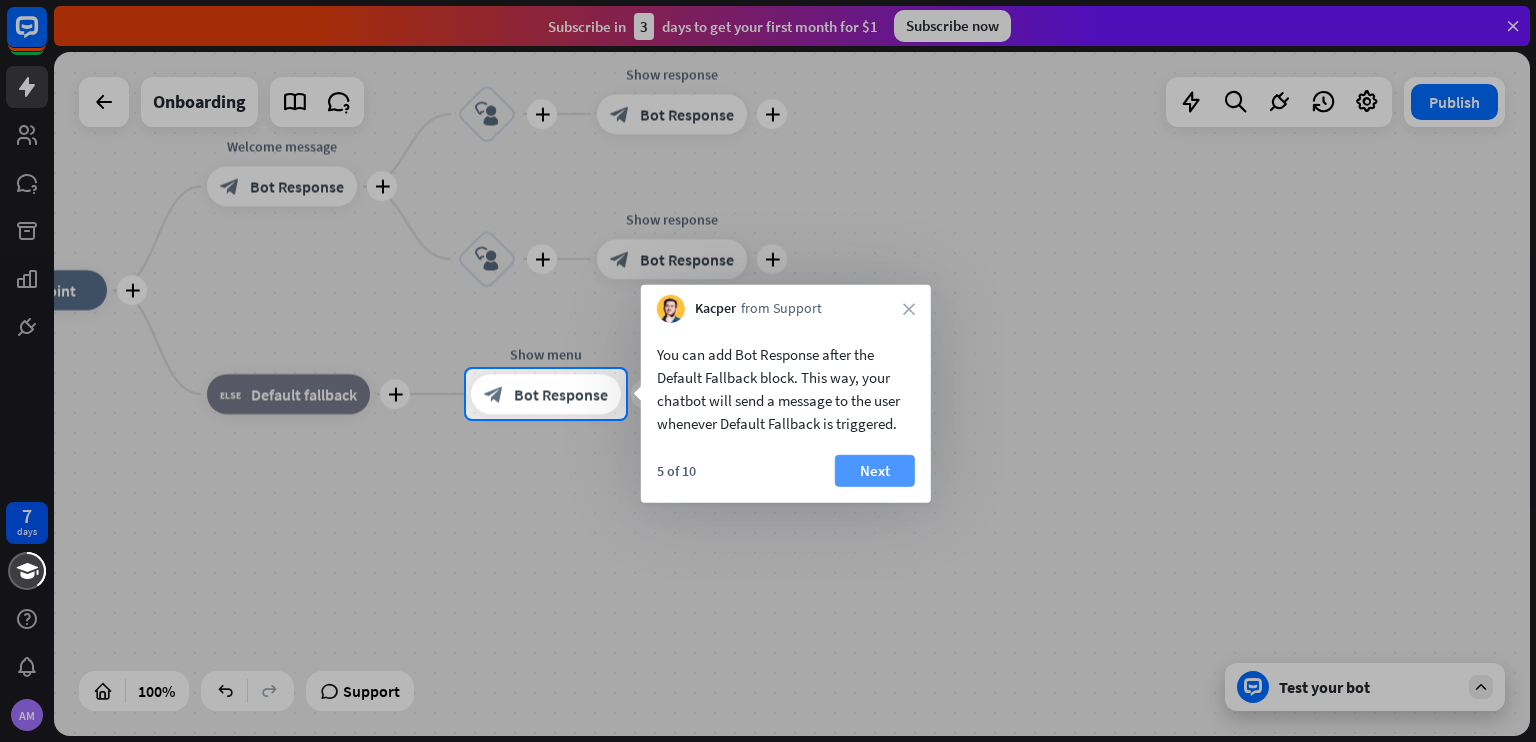 click on "Next" at bounding box center [875, 471] 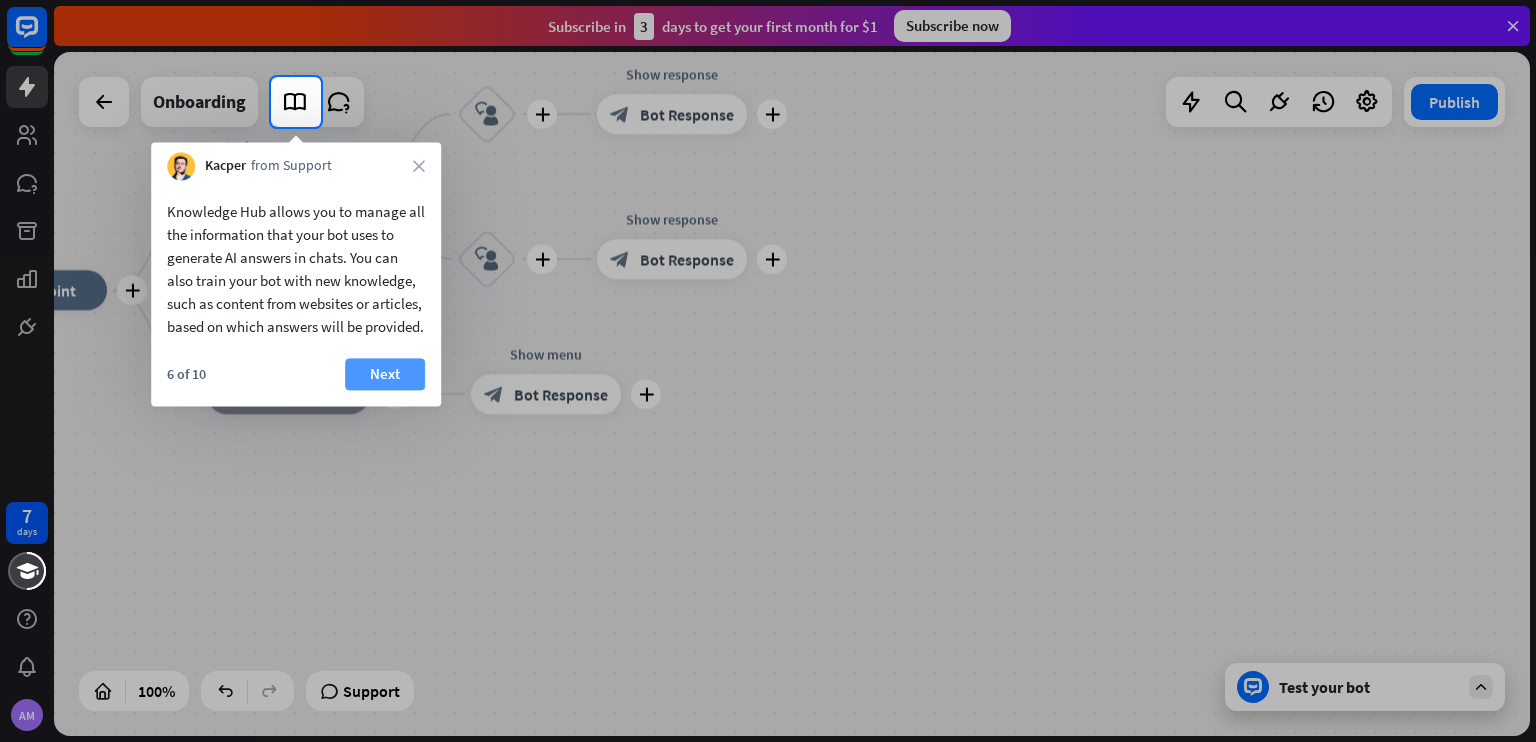click on "Next" at bounding box center (385, 374) 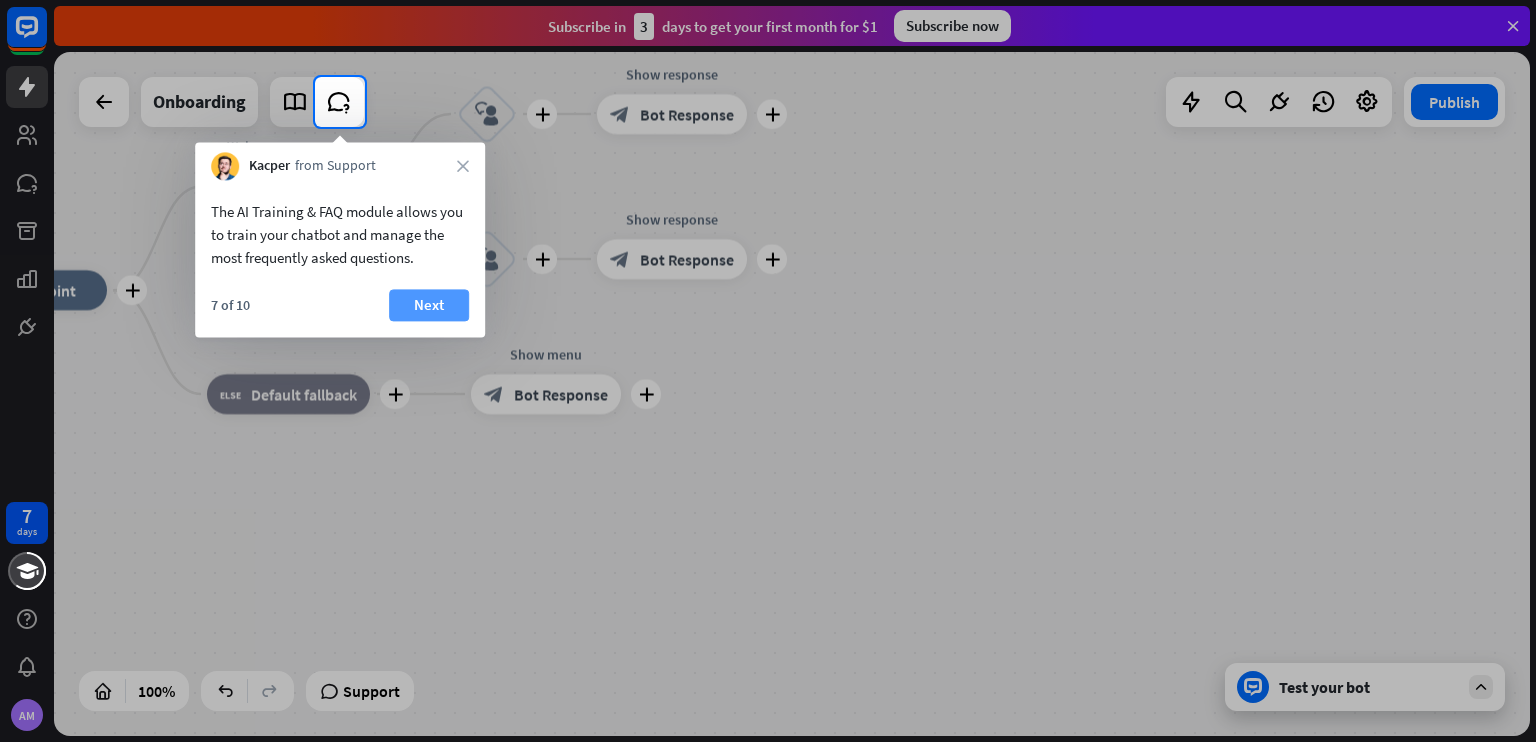 click on "Next" at bounding box center [429, 305] 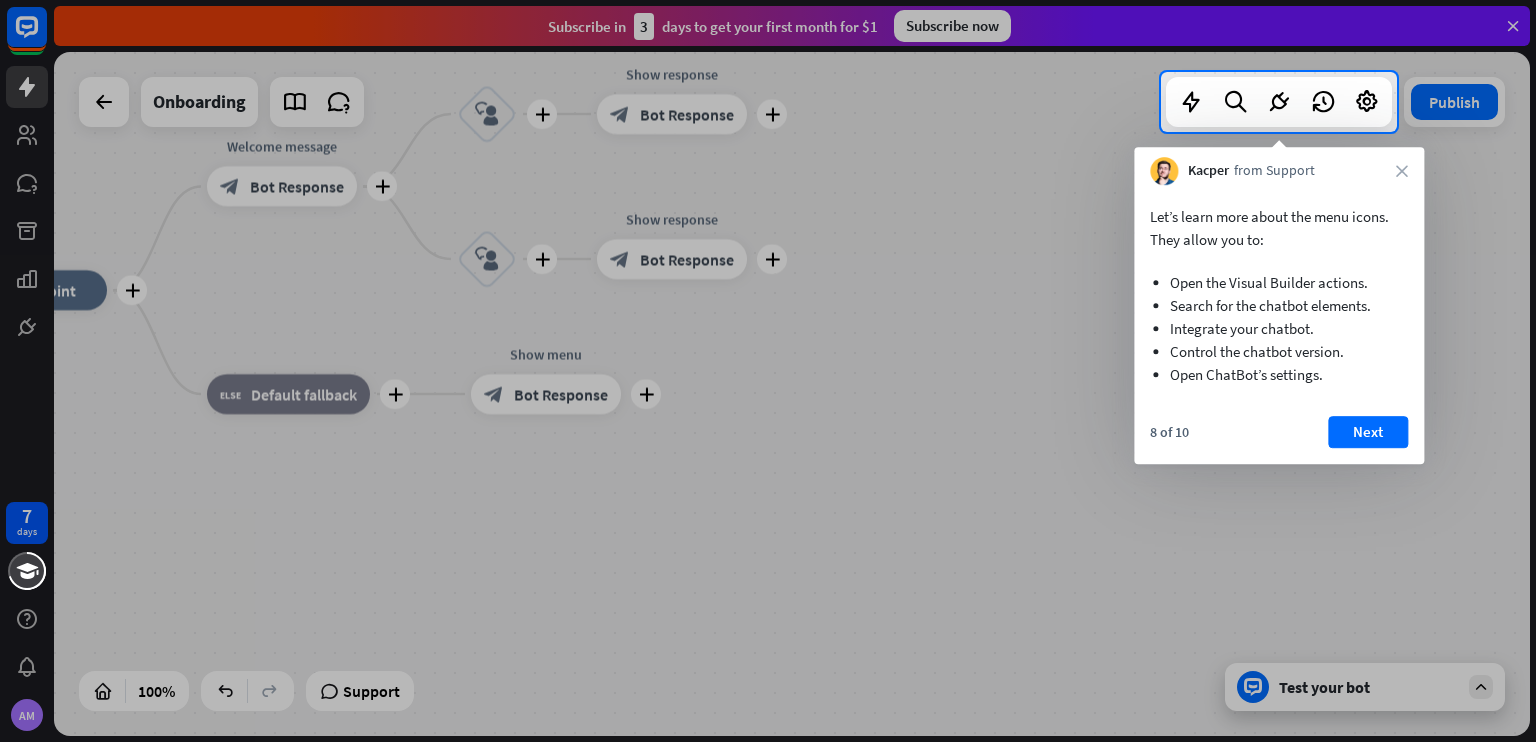 click on "Next" at bounding box center [1368, 432] 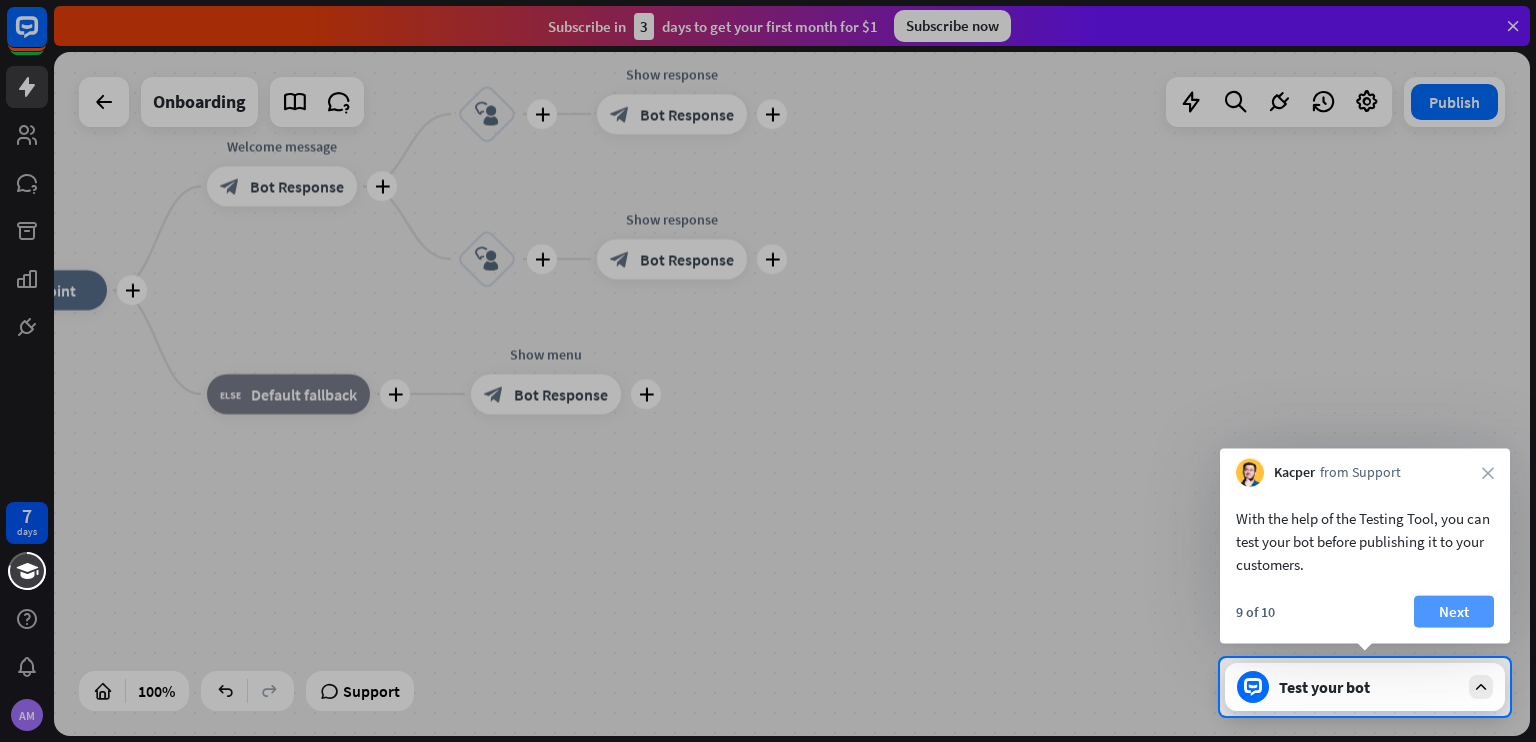 click on "Next" at bounding box center [1454, 612] 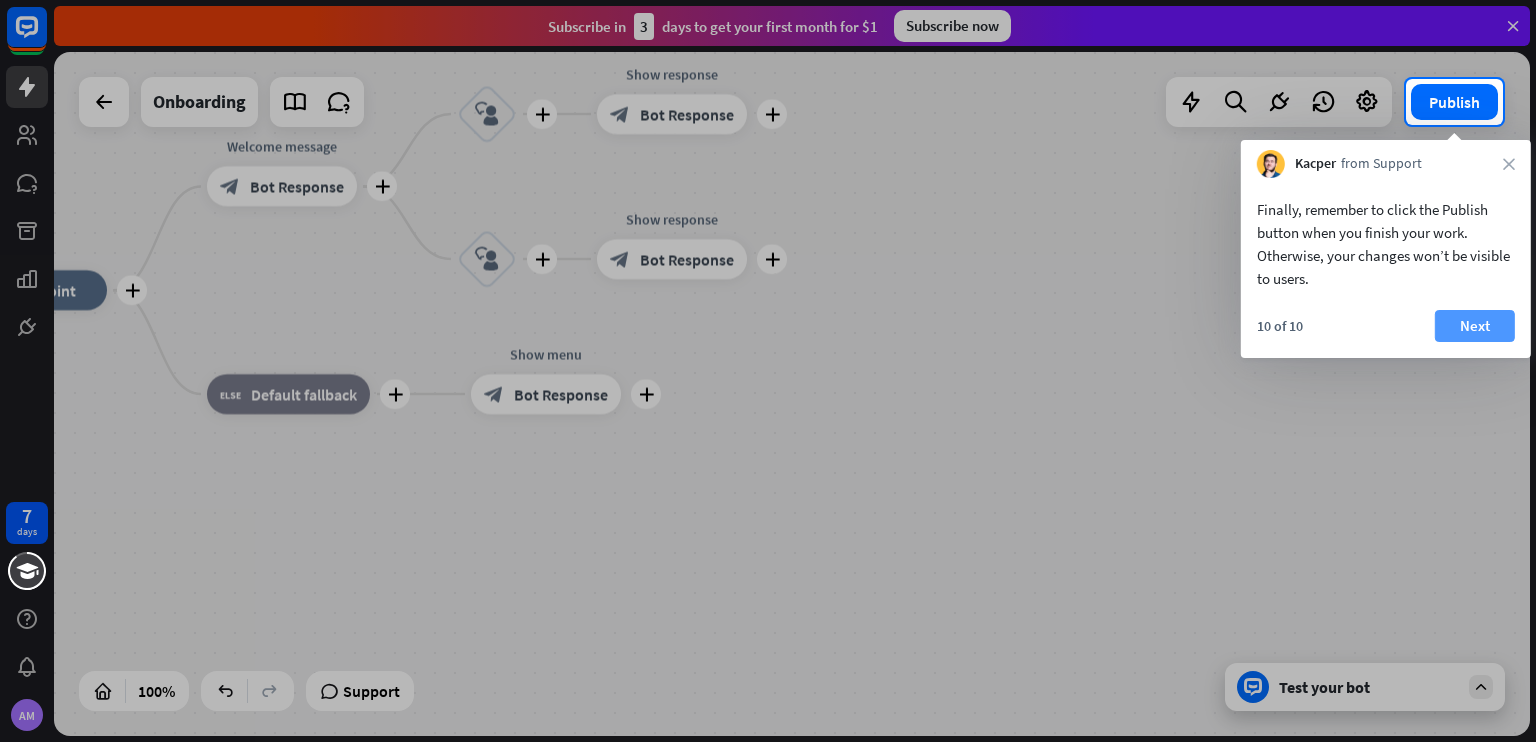 click on "Next" at bounding box center (1475, 326) 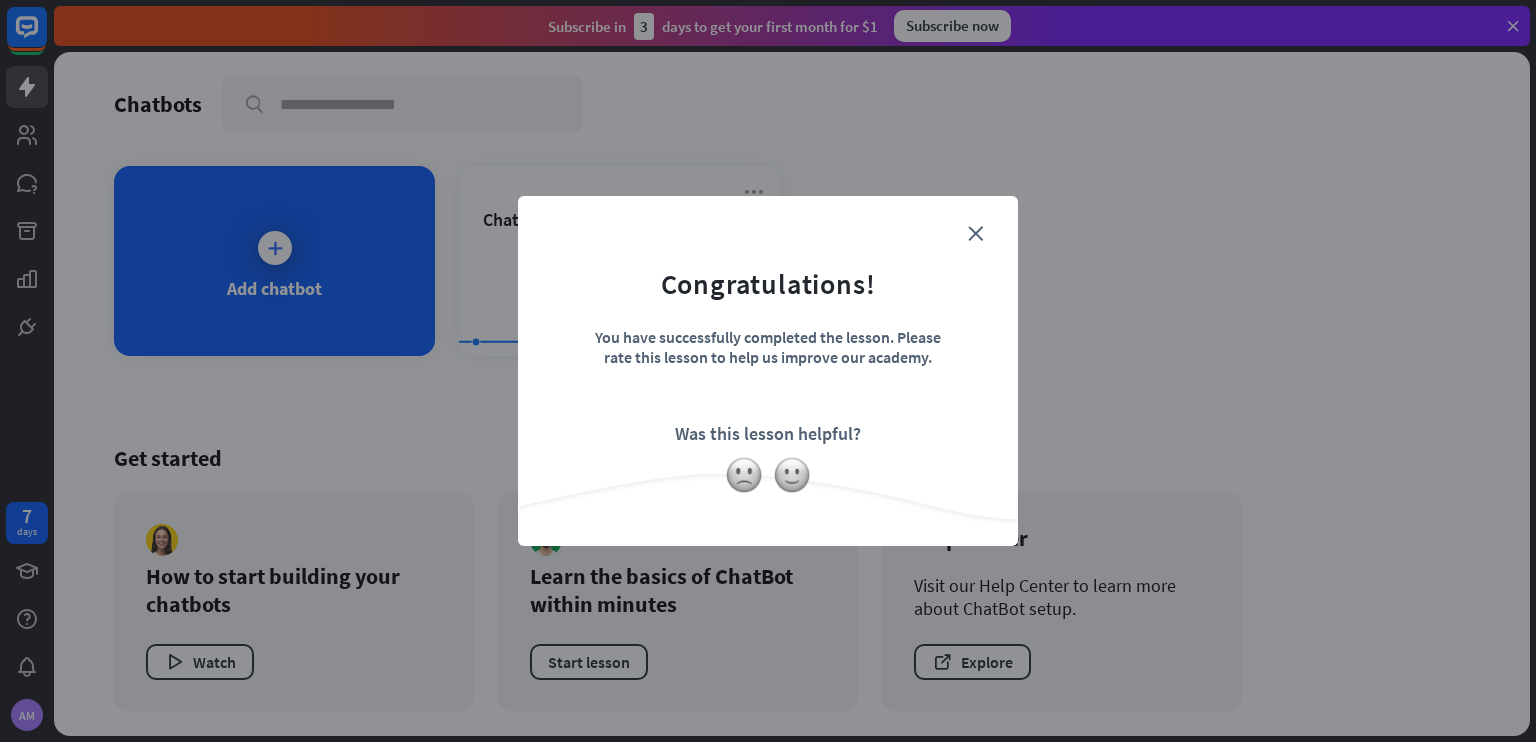 click on "Congratulations!
You have successfully completed the lesson.
Please rate this lesson to help us improve our
academy.
Was this lesson helpful?" at bounding box center (768, 340) 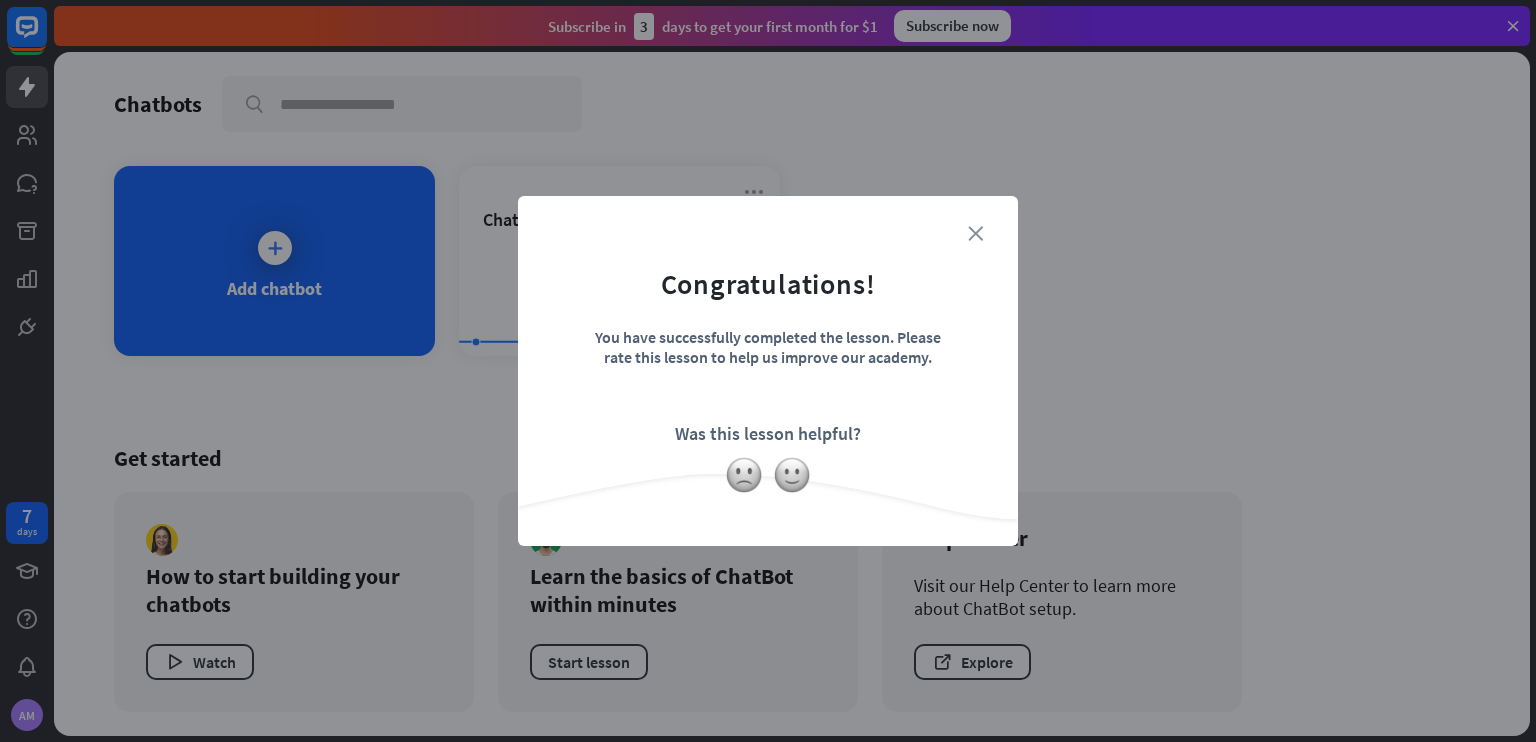 click on "close" at bounding box center (975, 233) 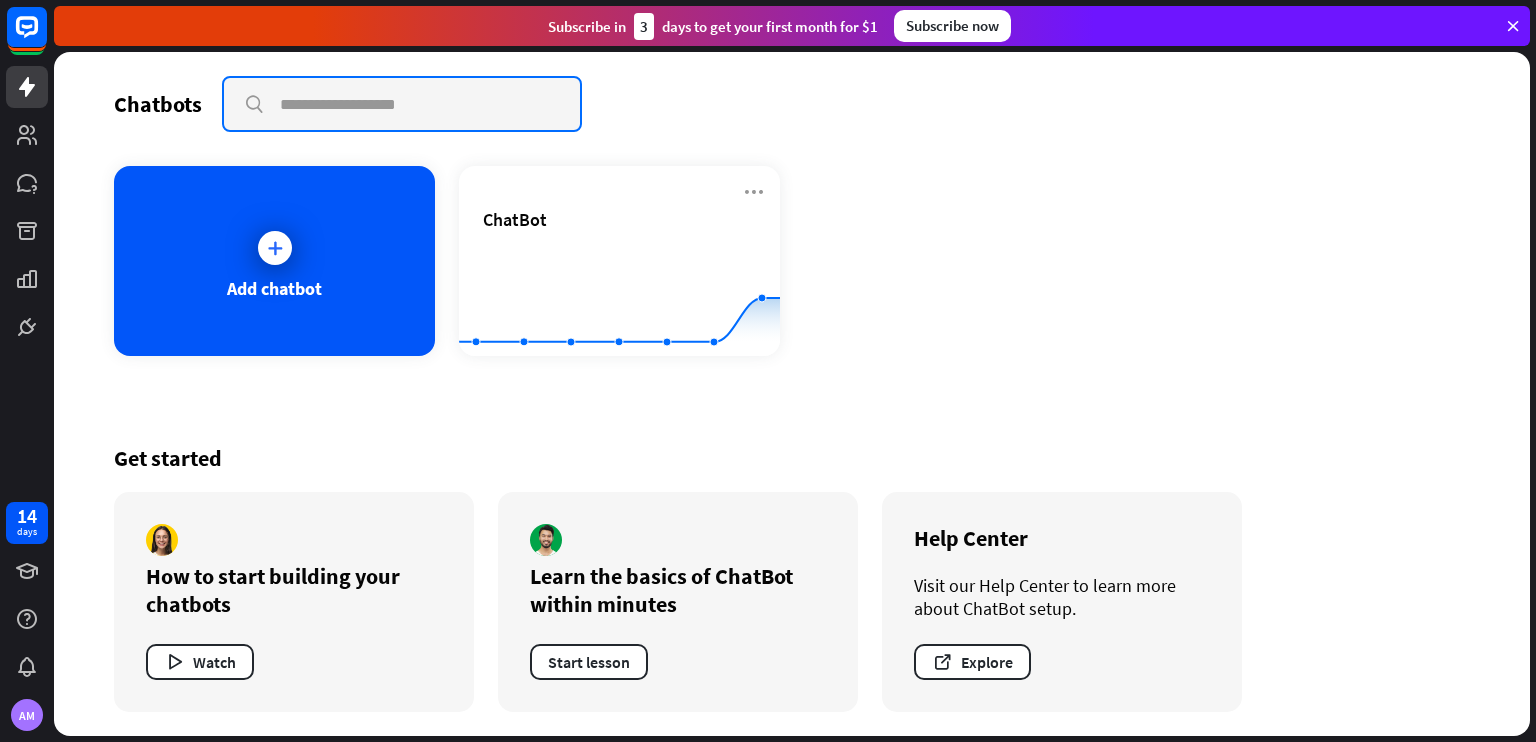 click at bounding box center [402, 104] 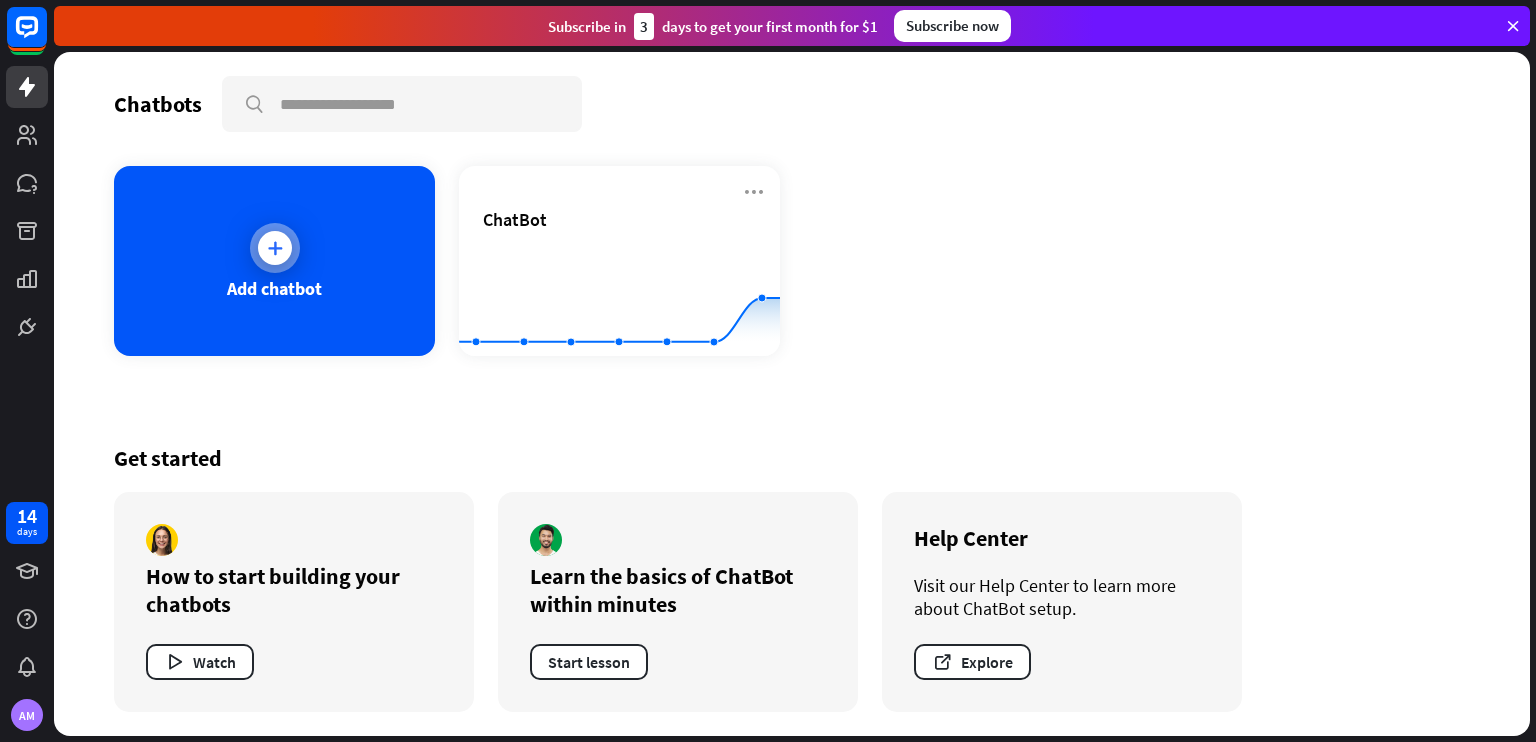 click on "Add chatbot" at bounding box center [274, 261] 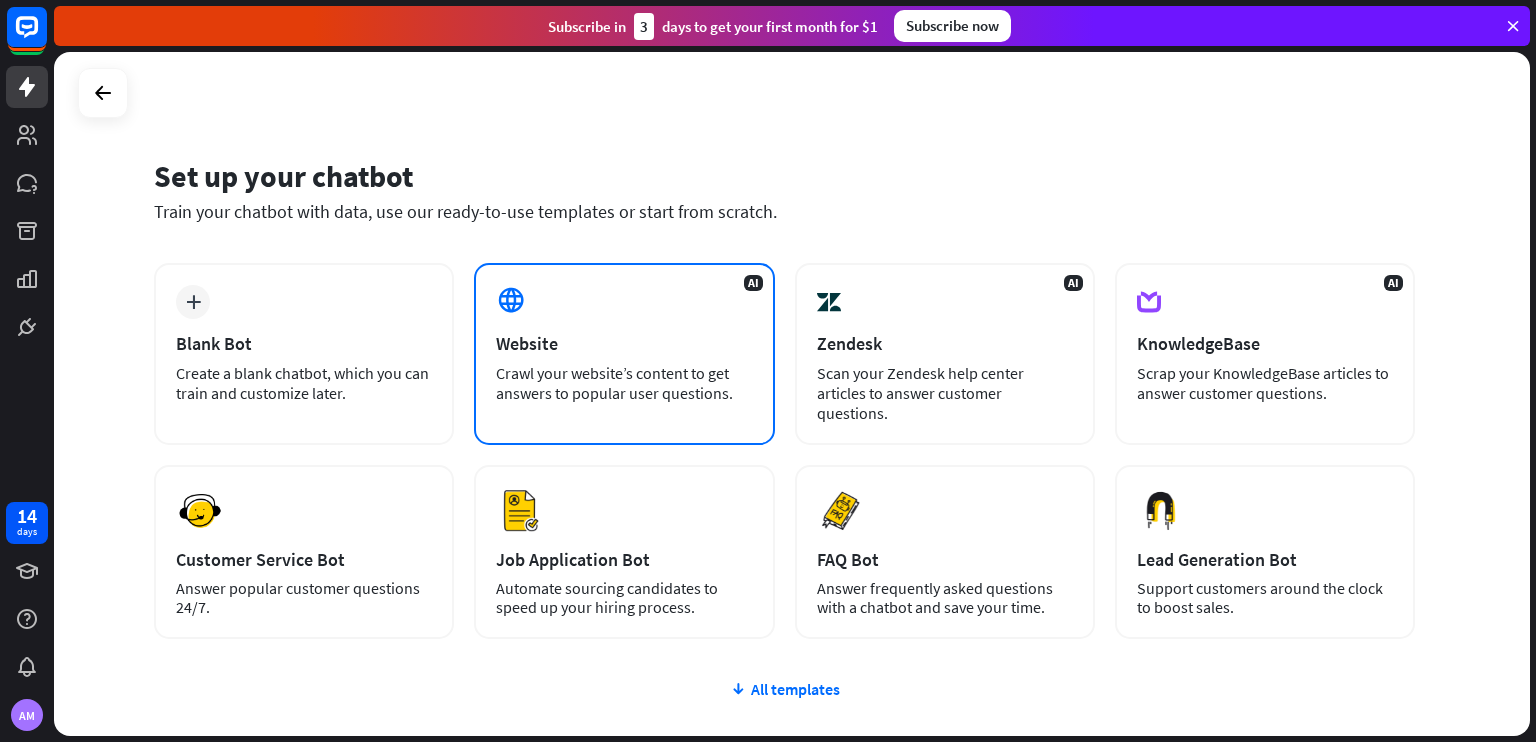 click on "Website" at bounding box center [624, 343] 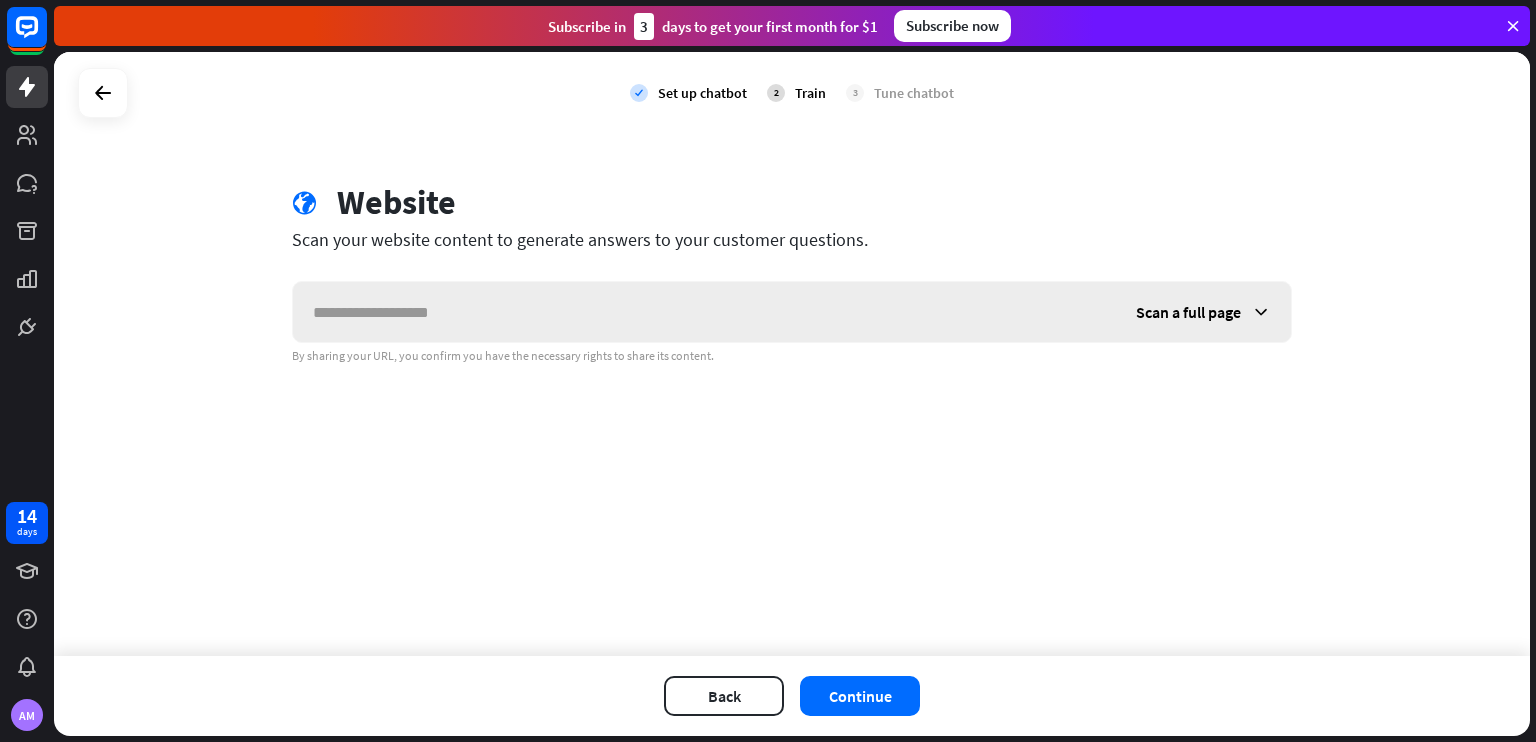 click at bounding box center [704, 312] 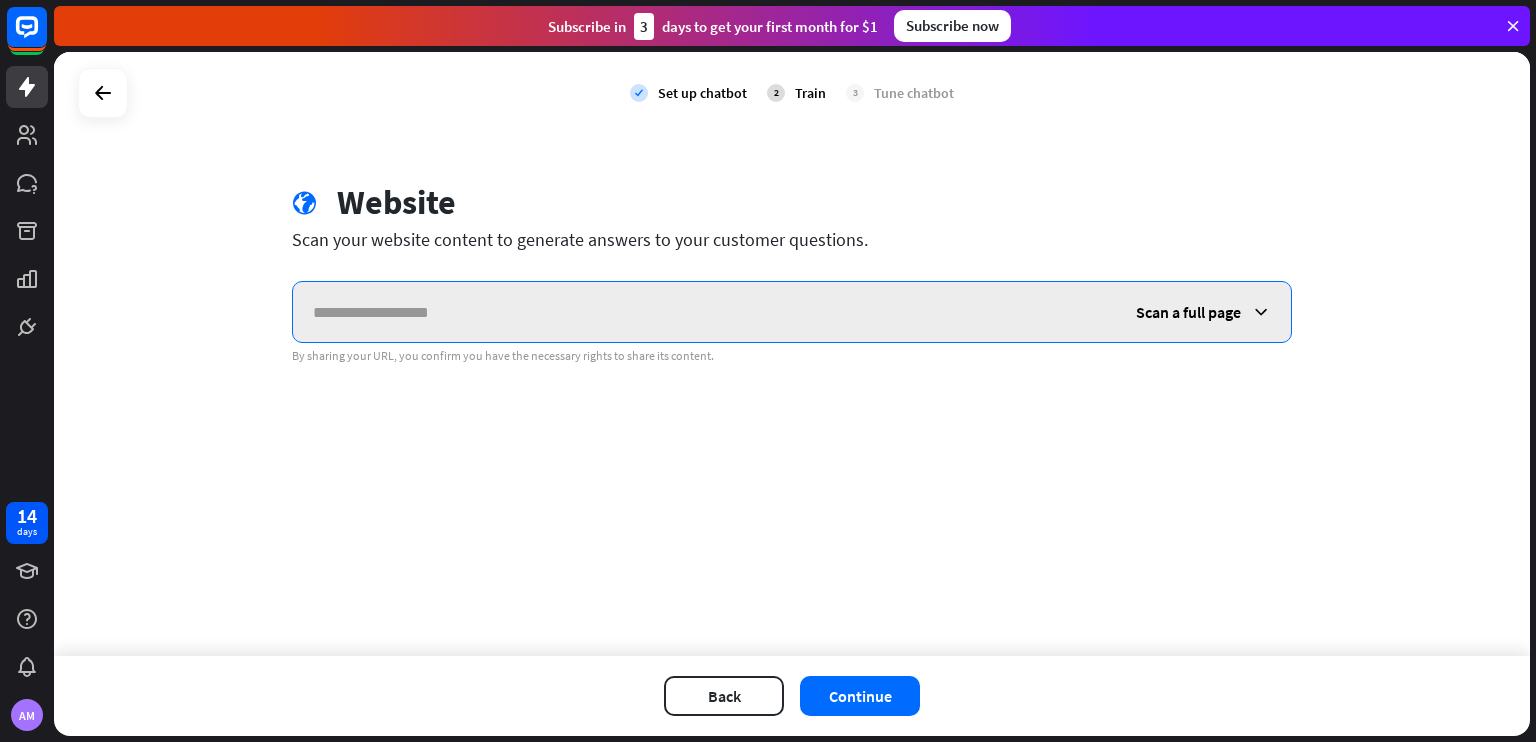 click at bounding box center [704, 312] 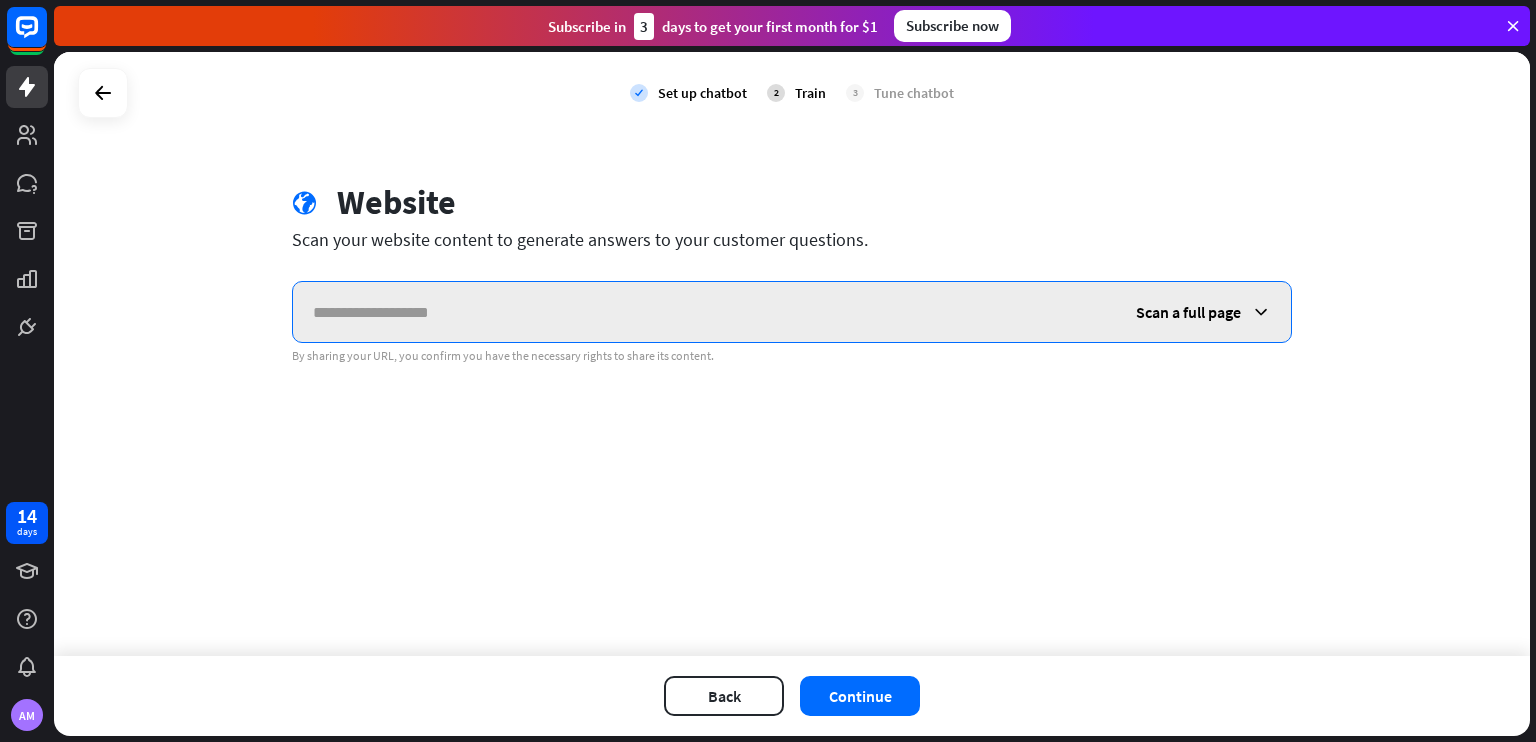 paste on "**********" 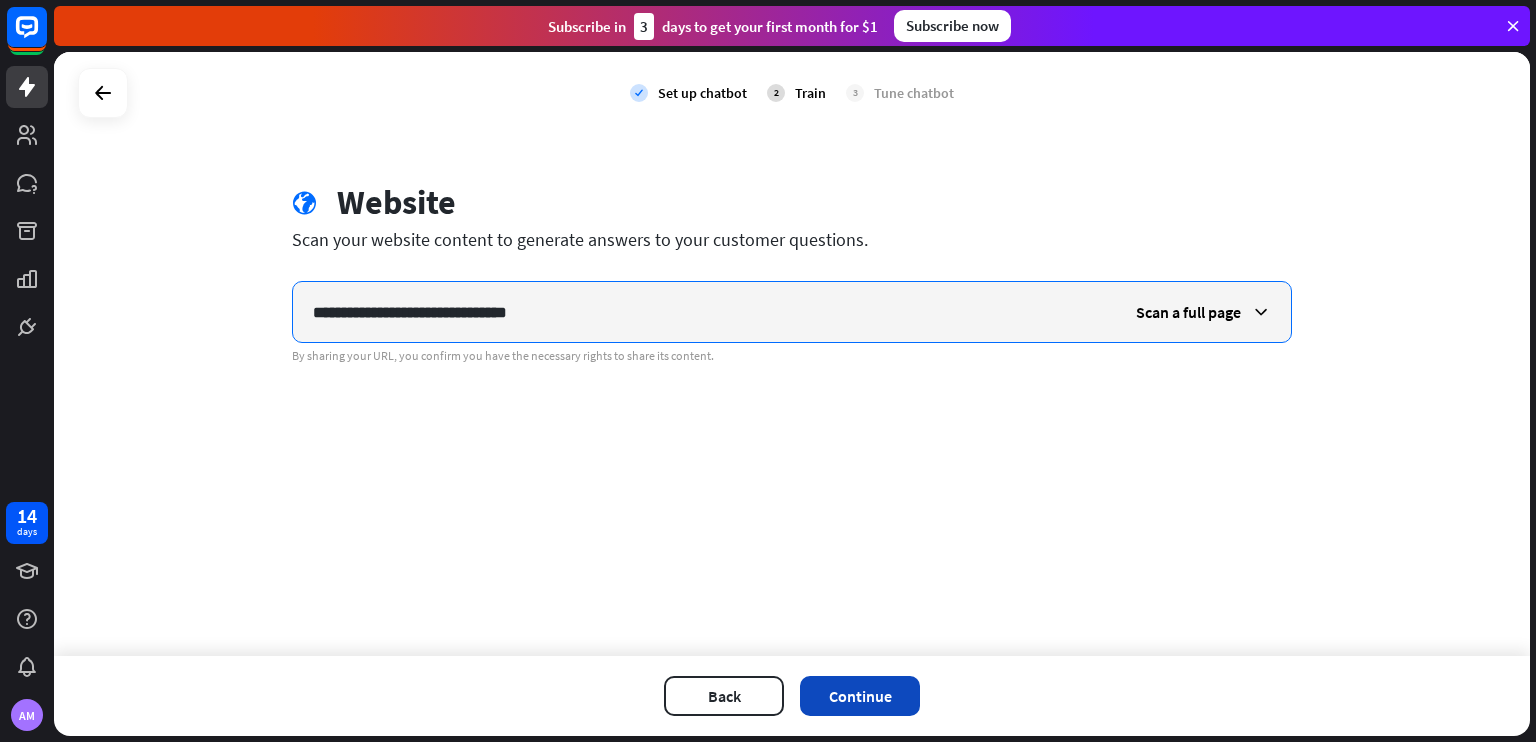 type on "**********" 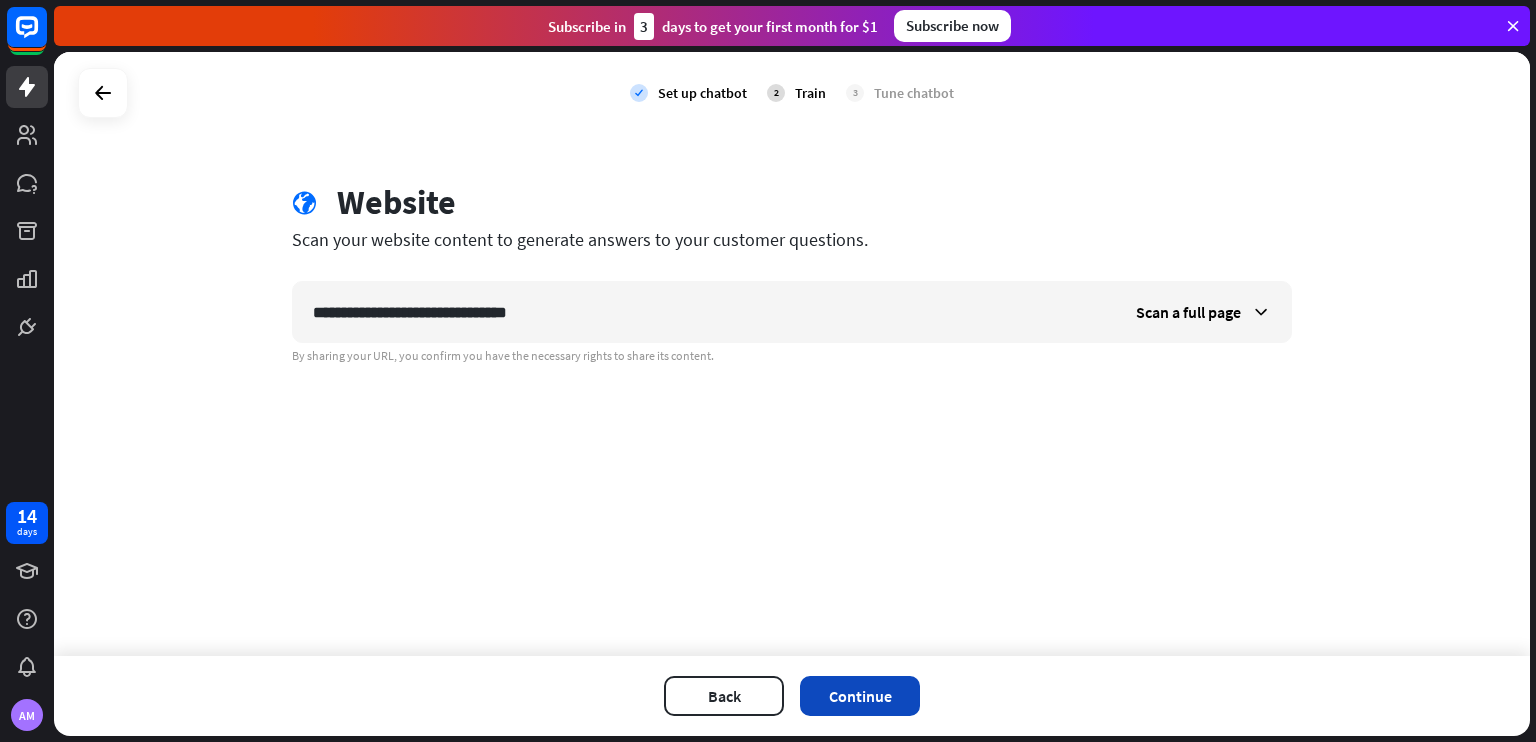 click on "Continue" at bounding box center [860, 696] 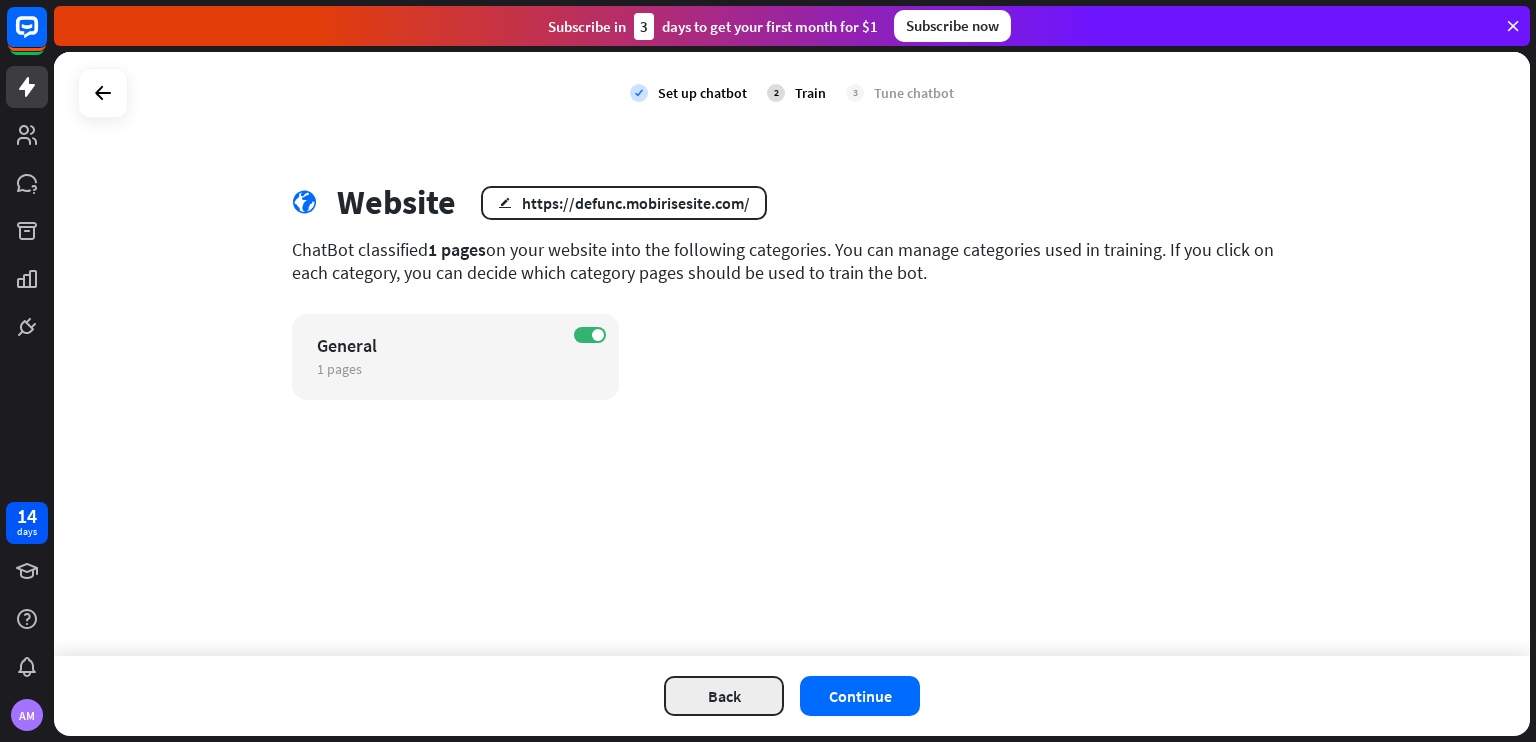 click on "Back" at bounding box center [724, 696] 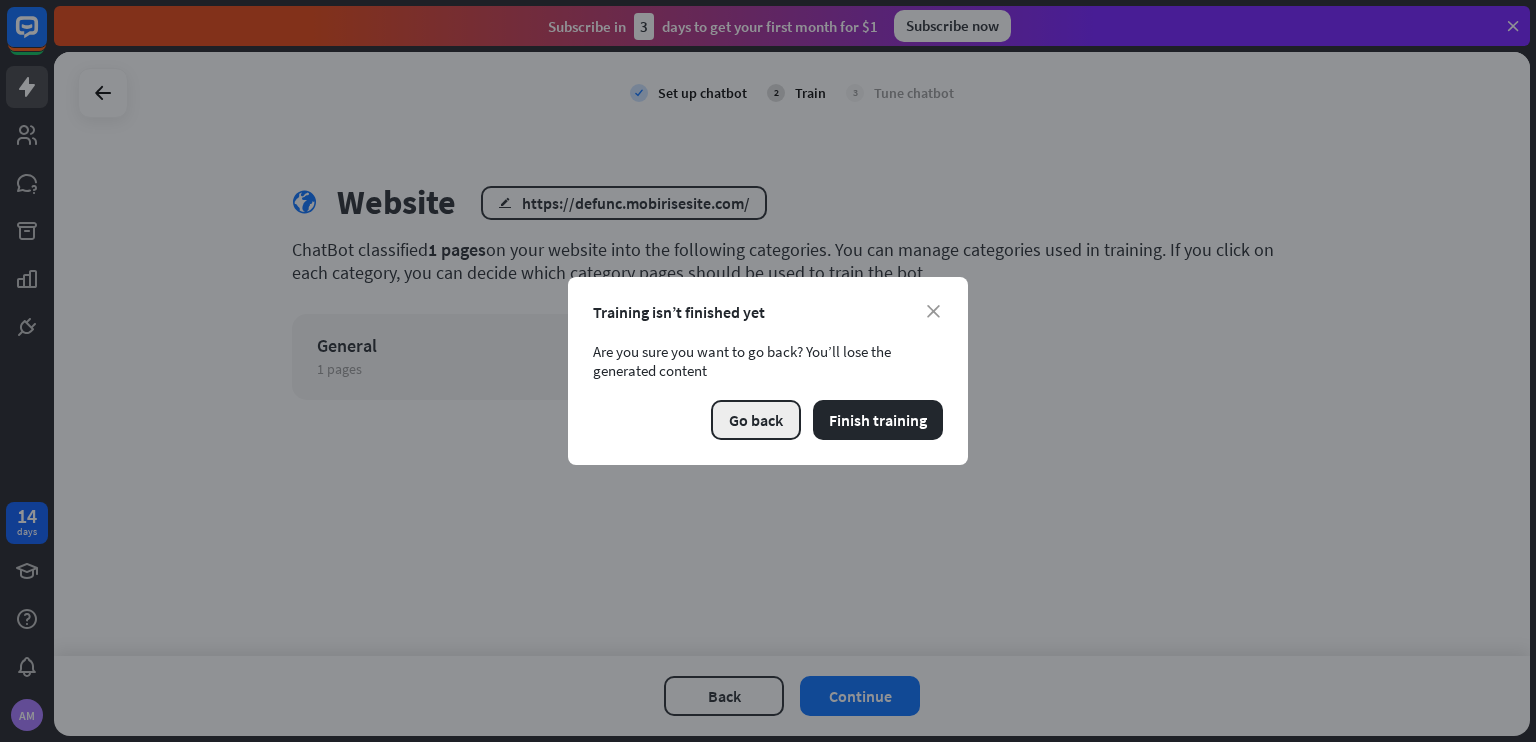 click on "Go back" at bounding box center (756, 420) 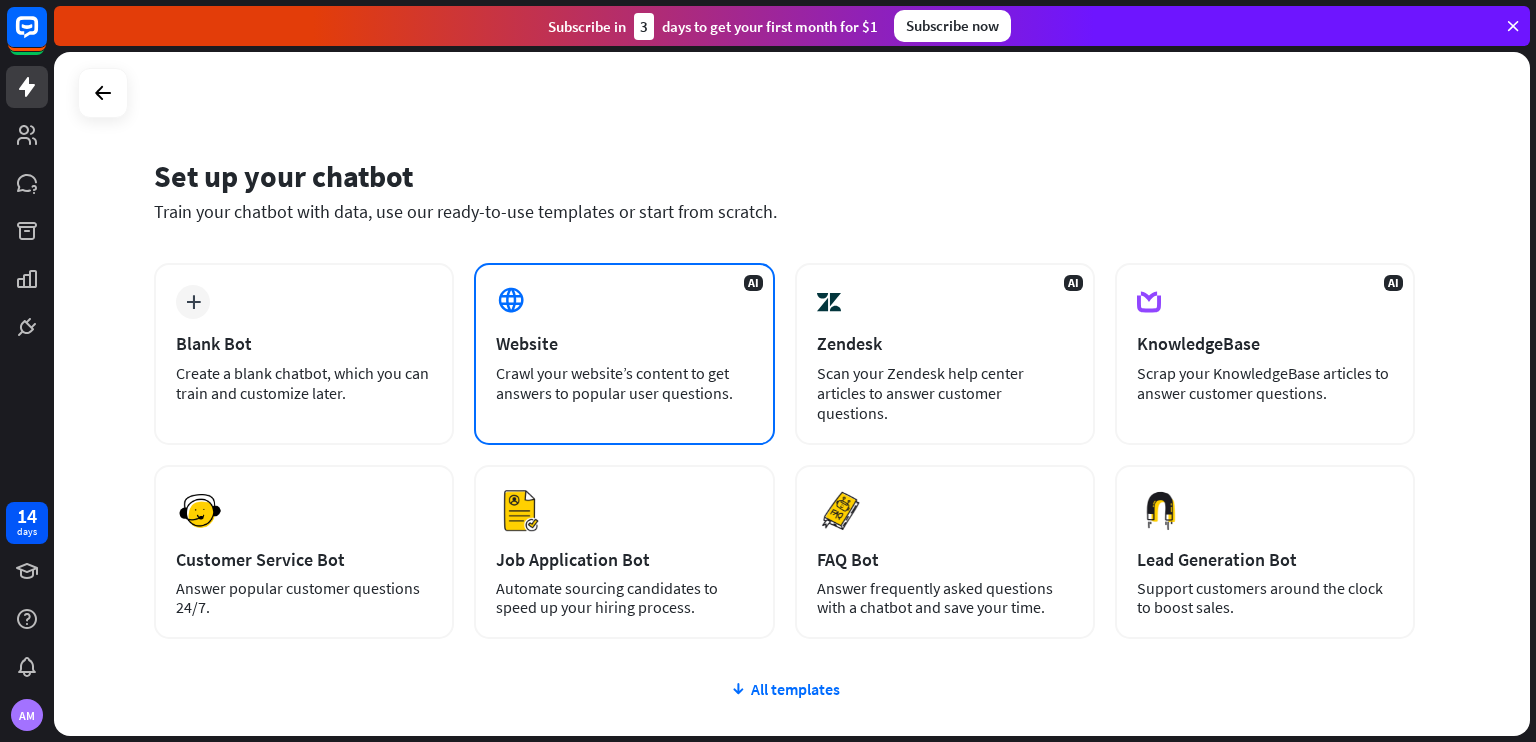 click on "AI     Website
Crawl your website’s content to get answers to
popular user questions." at bounding box center [624, 354] 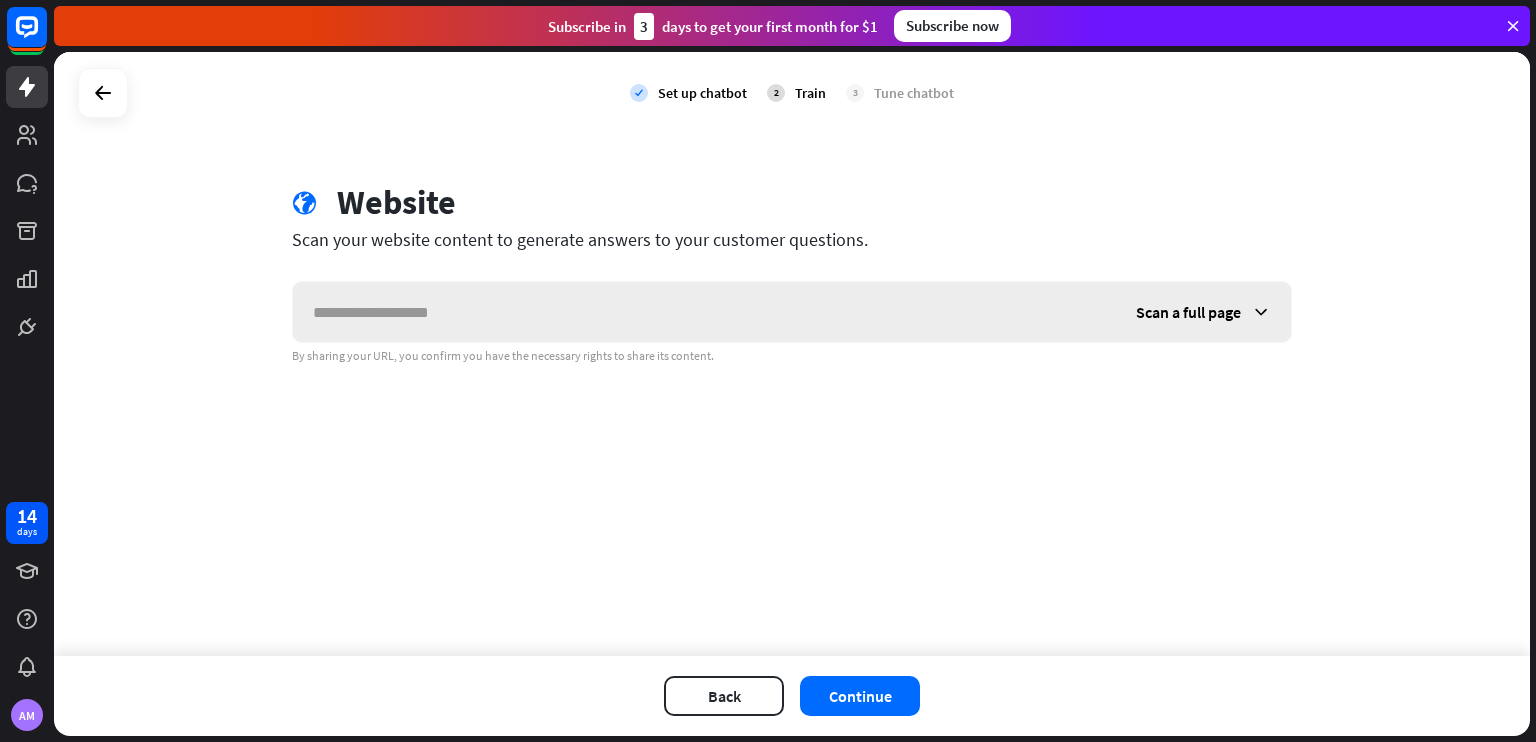 click at bounding box center (704, 312) 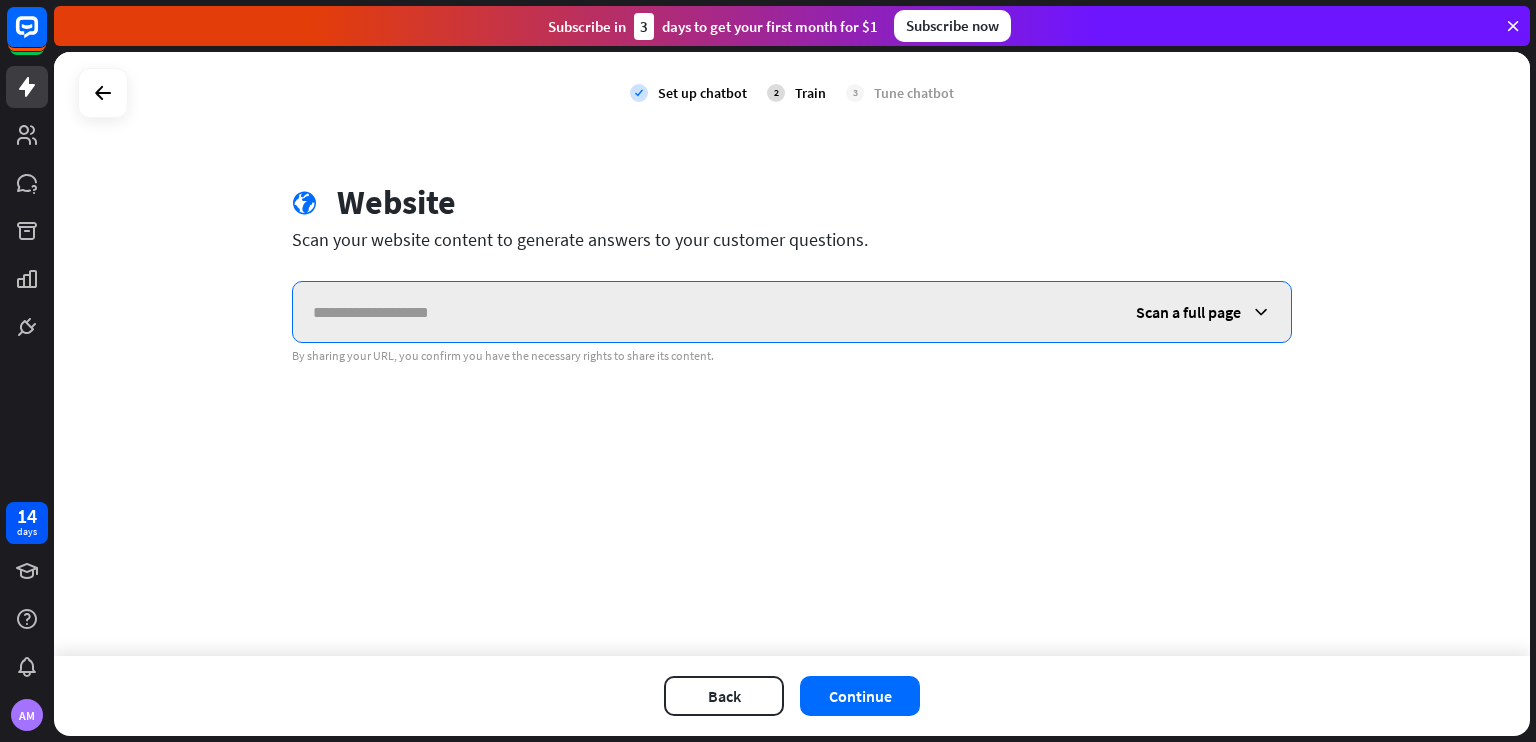 click at bounding box center [704, 312] 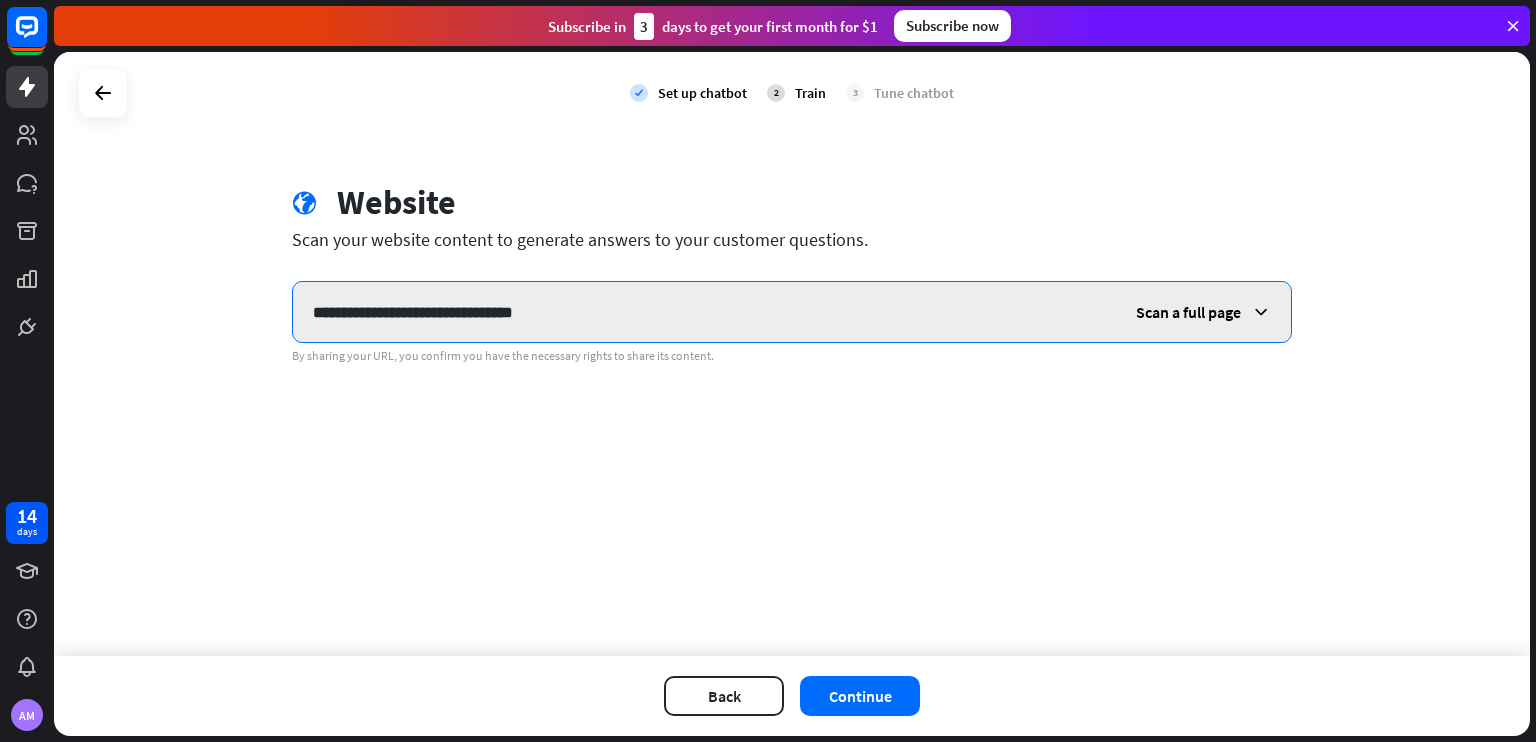 click on "**********" at bounding box center (704, 312) 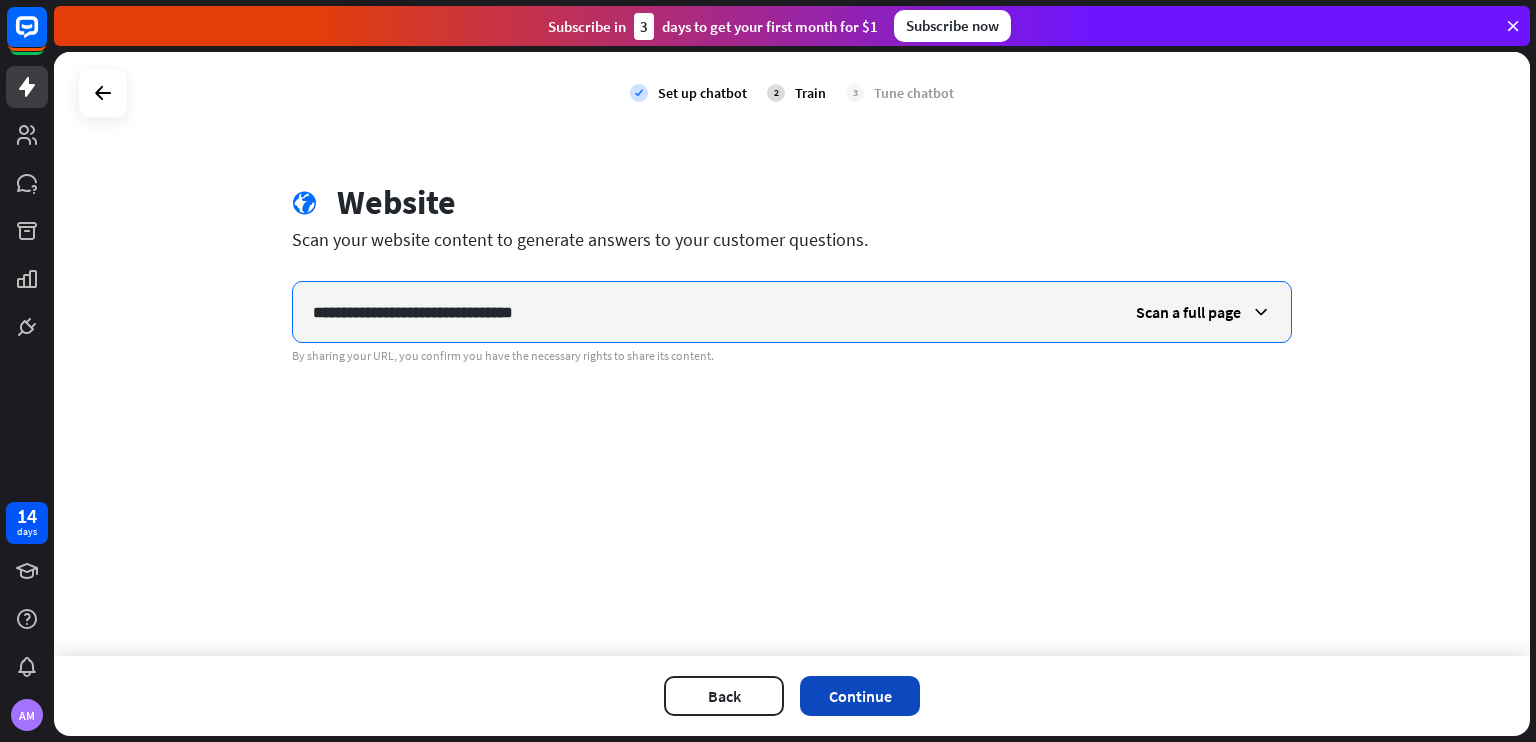 type on "**********" 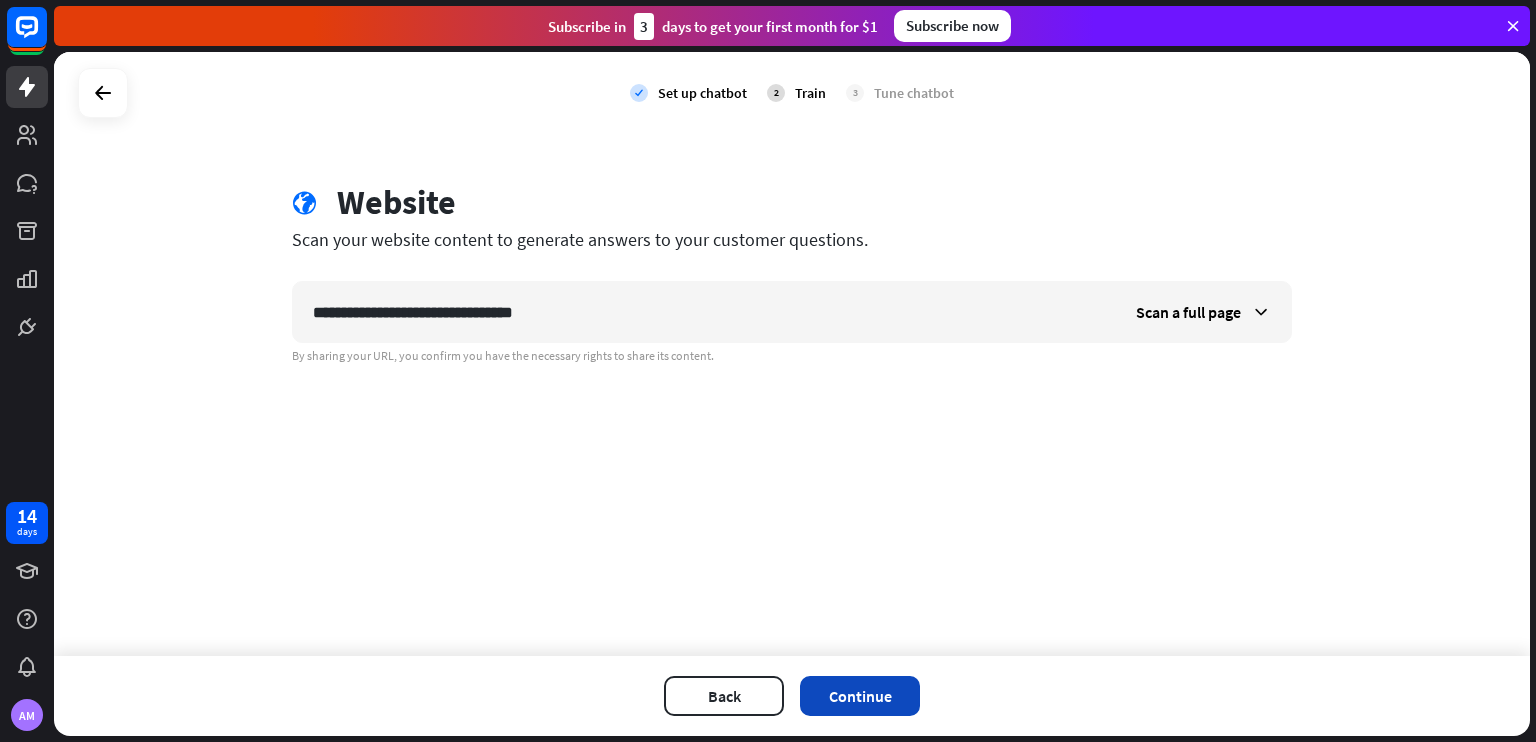 click on "Continue" at bounding box center [860, 696] 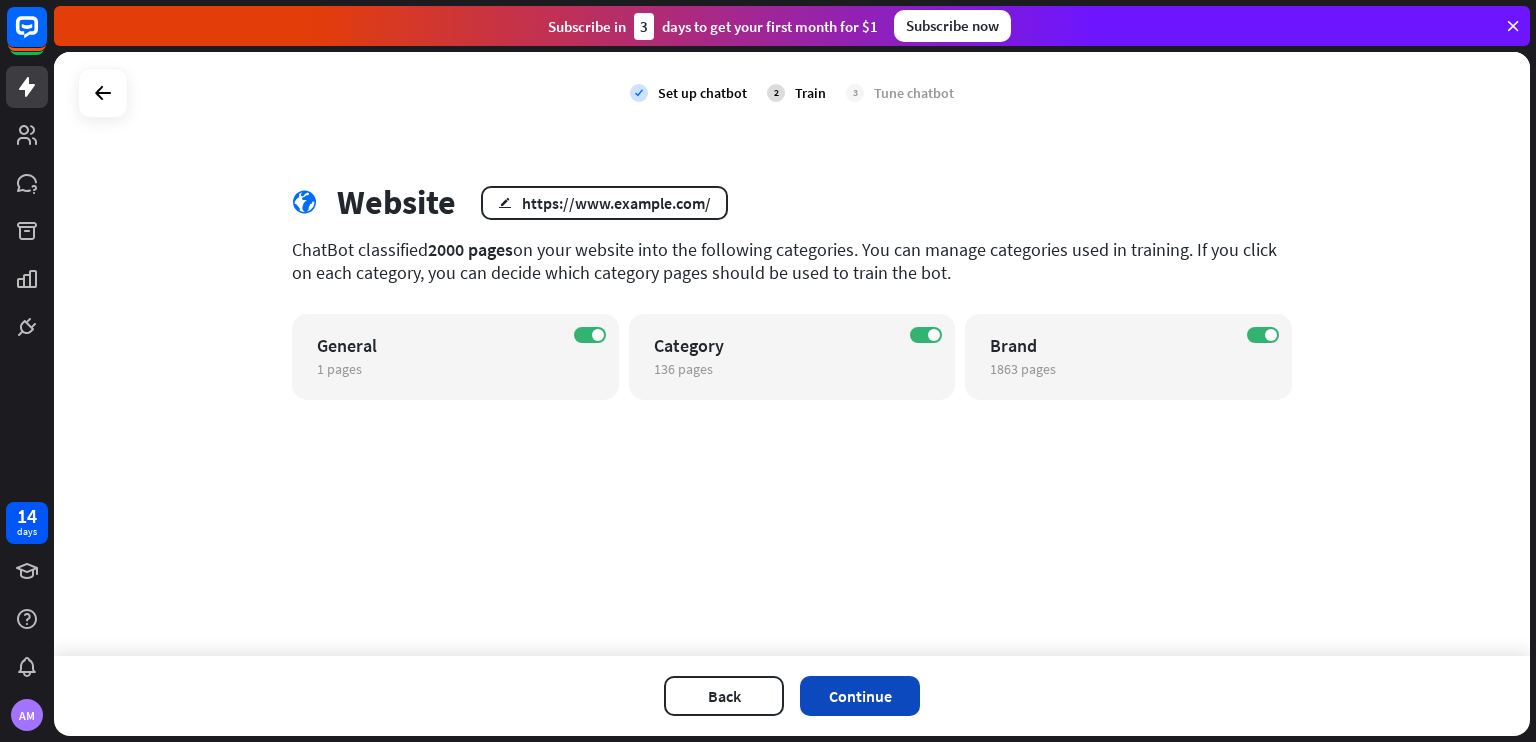 click on "Continue" at bounding box center [860, 696] 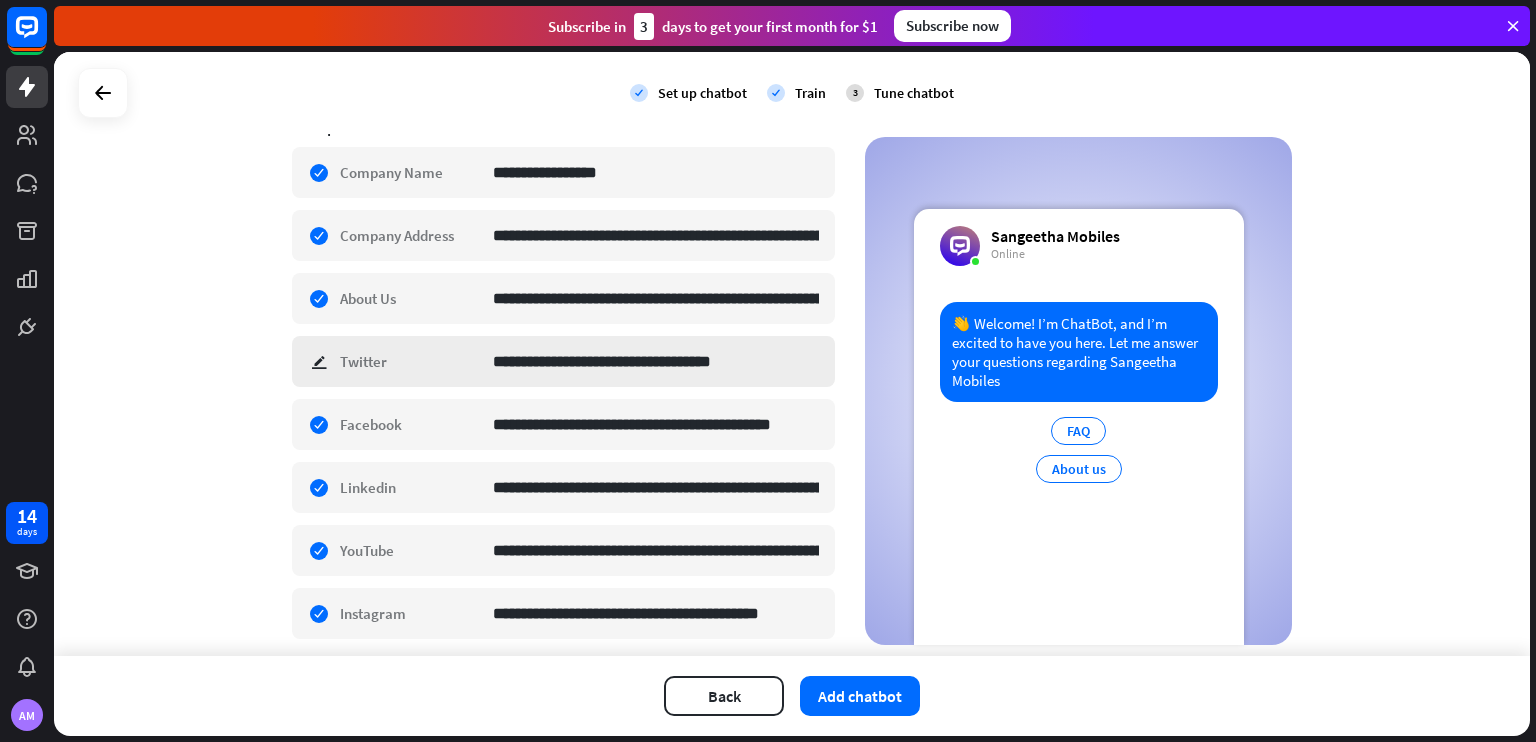 scroll, scrollTop: 415, scrollLeft: 0, axis: vertical 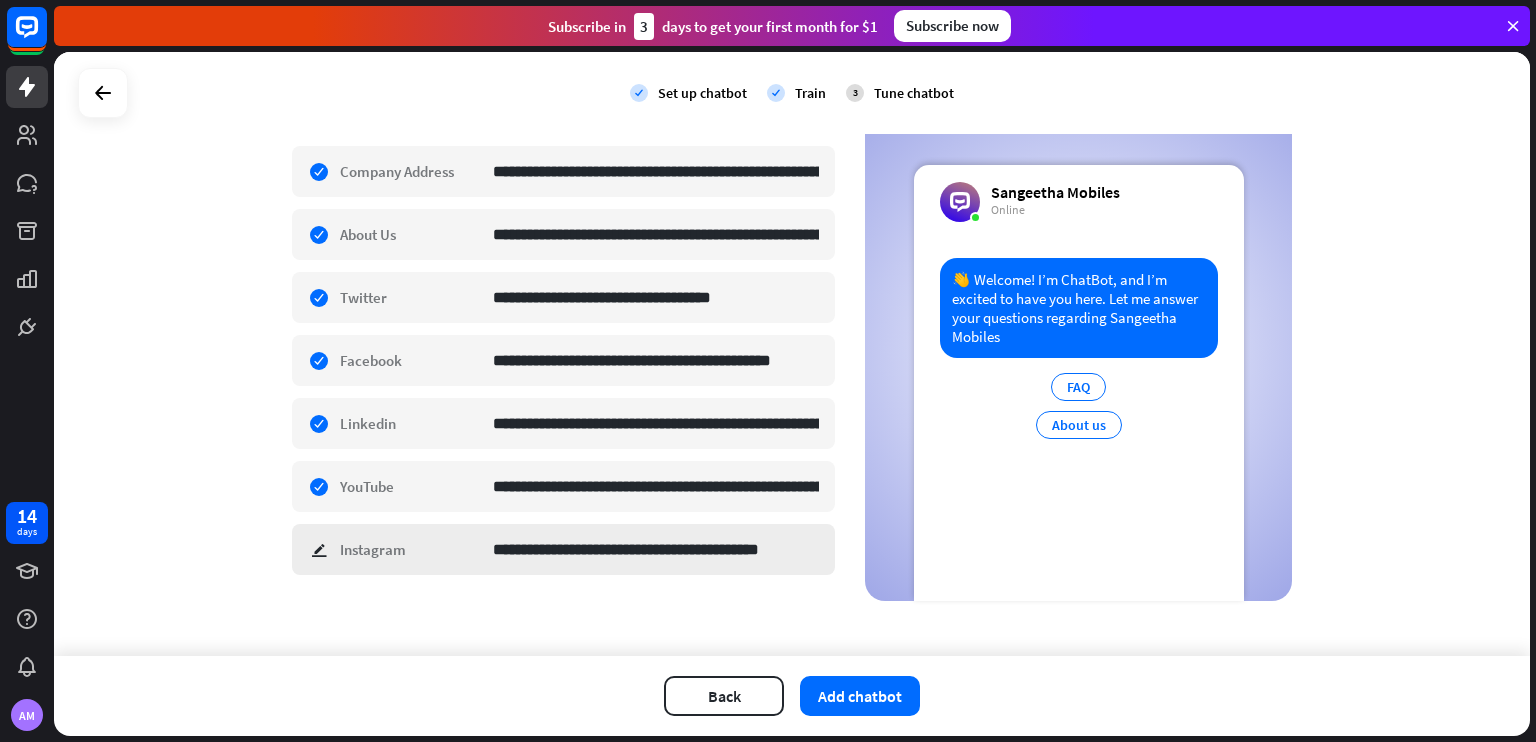 click on "**********" at bounding box center [563, 549] 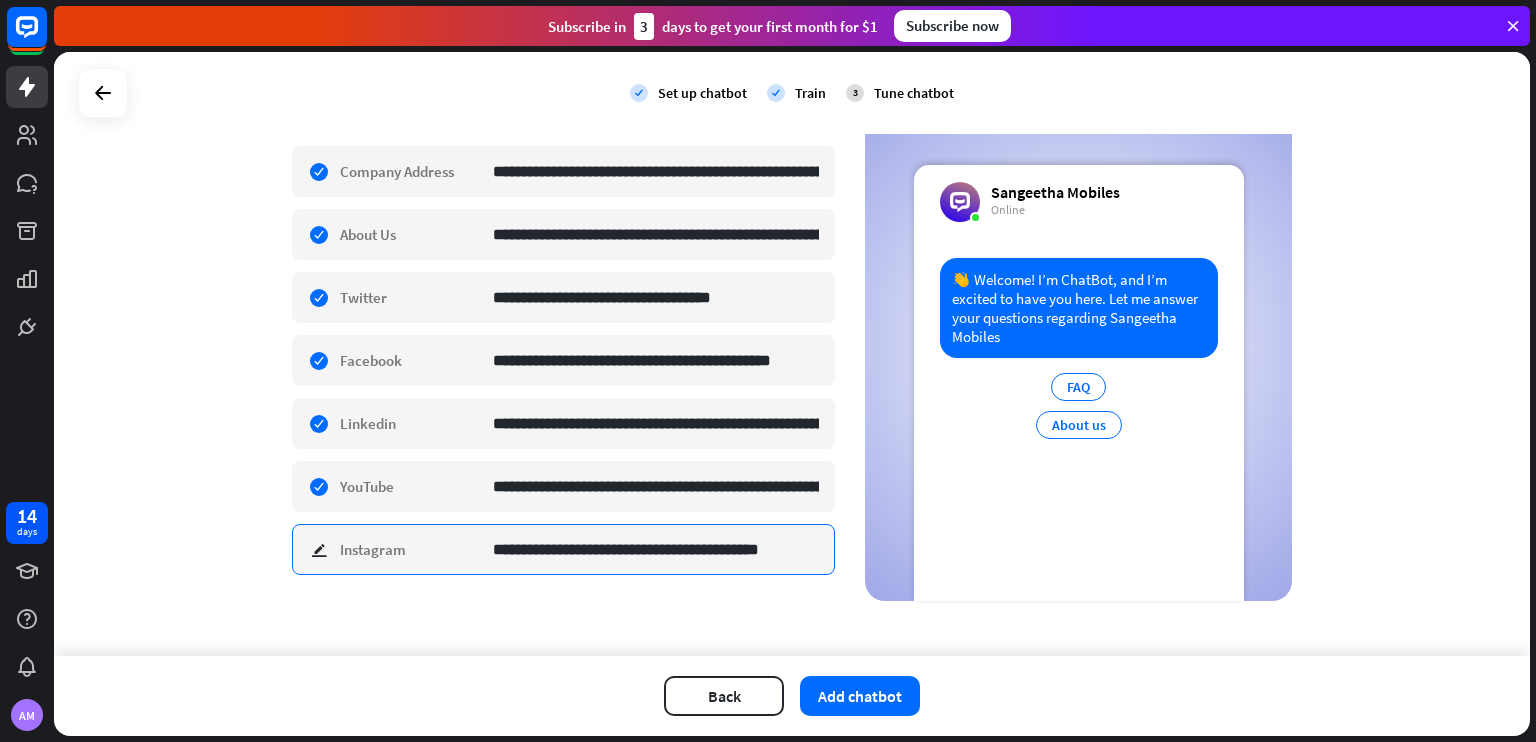scroll, scrollTop: 0, scrollLeft: 8, axis: horizontal 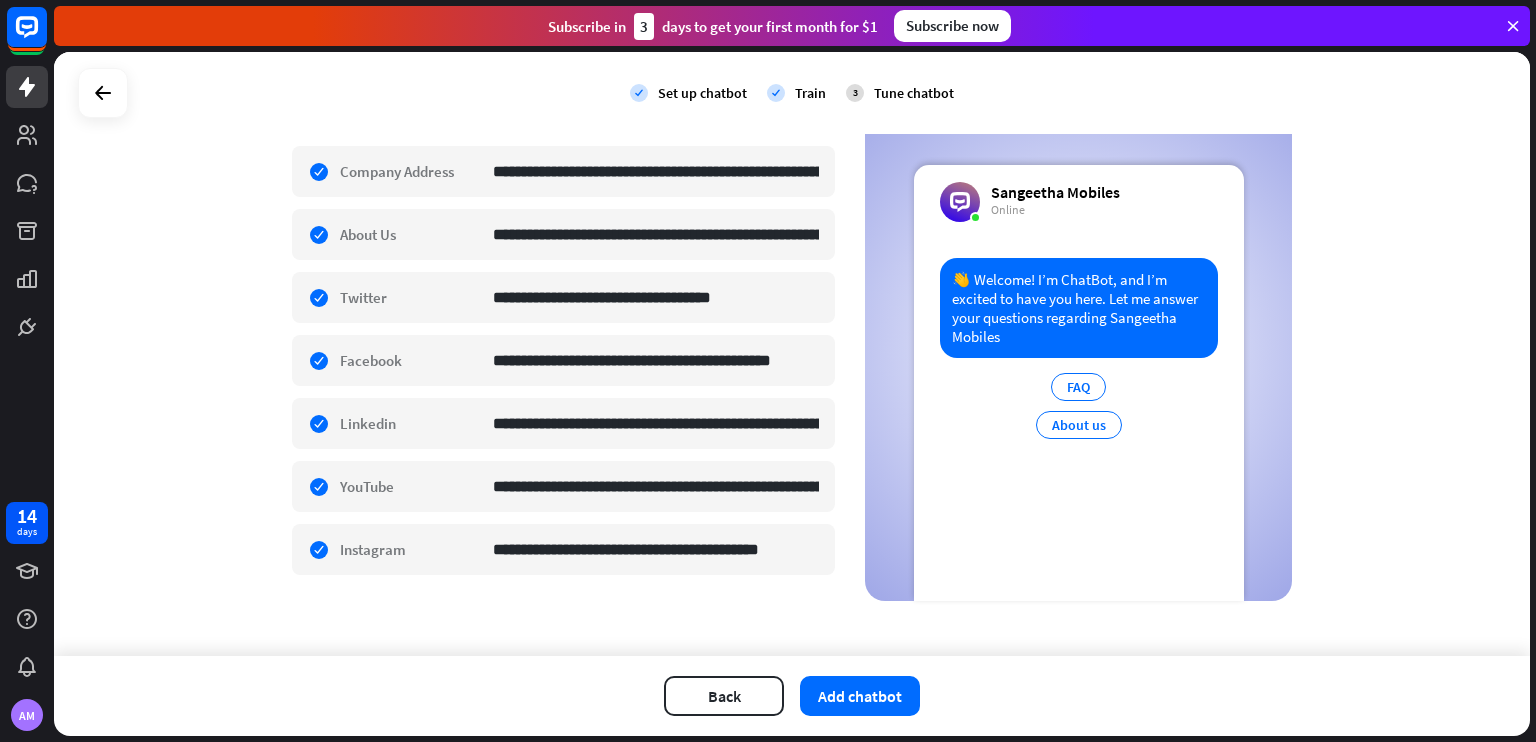 click on "**********" at bounding box center (792, 354) 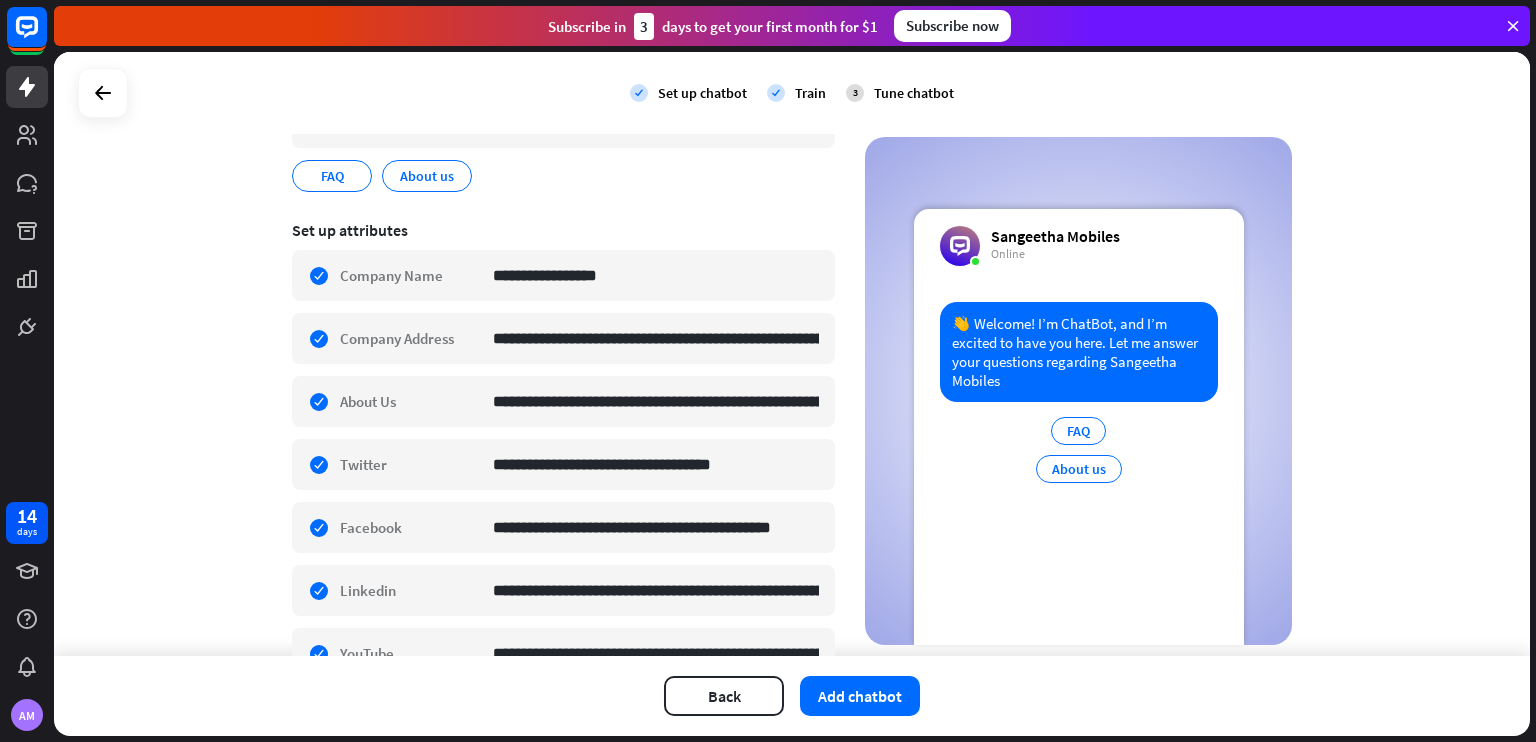 scroll, scrollTop: 148, scrollLeft: 0, axis: vertical 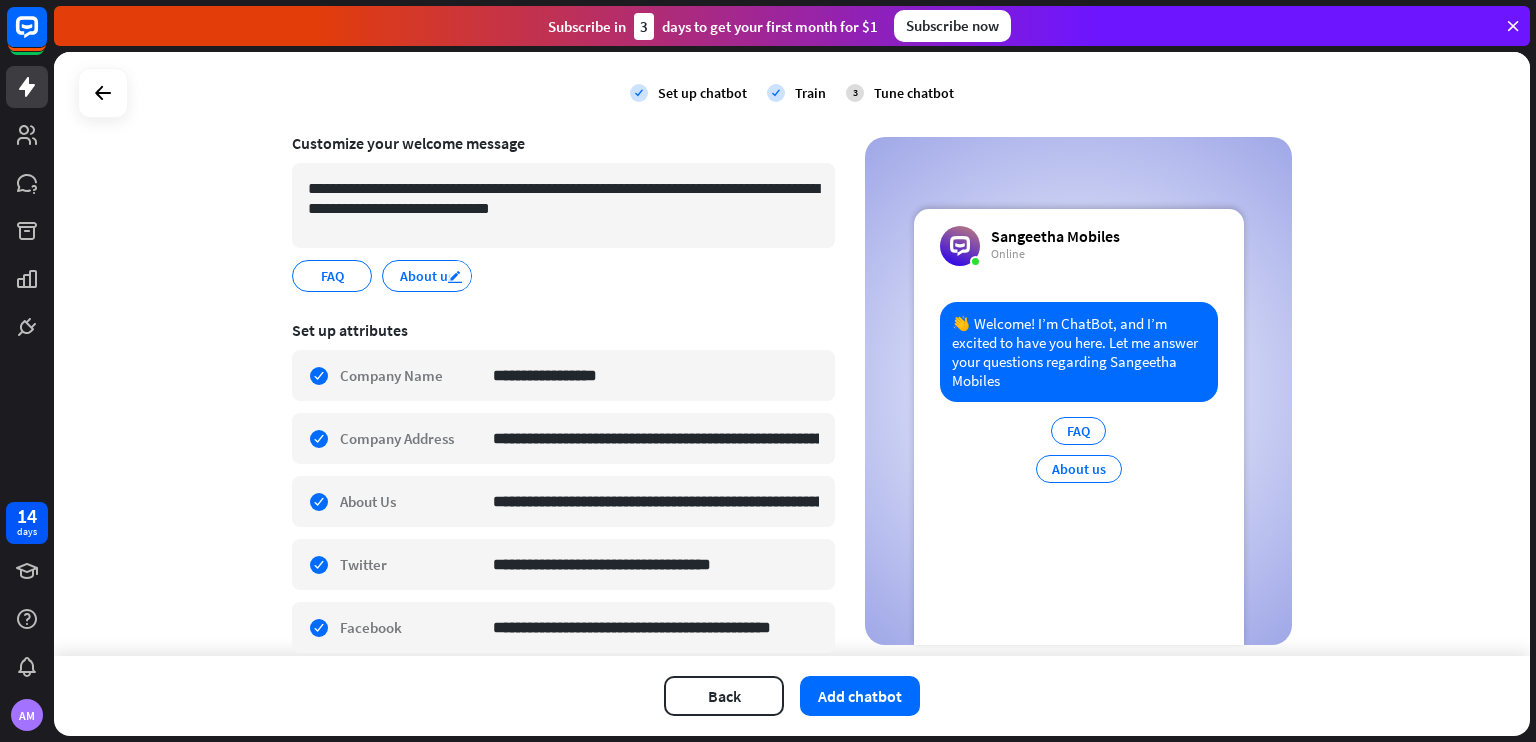 click on "edit" at bounding box center [458, 275] 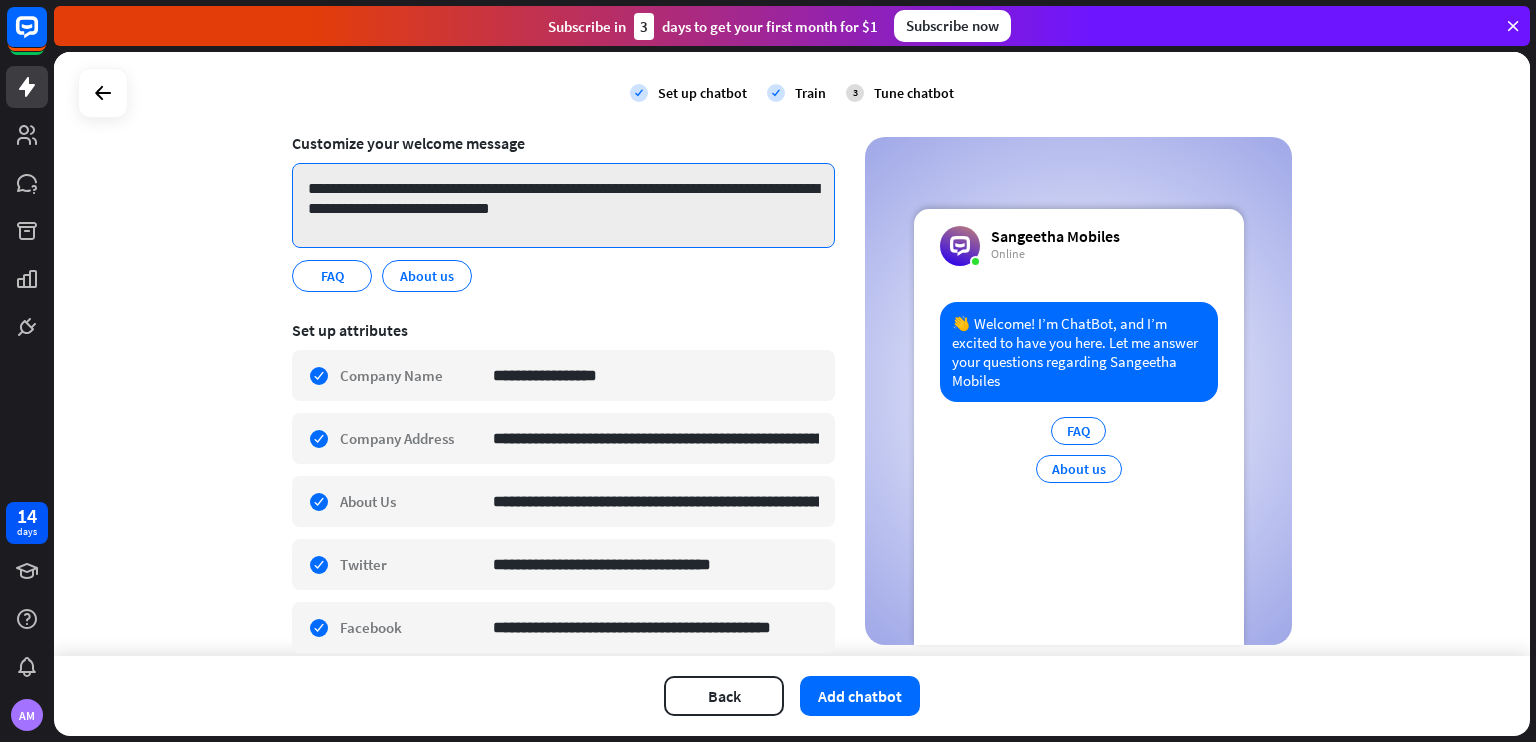 drag, startPoint x: 457, startPoint y: 271, endPoint x: 777, endPoint y: 229, distance: 322.74448 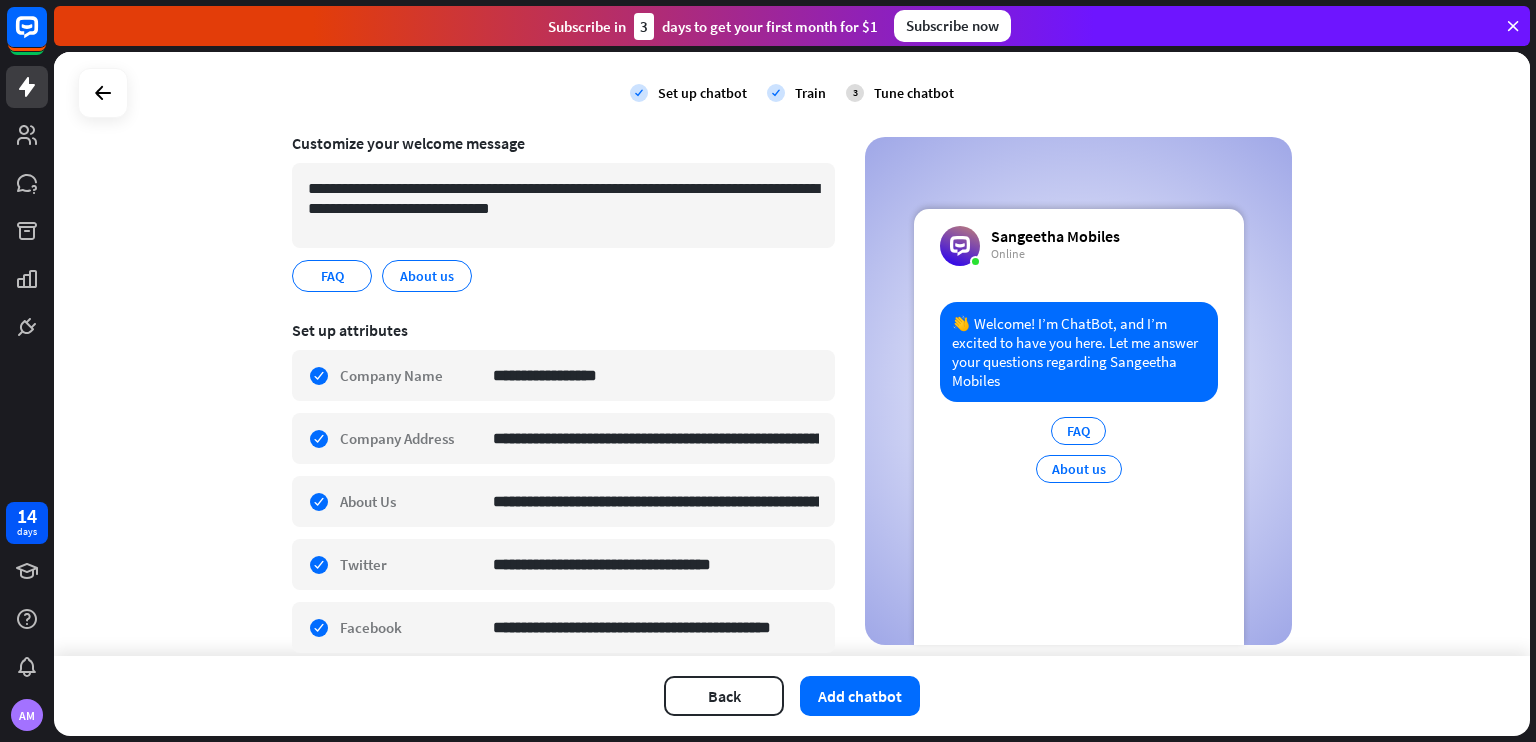 drag, startPoint x: 749, startPoint y: 290, endPoint x: 748, endPoint y: 269, distance: 21.023796 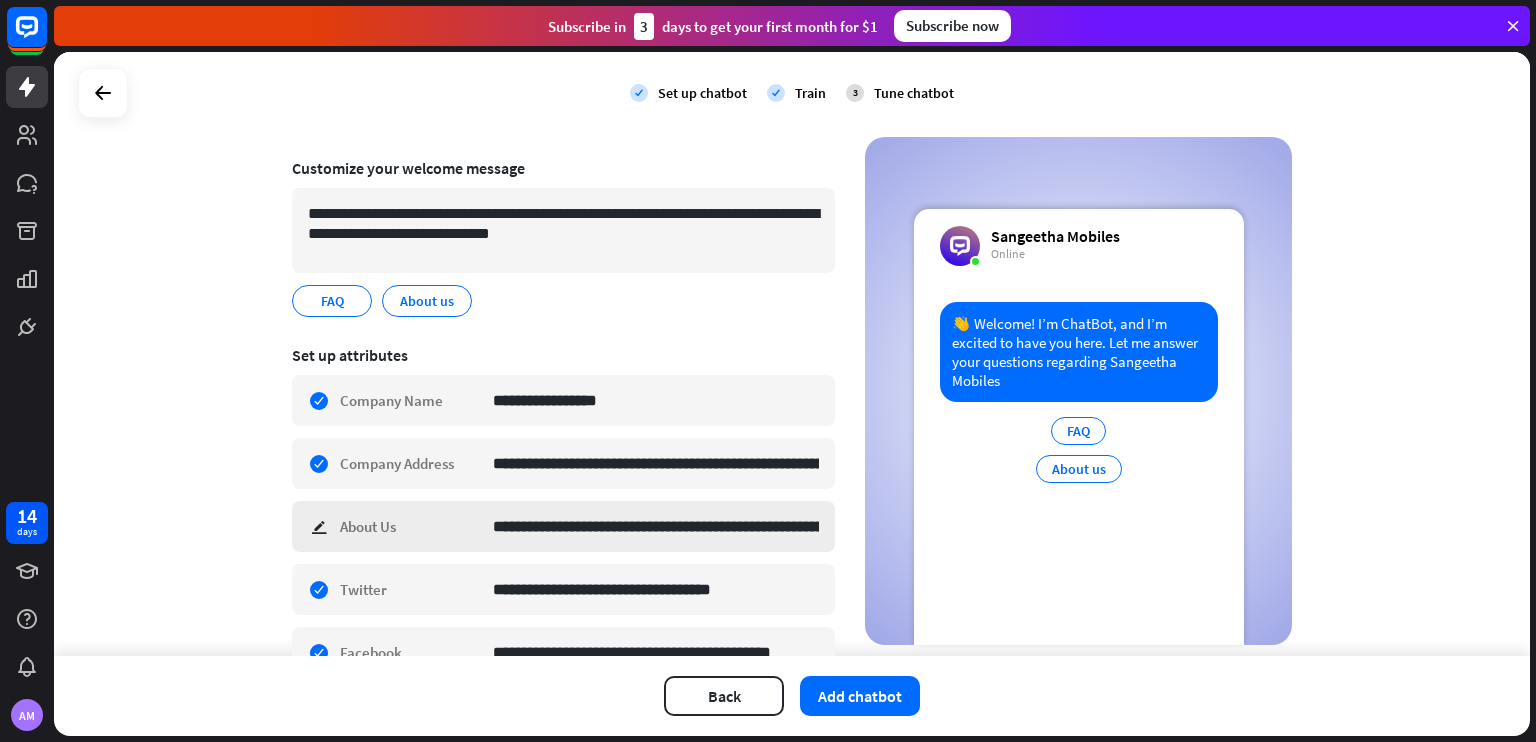 scroll, scrollTop: 15, scrollLeft: 0, axis: vertical 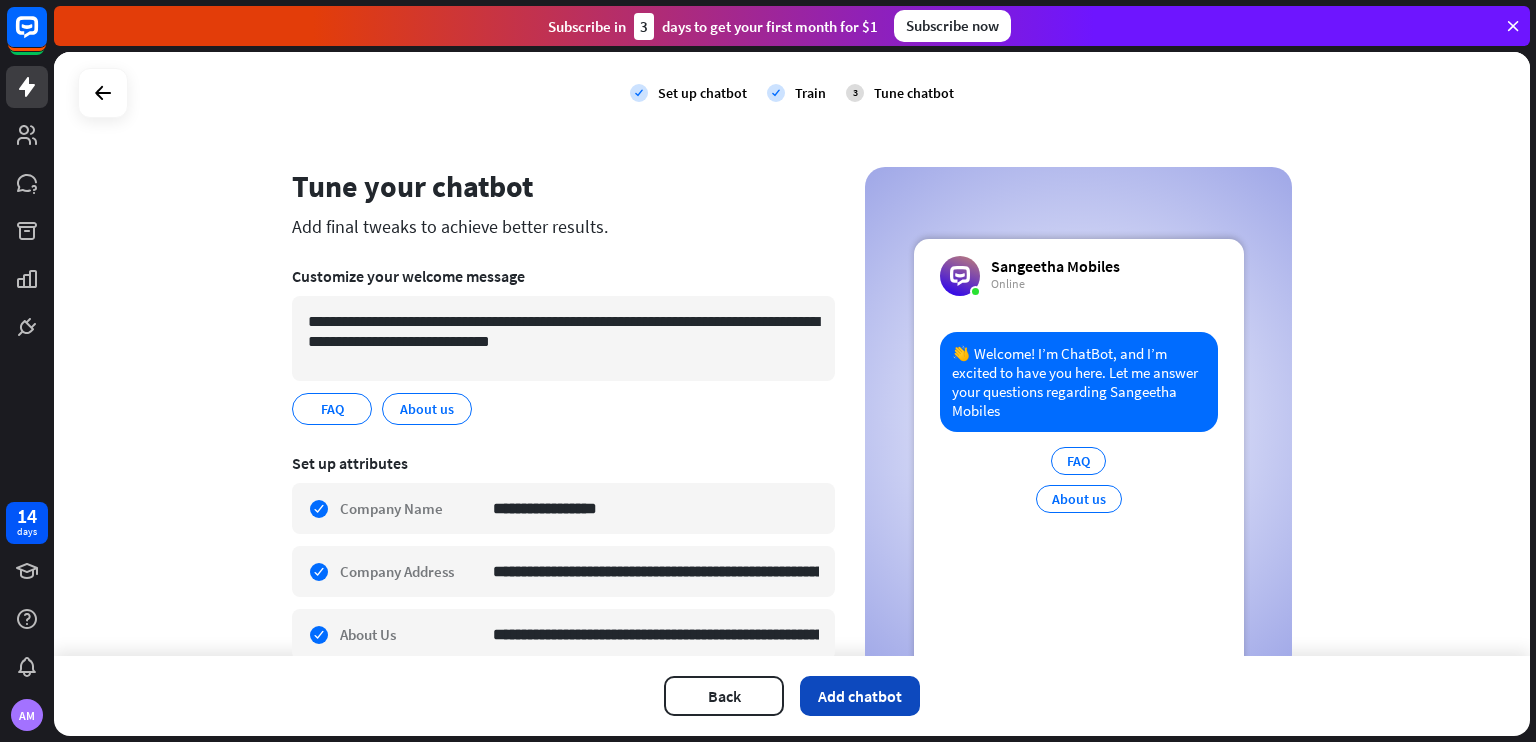 click on "Add chatbot" at bounding box center (860, 696) 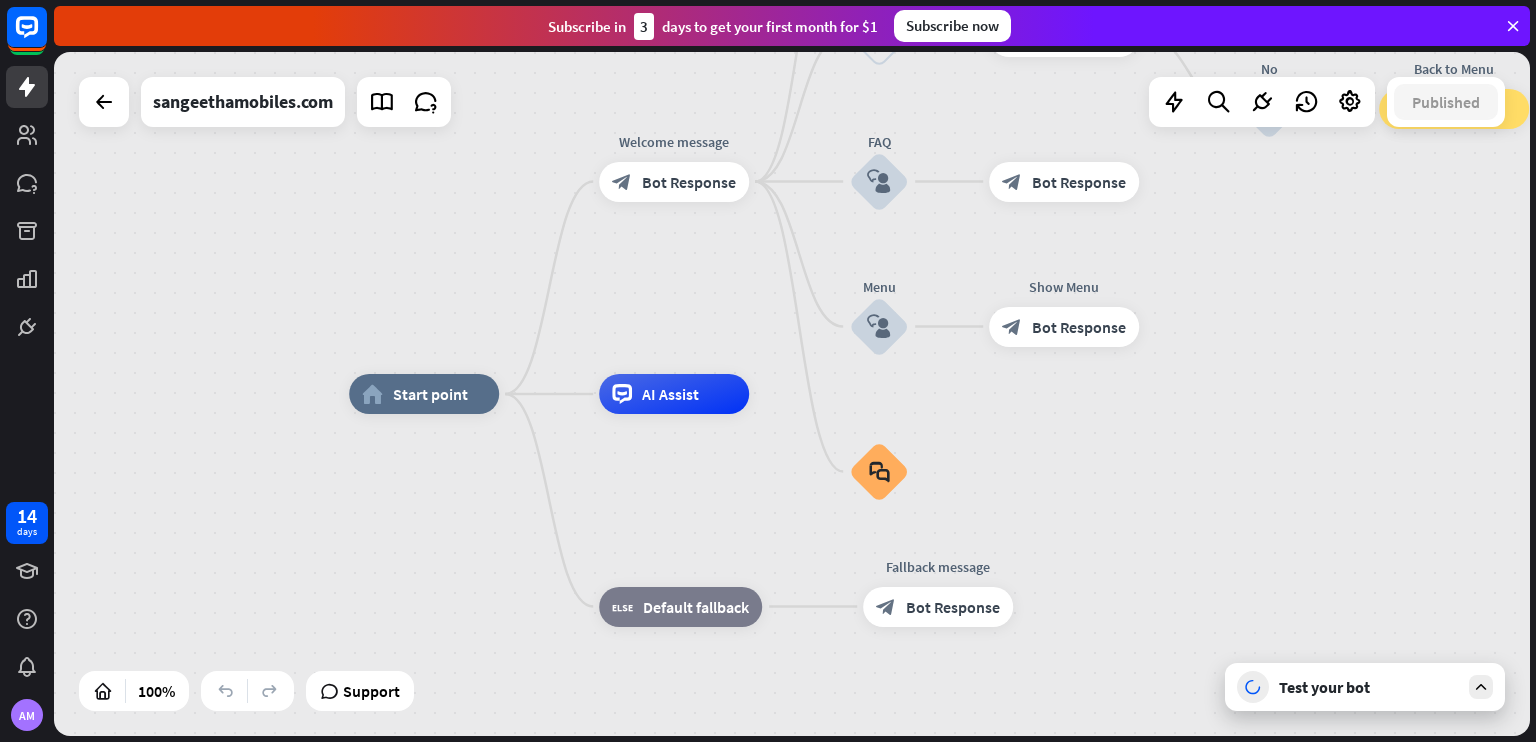 click at bounding box center [1481, 687] 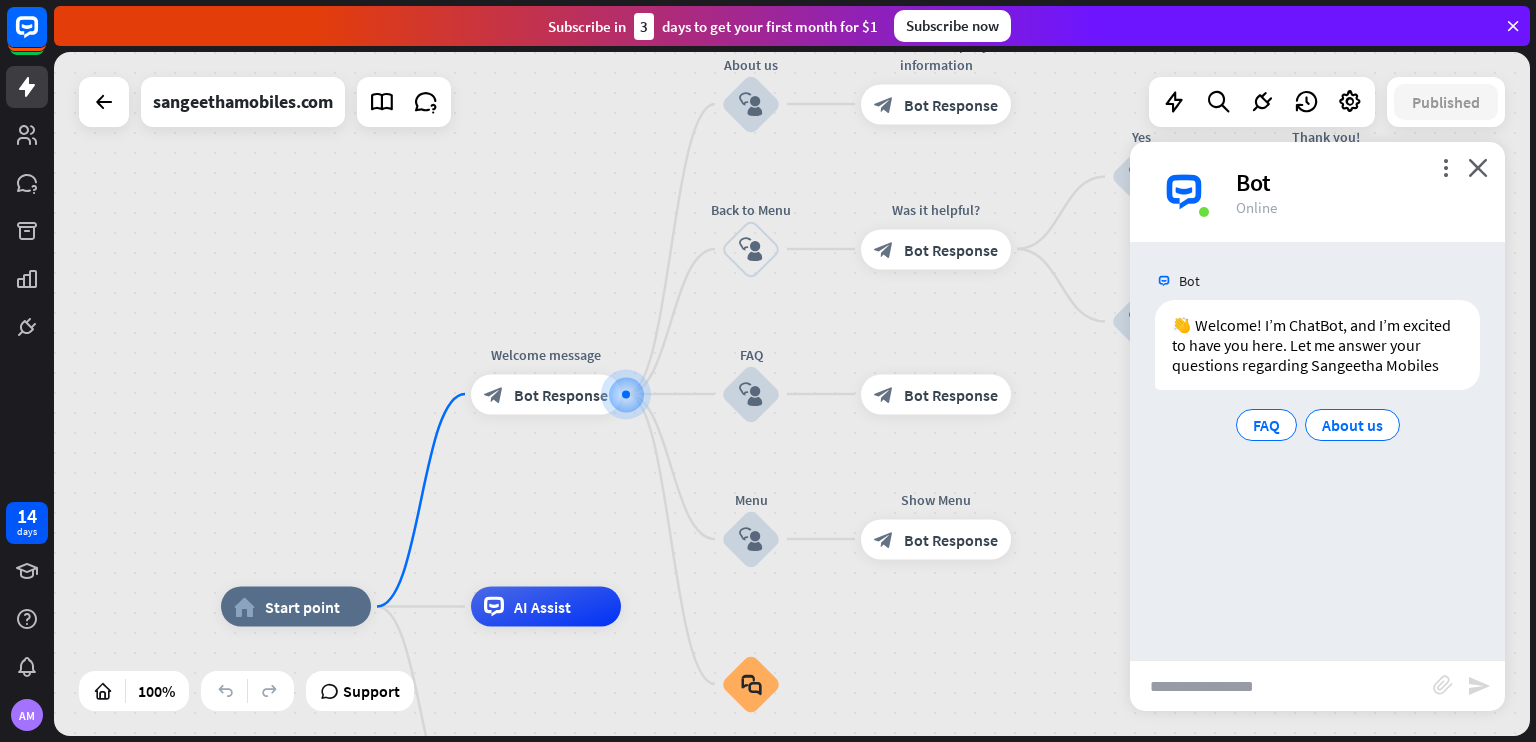 click at bounding box center (1281, 686) 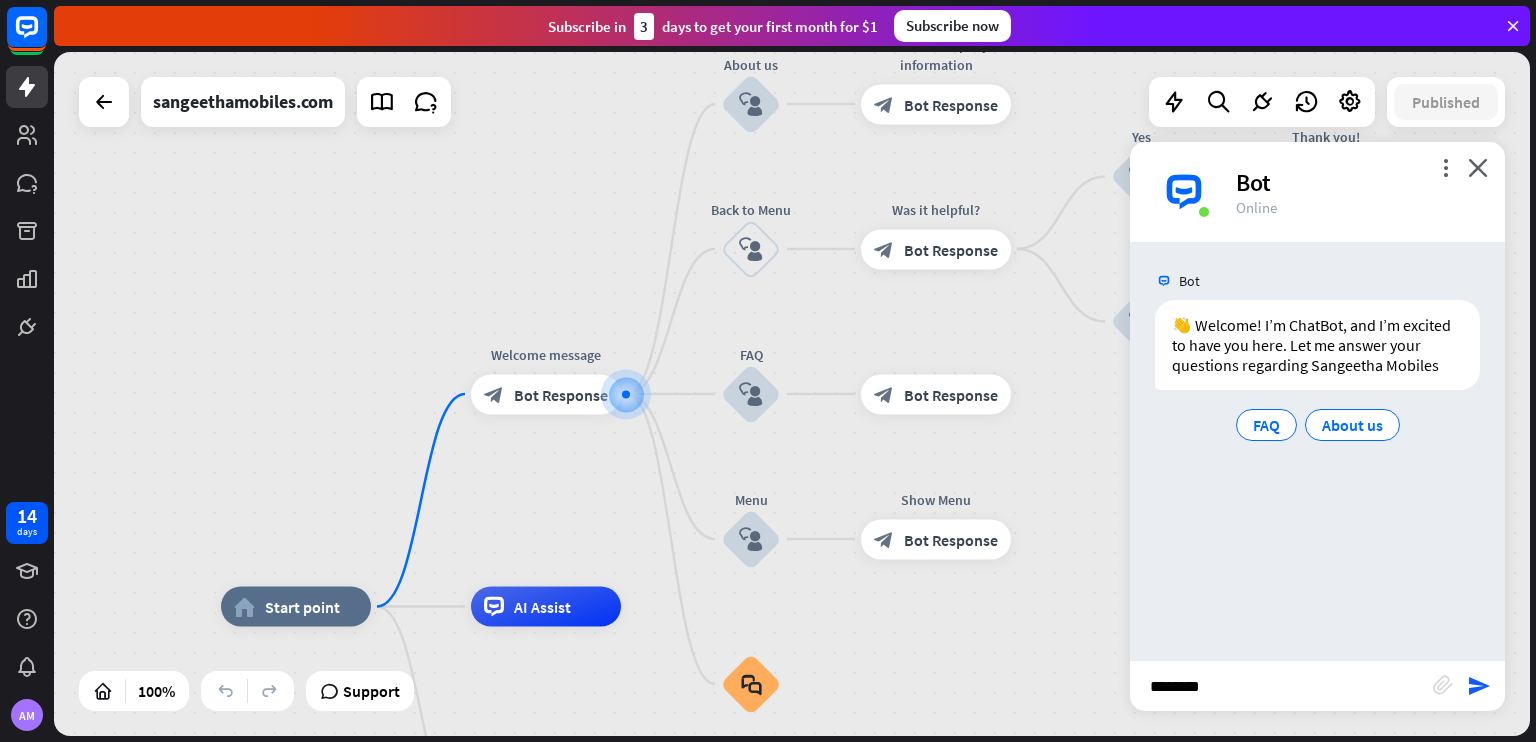type on "********" 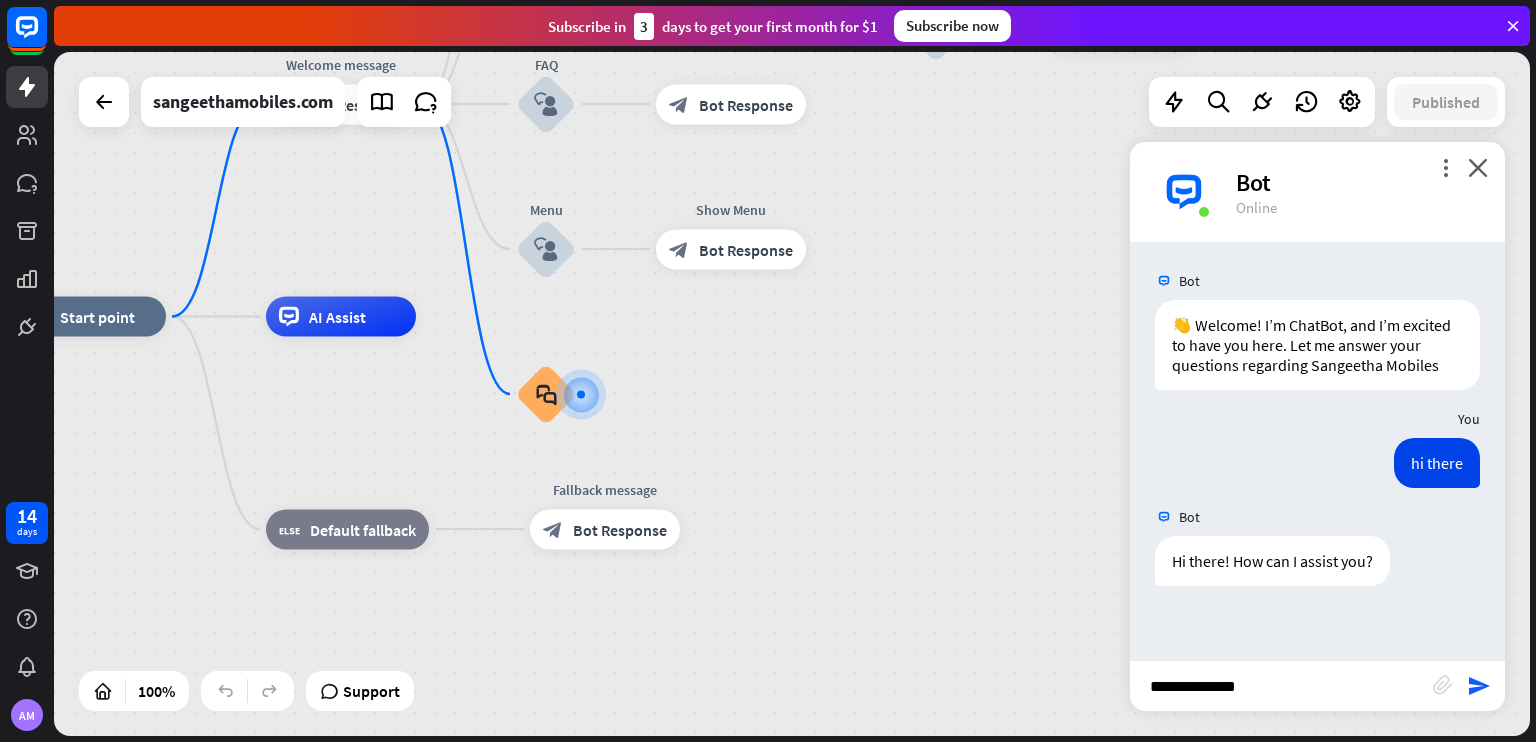 type on "**********" 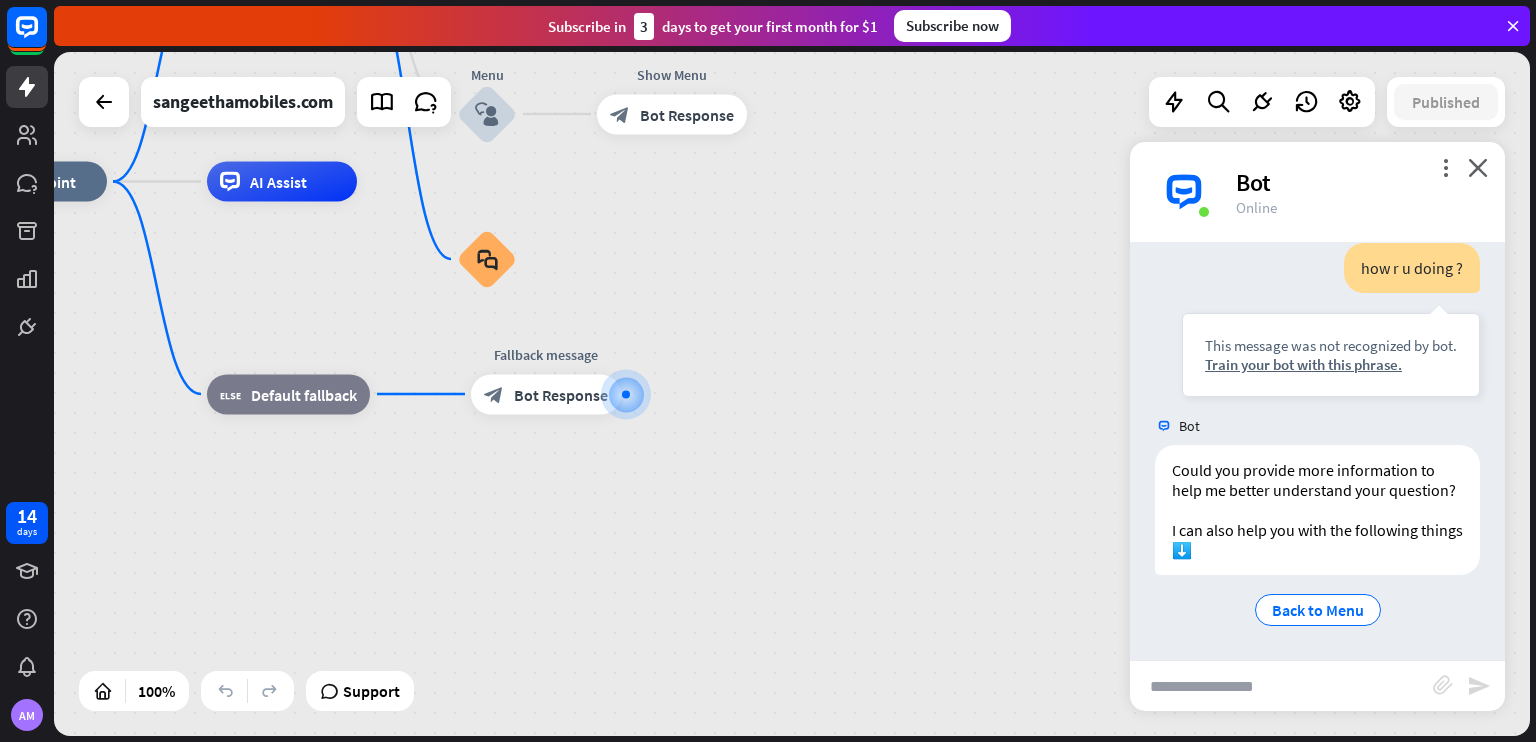 scroll, scrollTop: 430, scrollLeft: 0, axis: vertical 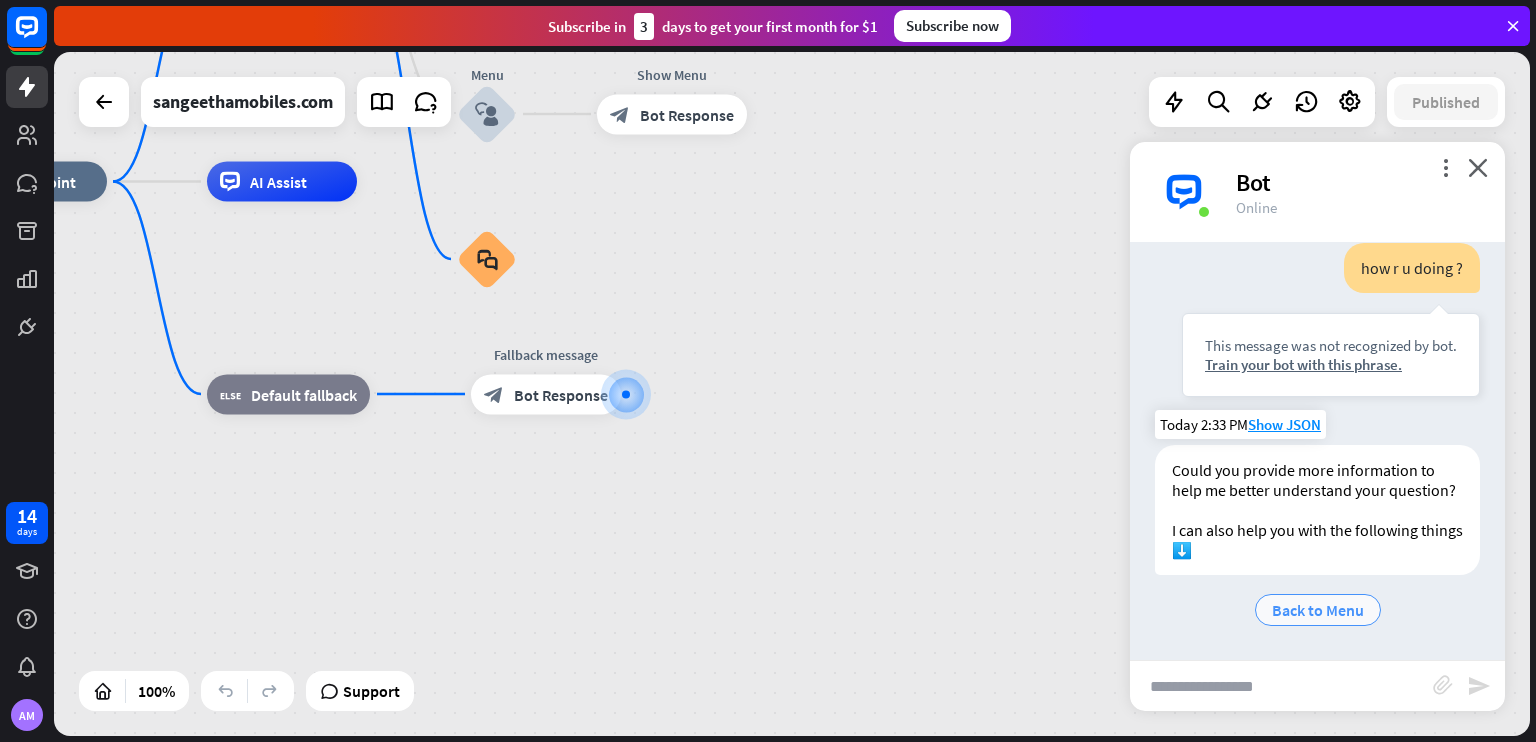click on "Back to Menu" at bounding box center [1318, 610] 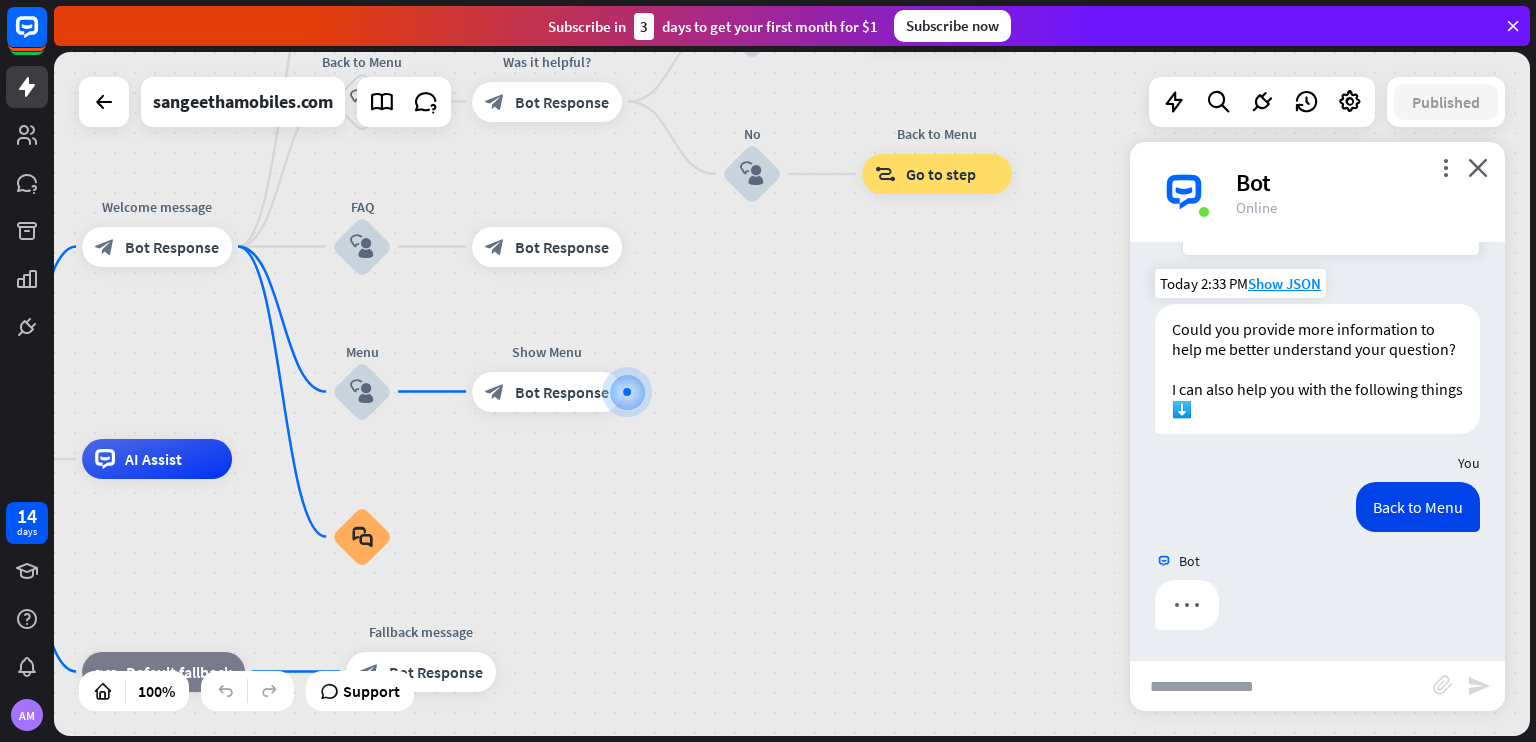 scroll, scrollTop: 571, scrollLeft: 0, axis: vertical 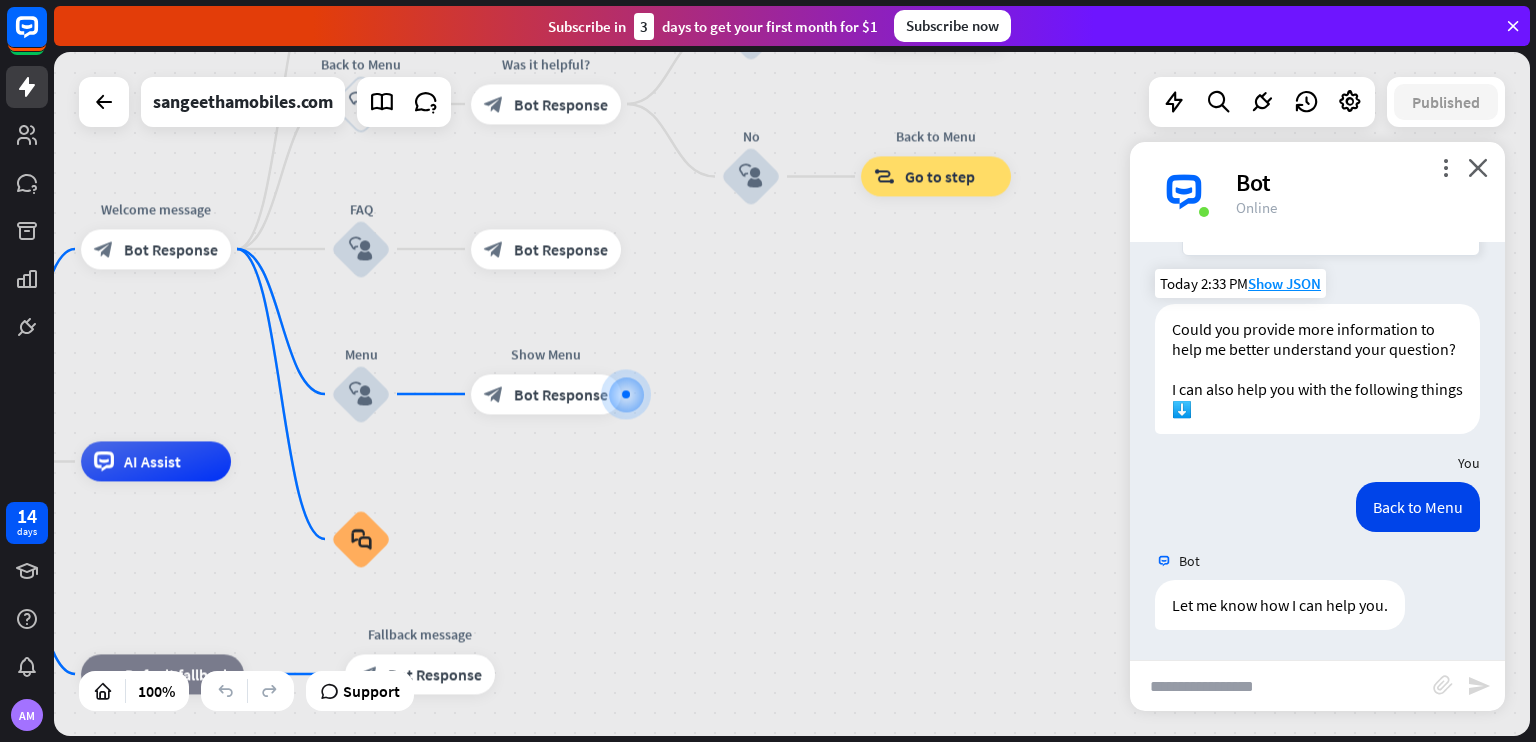 click at bounding box center [1281, 686] 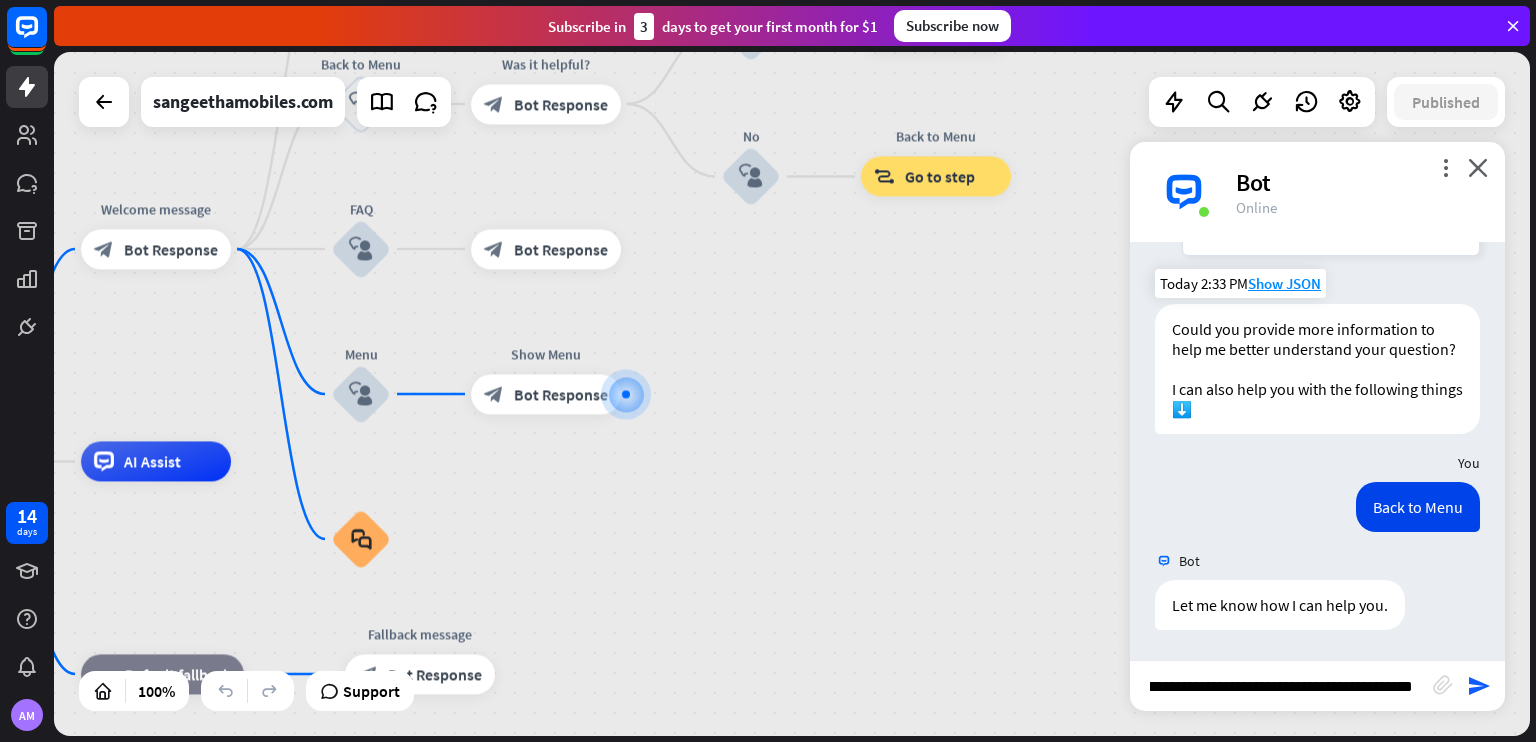 scroll, scrollTop: 0, scrollLeft: 21, axis: horizontal 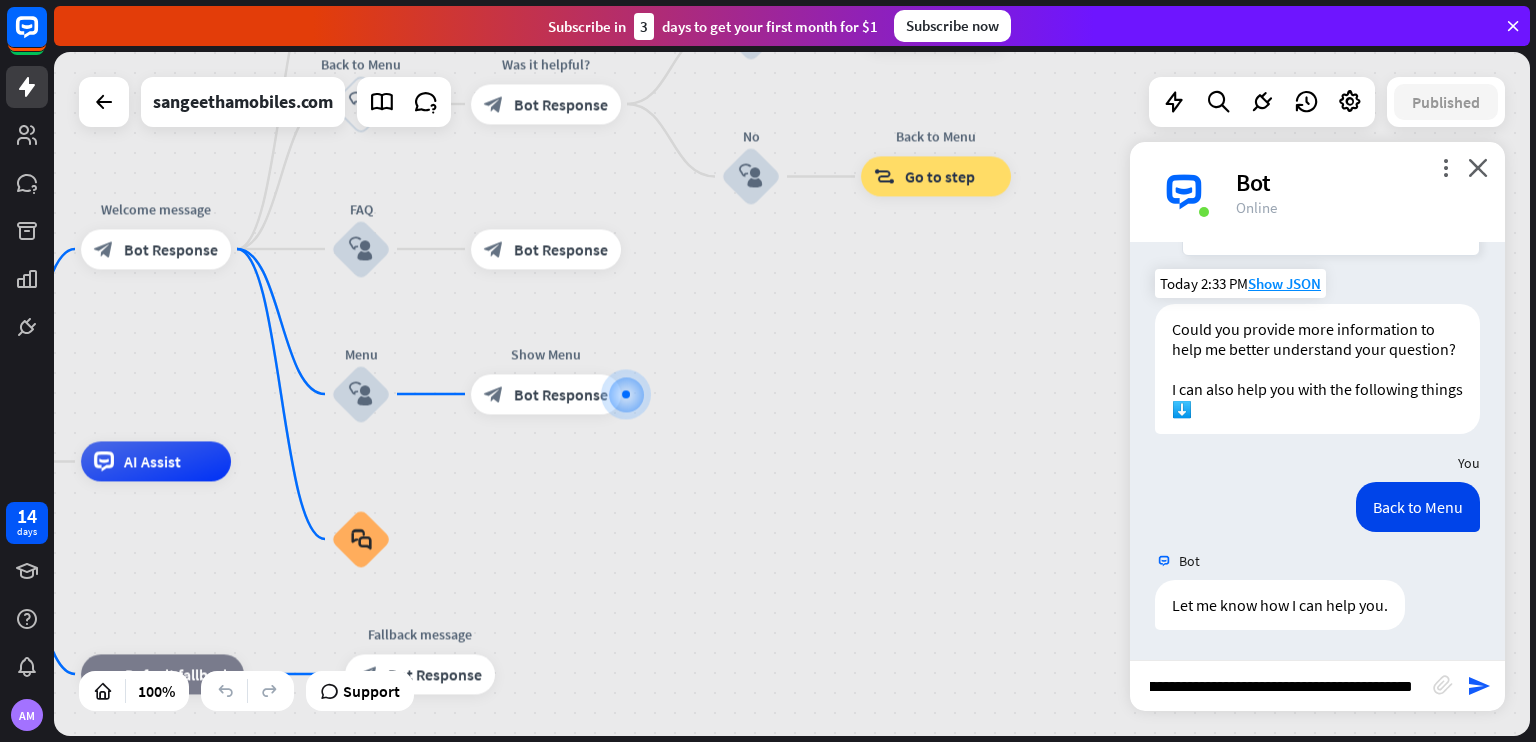 type on "**********" 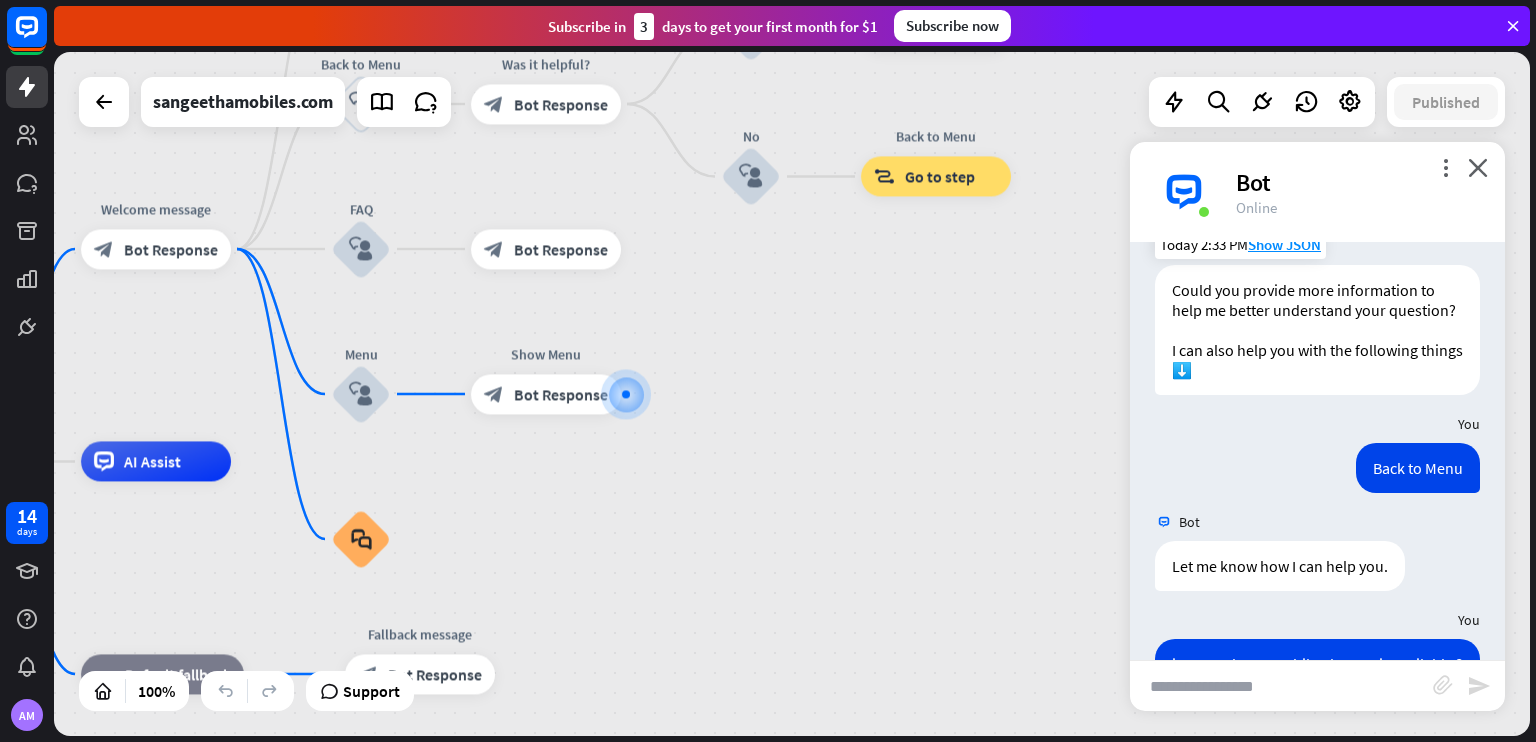scroll, scrollTop: 0, scrollLeft: 0, axis: both 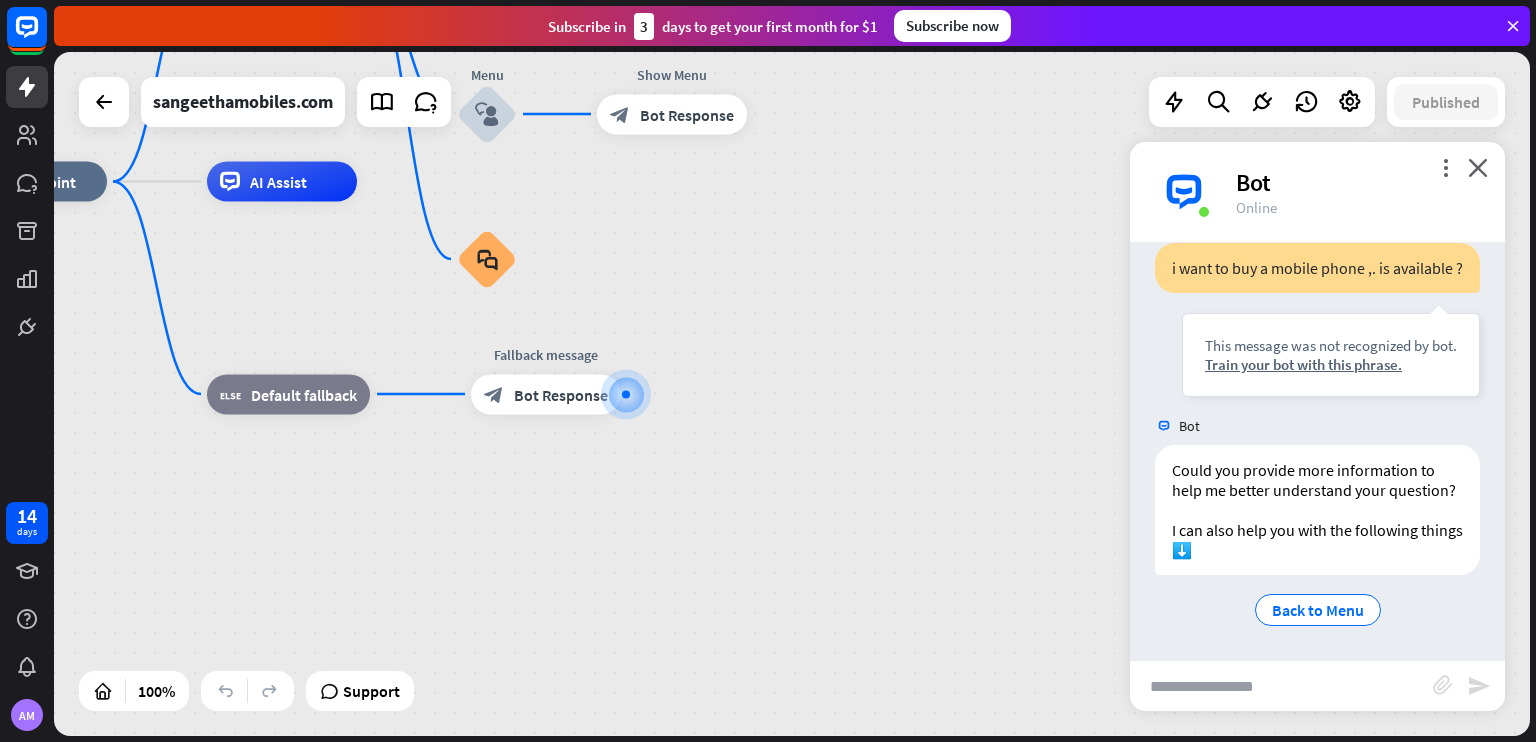 click at bounding box center (1281, 686) 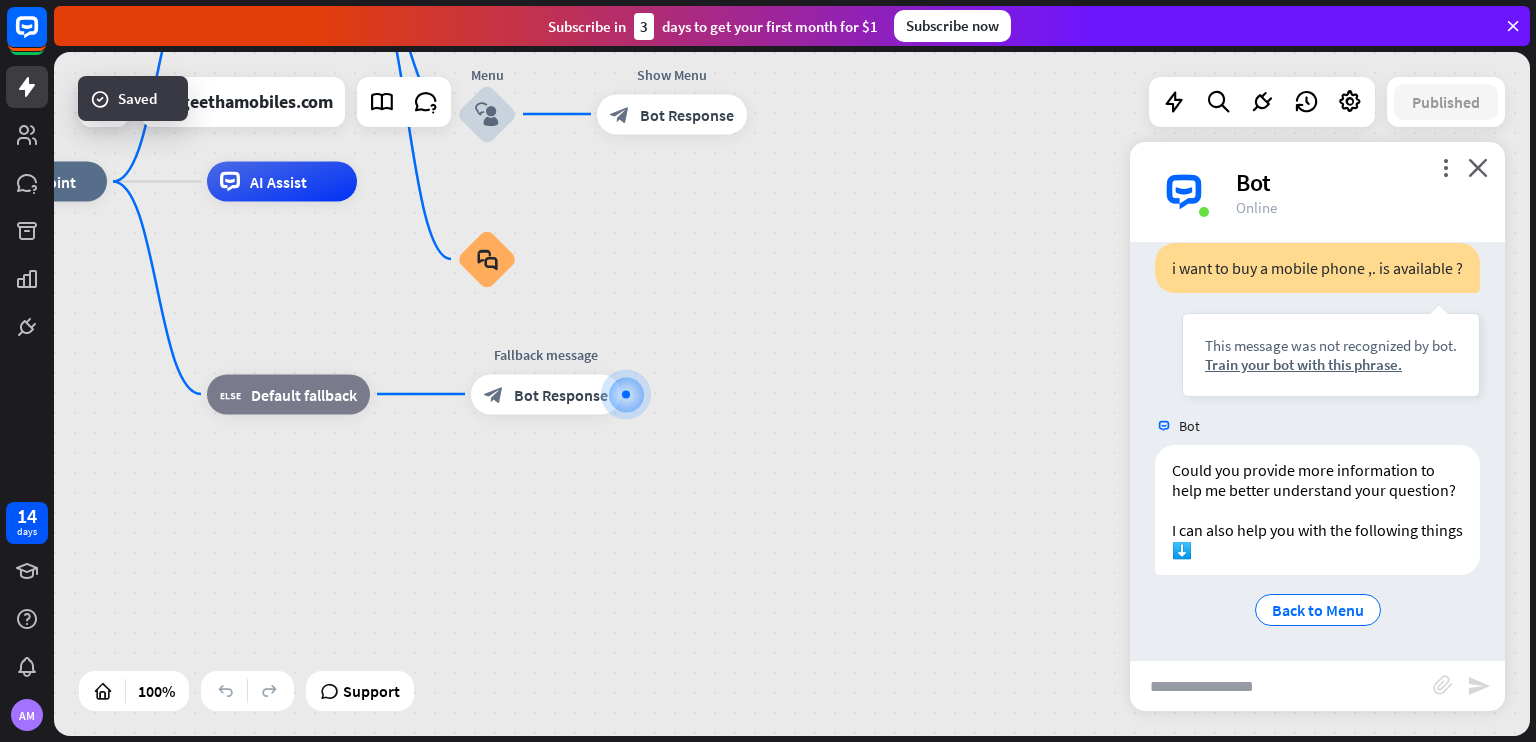 scroll, scrollTop: 1044, scrollLeft: 0, axis: vertical 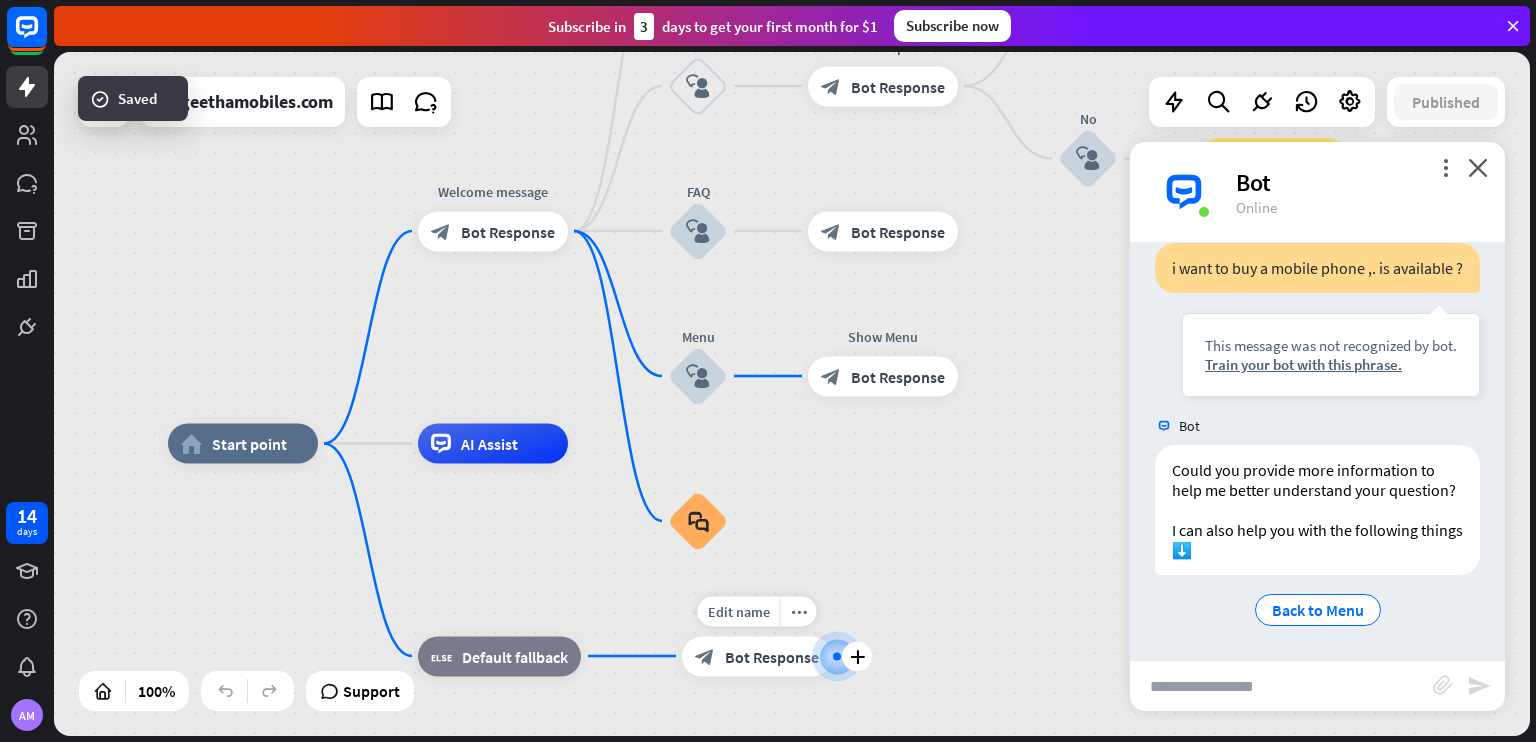 drag, startPoint x: 665, startPoint y: 459, endPoint x: 840, endPoint y: 687, distance: 287.41782 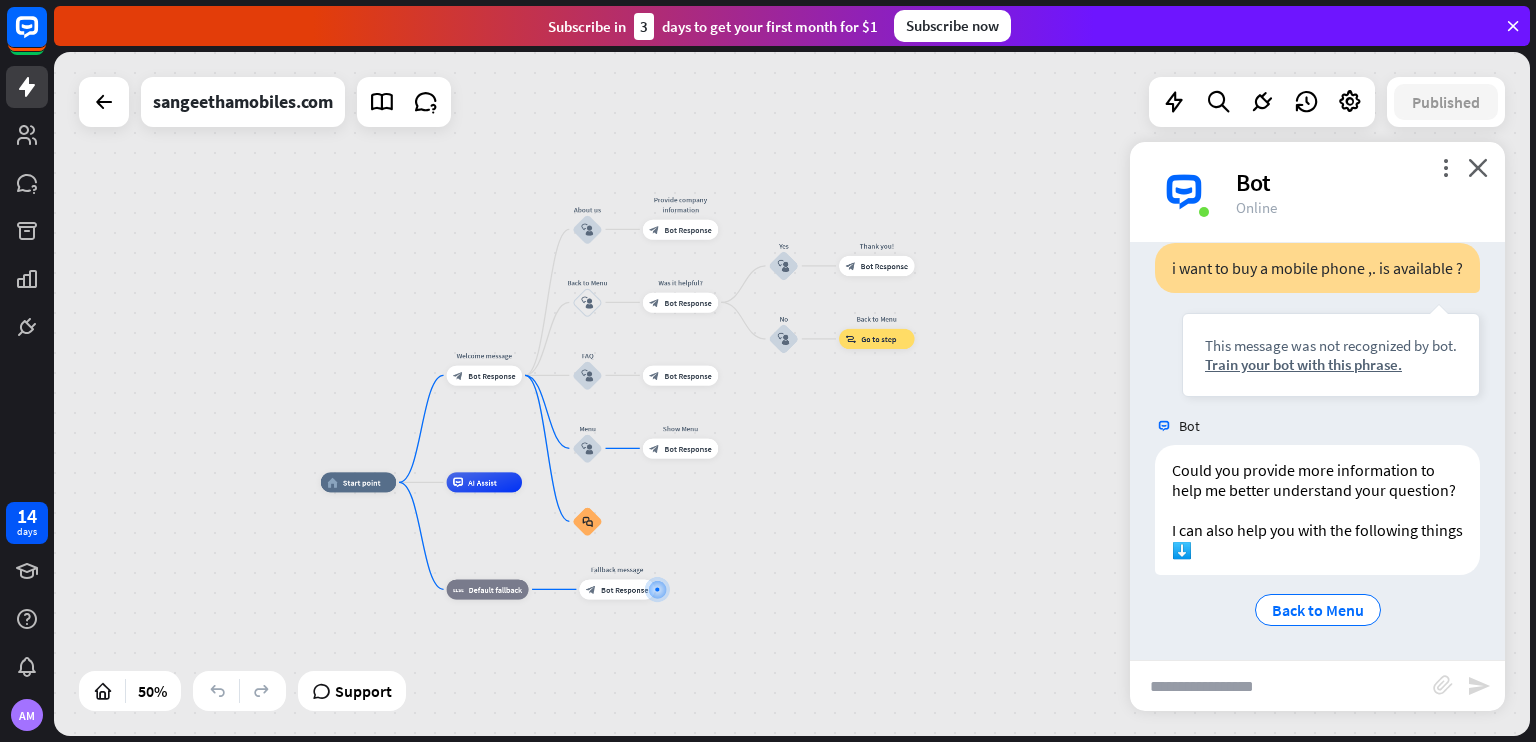 drag, startPoint x: 984, startPoint y: 535, endPoint x: 817, endPoint y: 467, distance: 180.31361 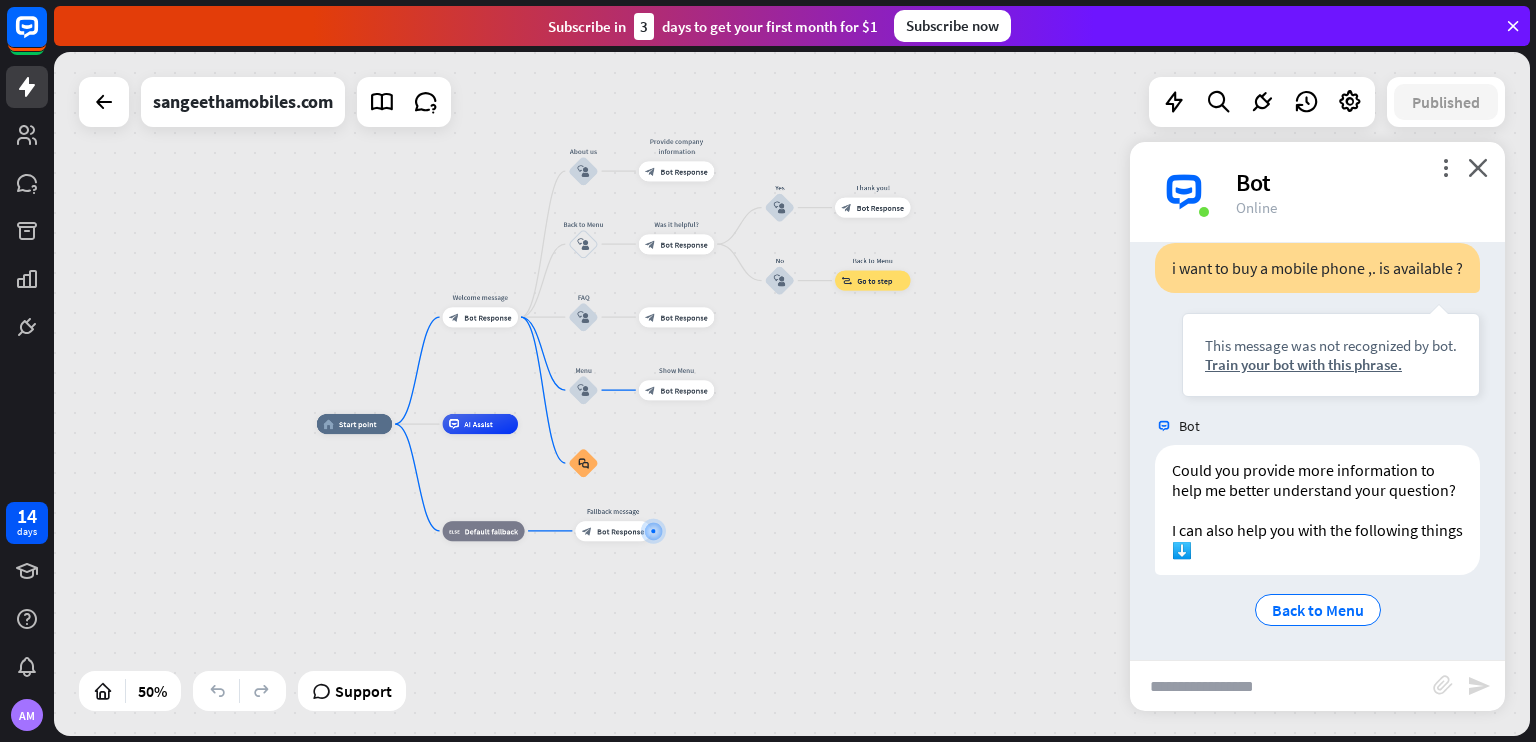 click at bounding box center [1281, 686] 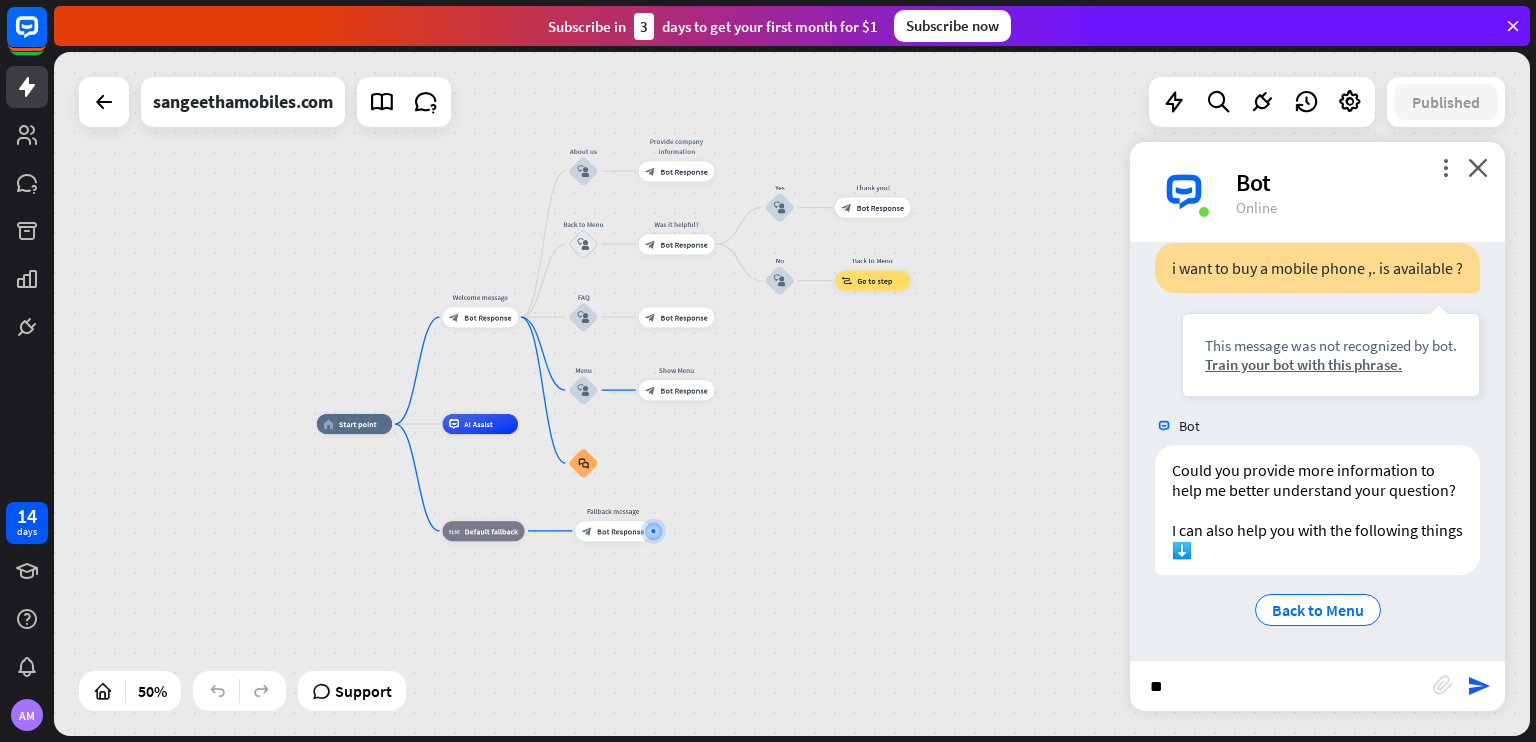 type on "*" 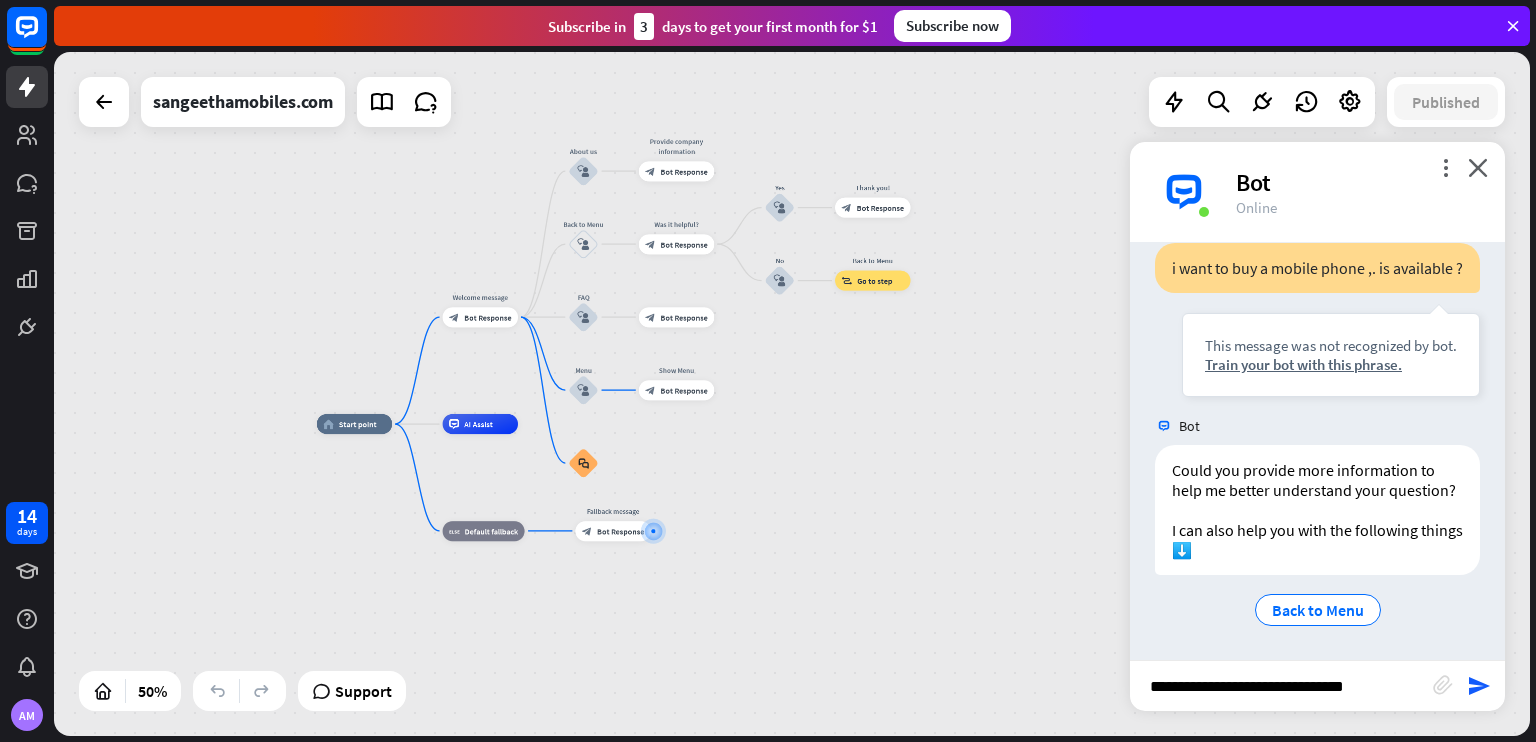 type on "**********" 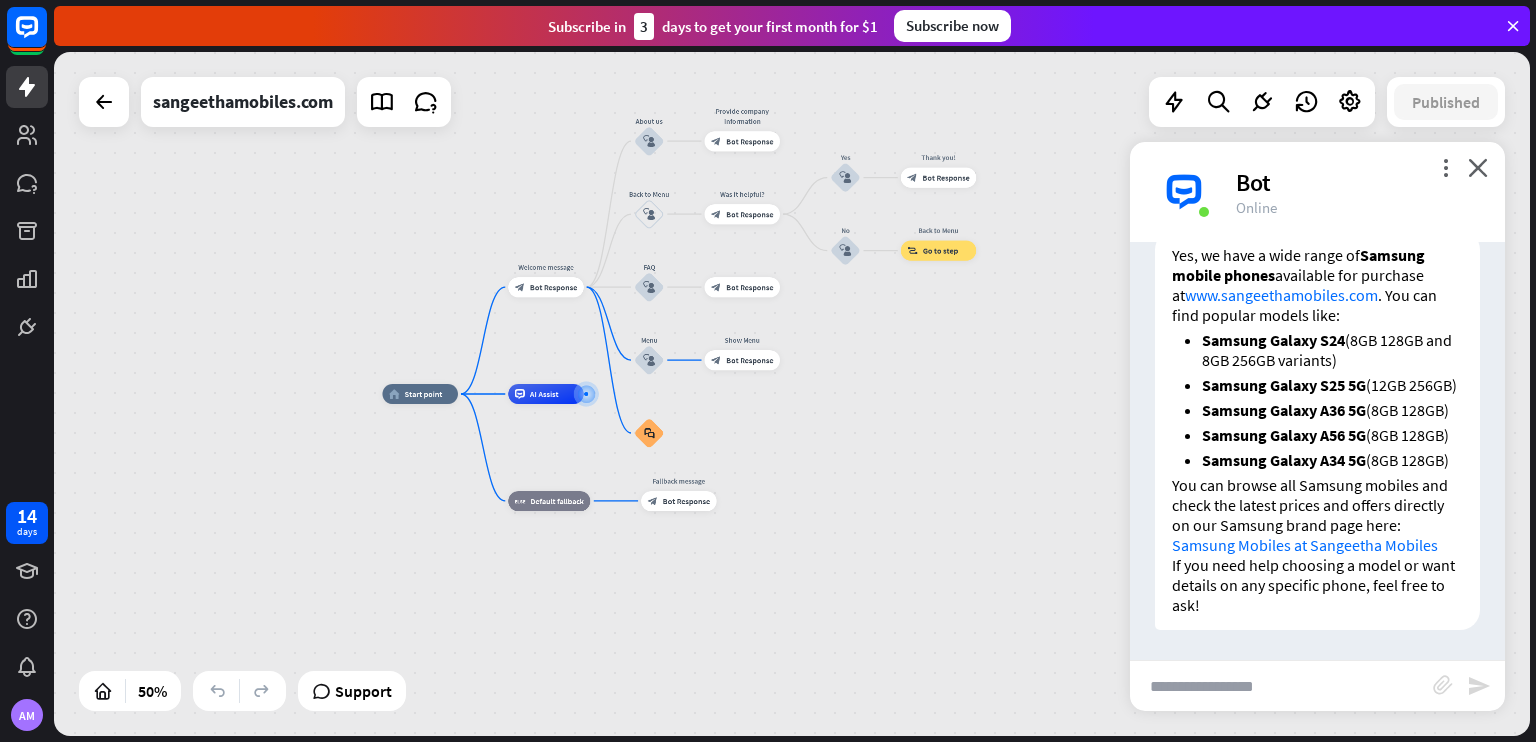 scroll, scrollTop: 1468, scrollLeft: 0, axis: vertical 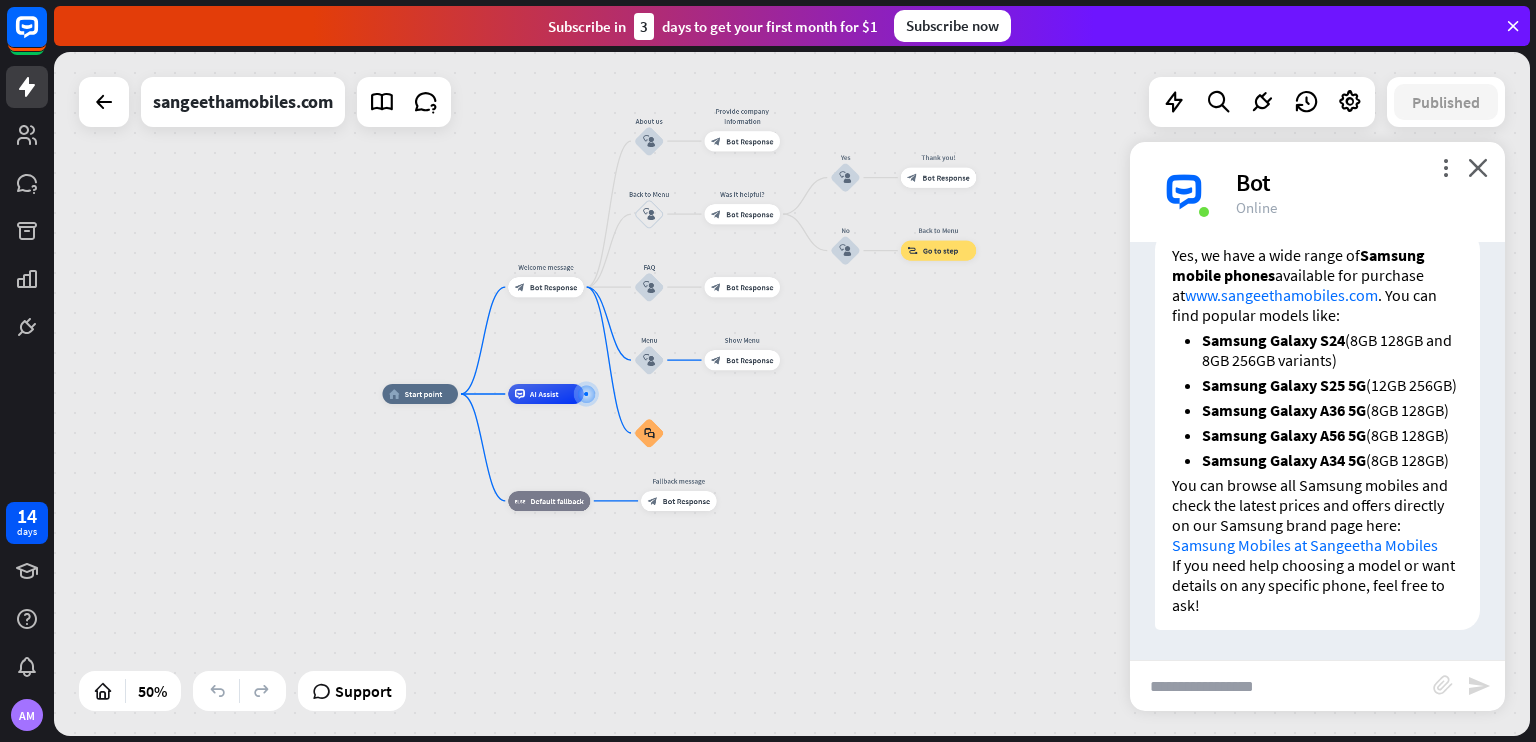 click on "Today 2:35 PM
Show JSON" at bounding box center [1240, 209] 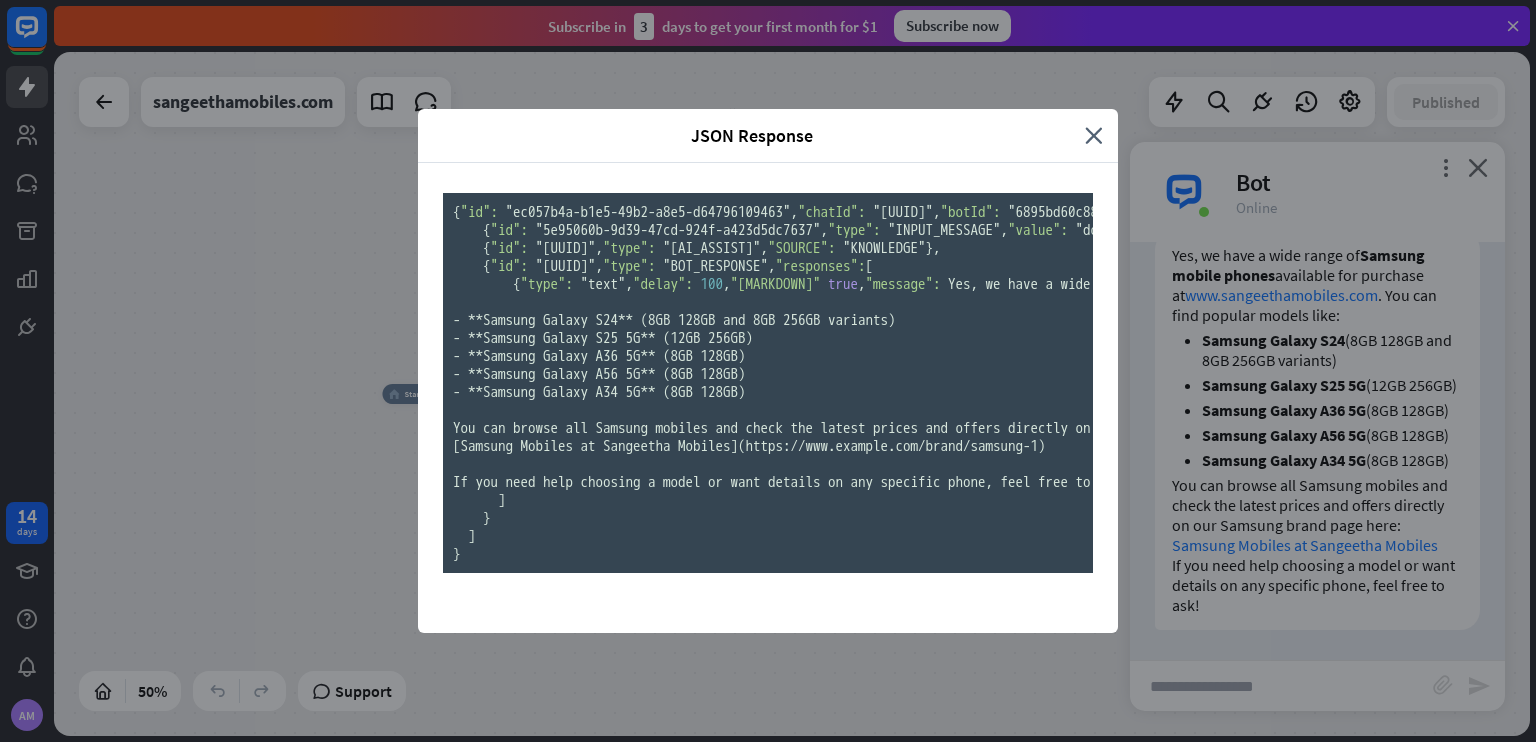 scroll, scrollTop: 0, scrollLeft: 0, axis: both 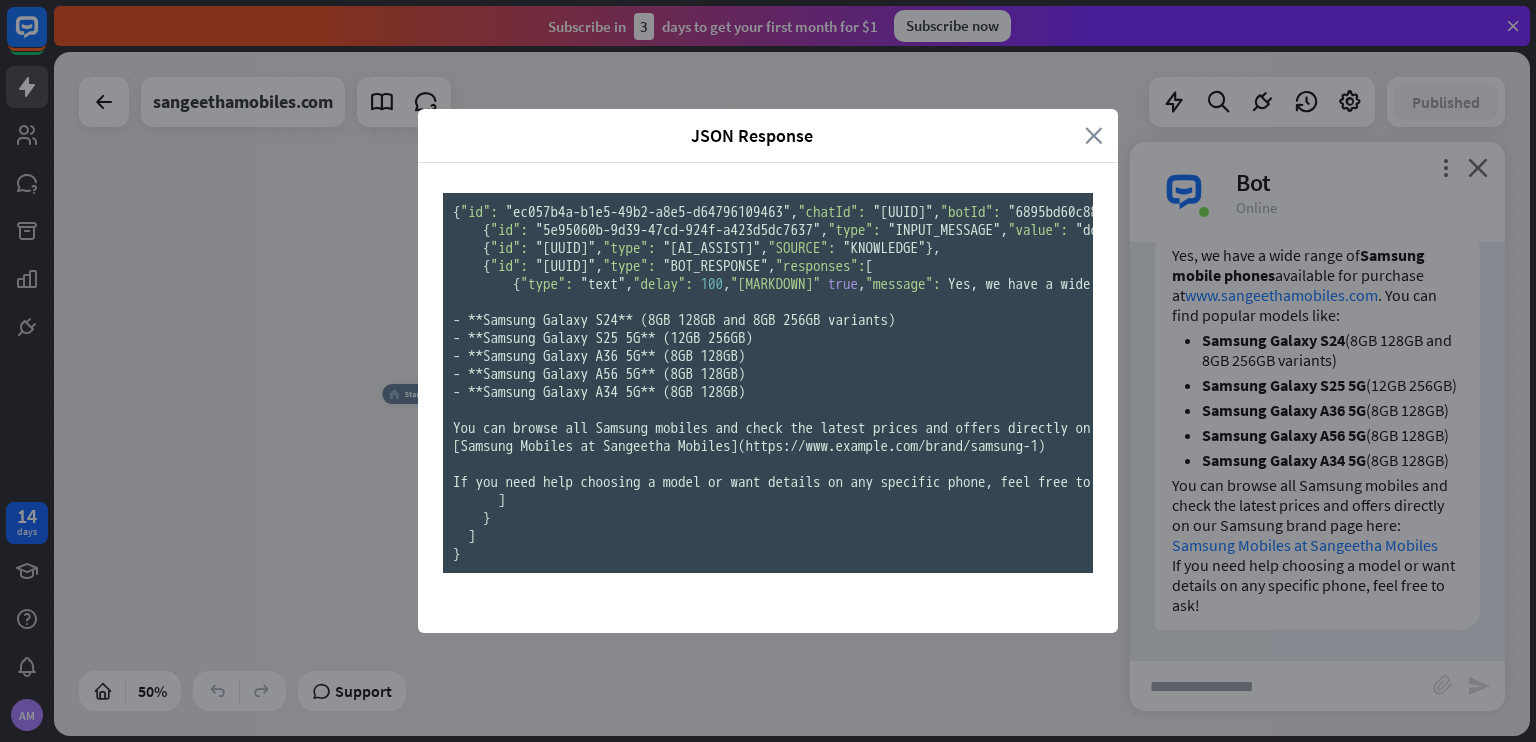 click on "close" at bounding box center [1094, 135] 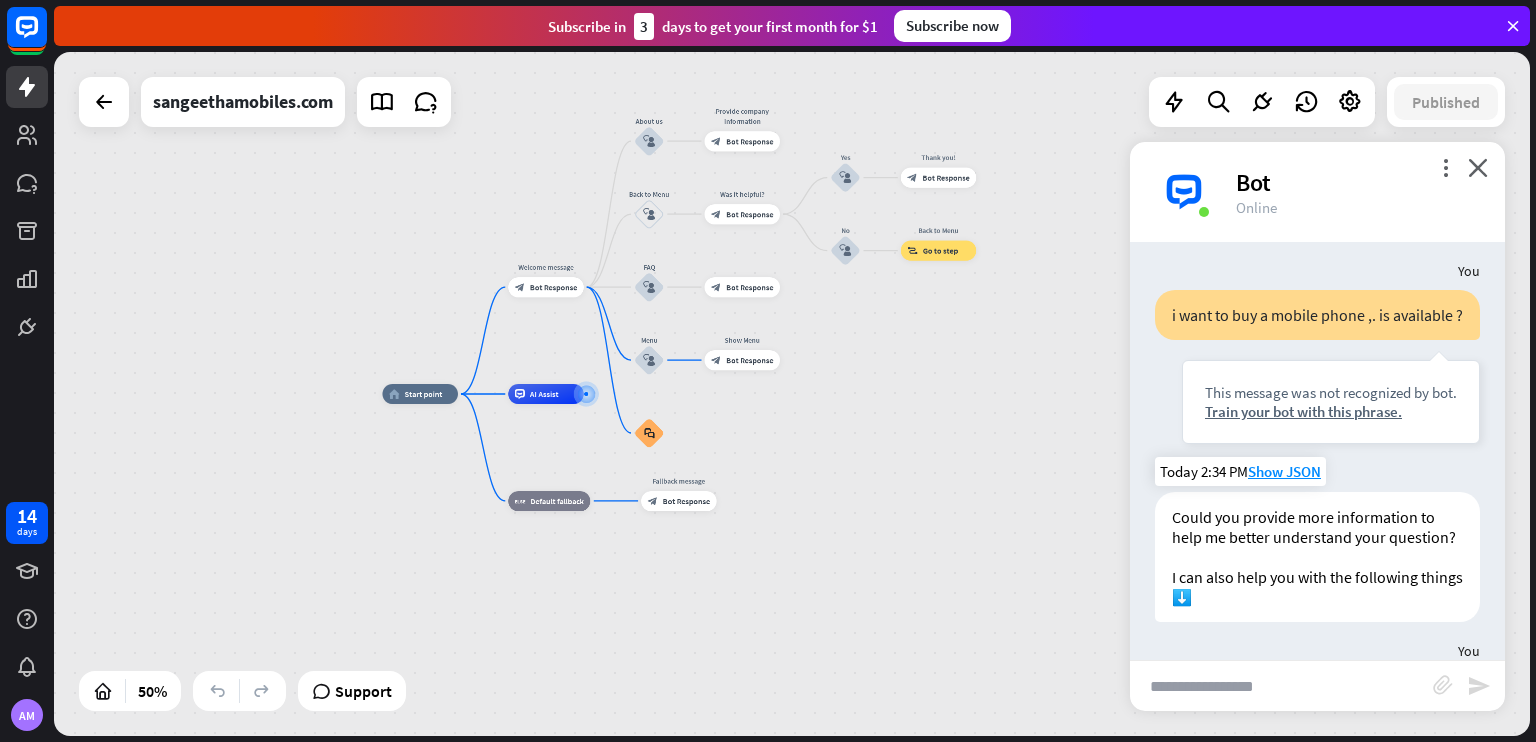 scroll, scrollTop: 1616, scrollLeft: 0, axis: vertical 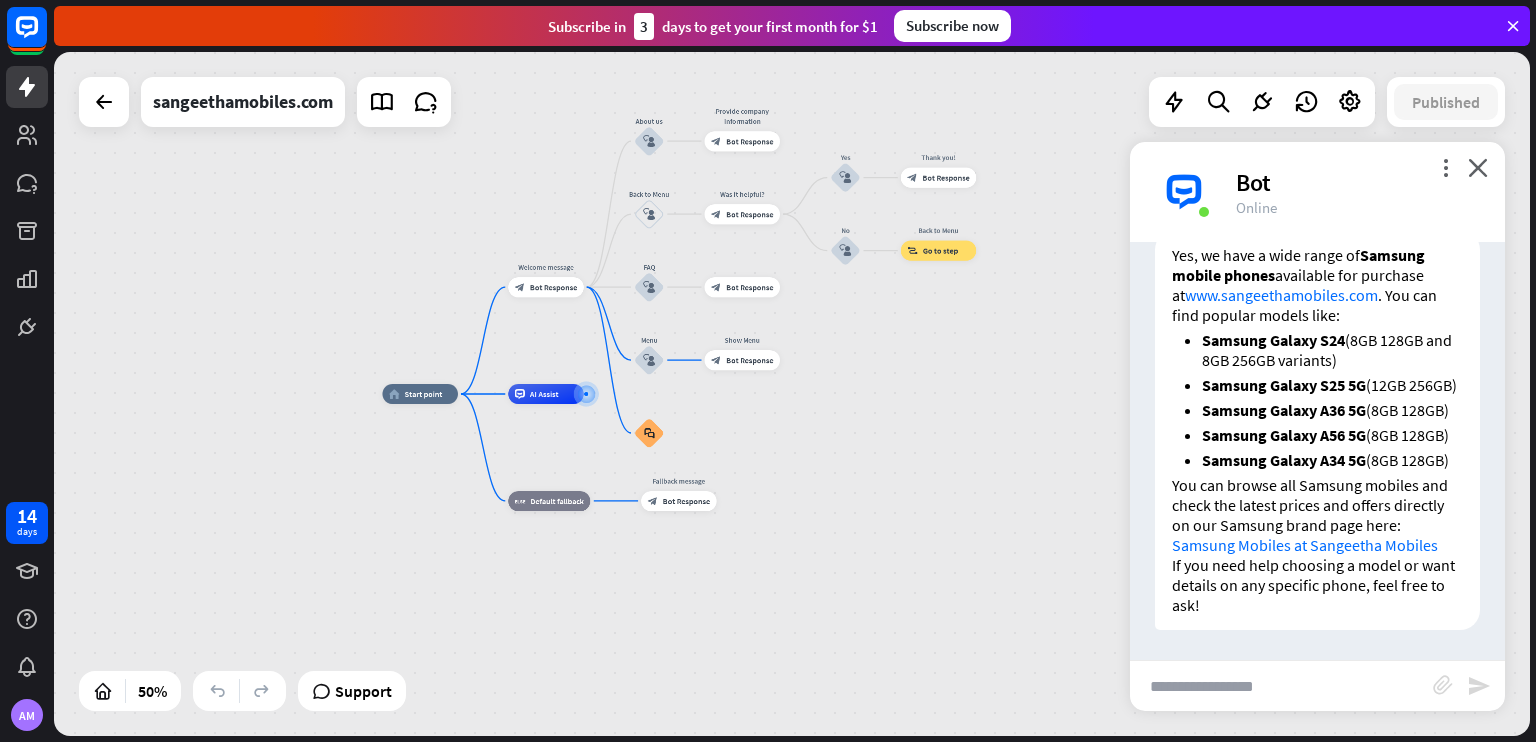 click at bounding box center (1281, 686) 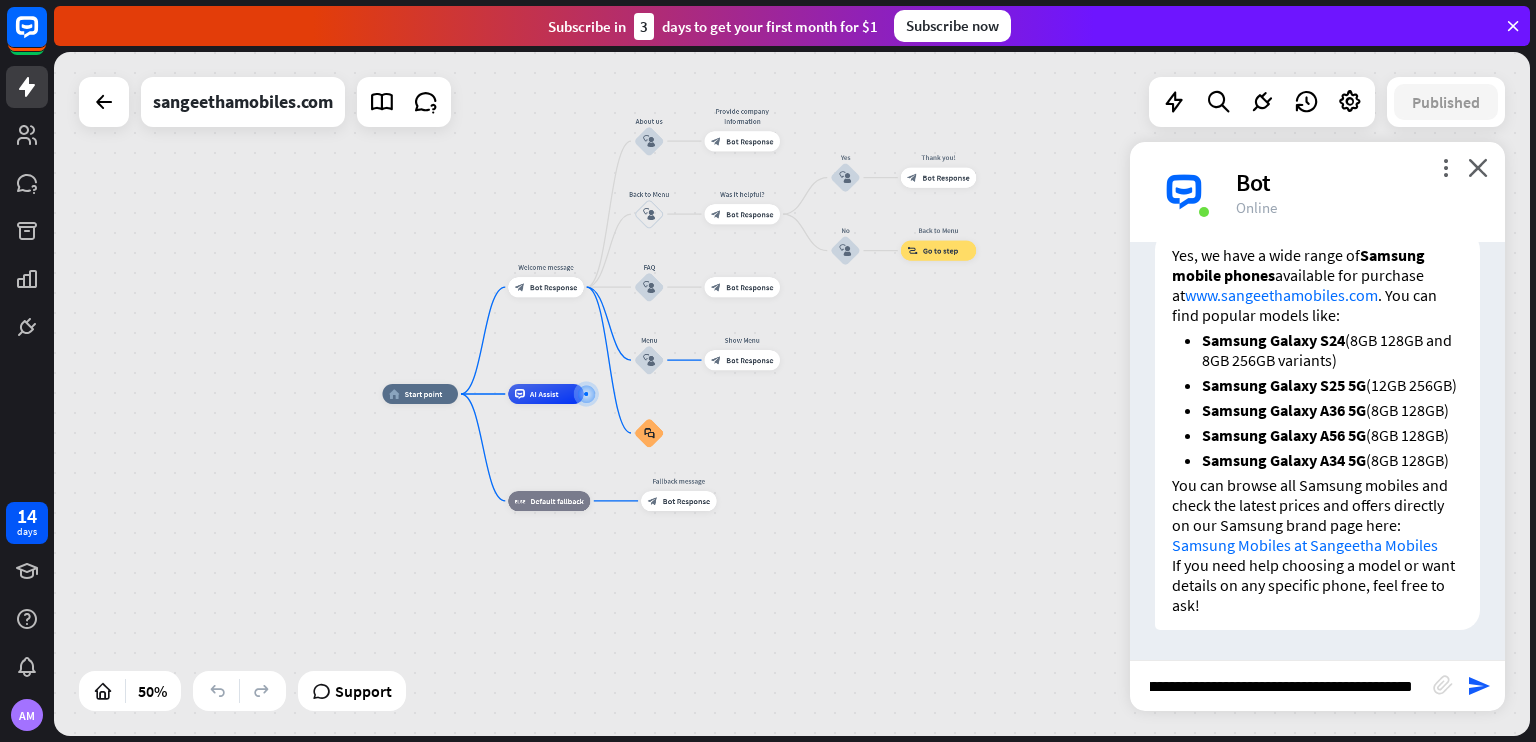 scroll, scrollTop: 0, scrollLeft: 52, axis: horizontal 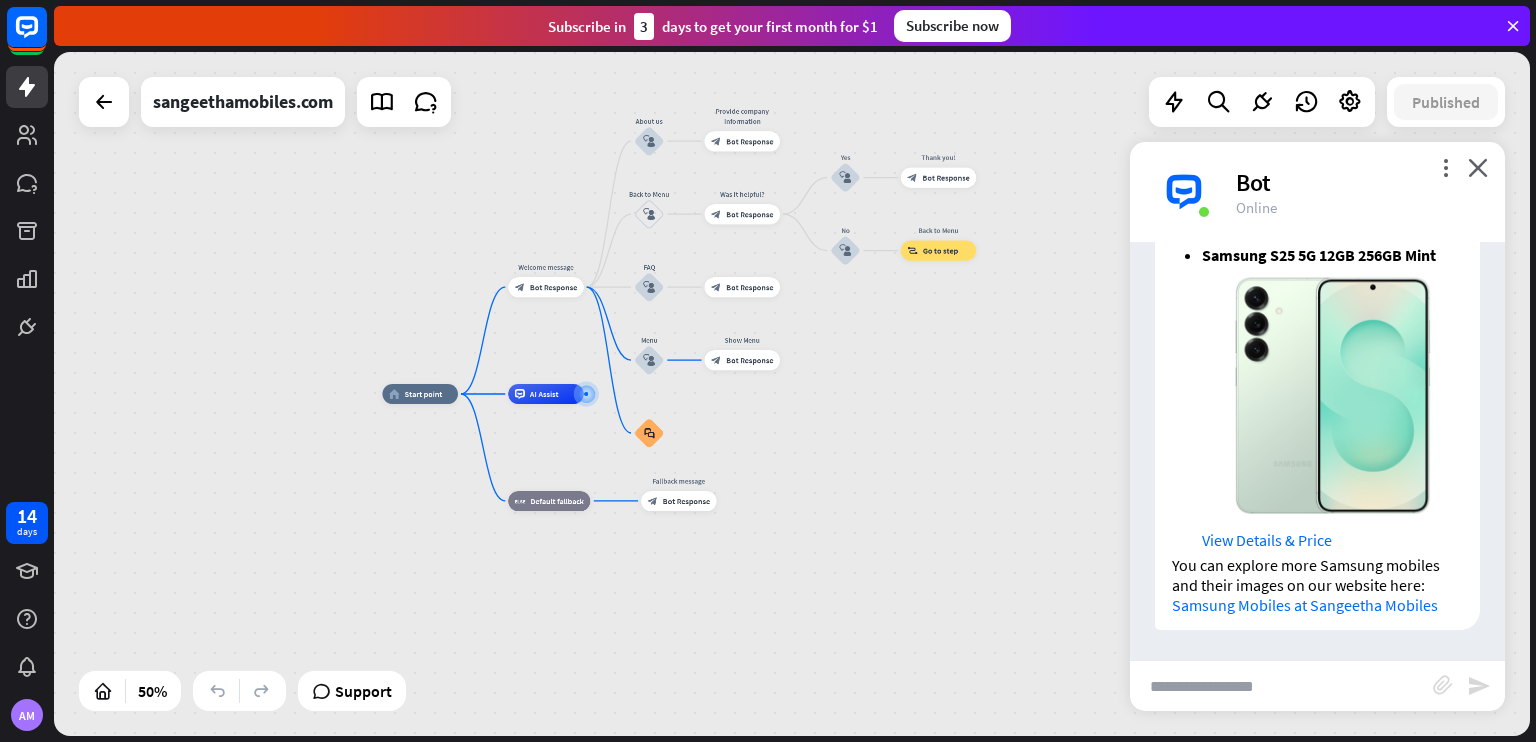 click at bounding box center [1281, 686] 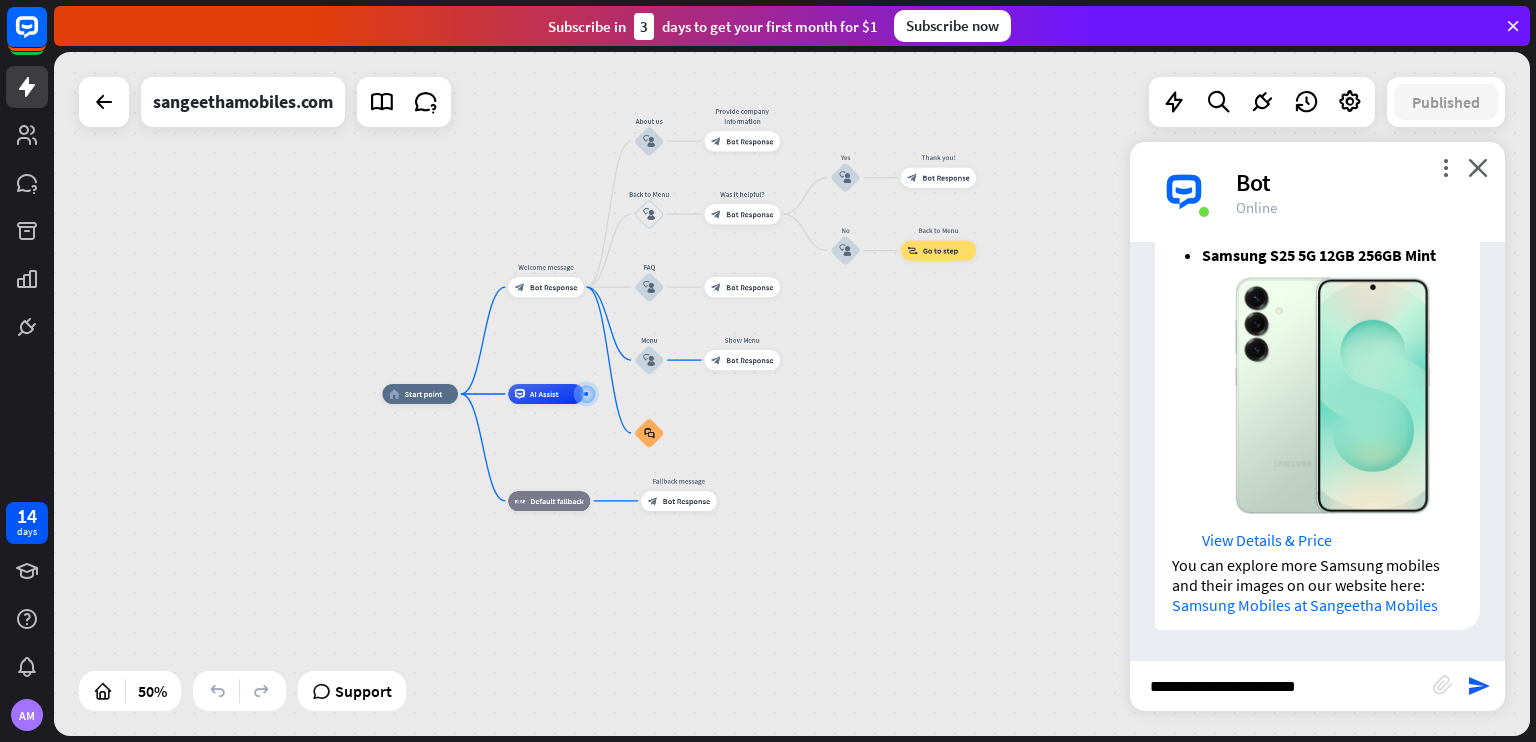 type on "**********" 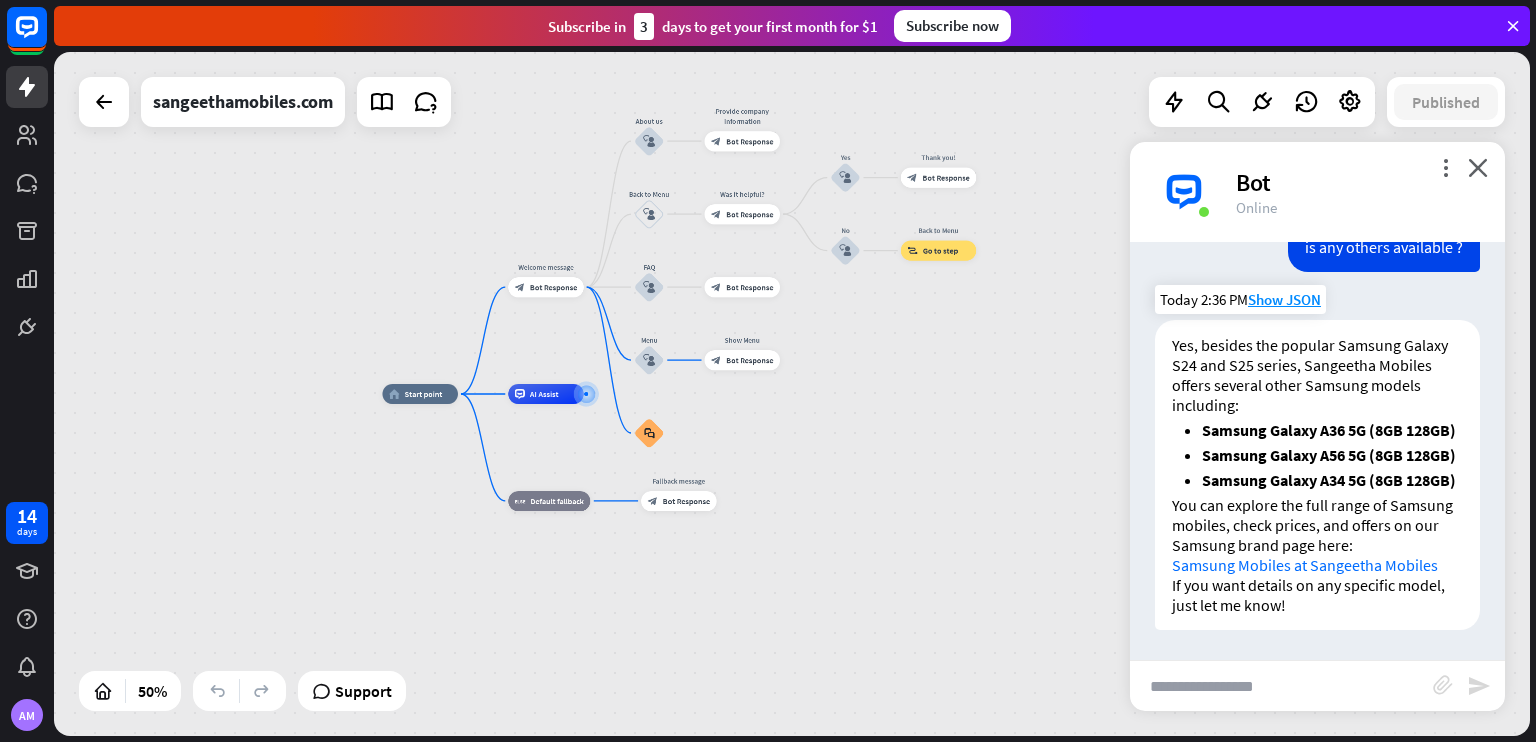 scroll, scrollTop: 3692, scrollLeft: 0, axis: vertical 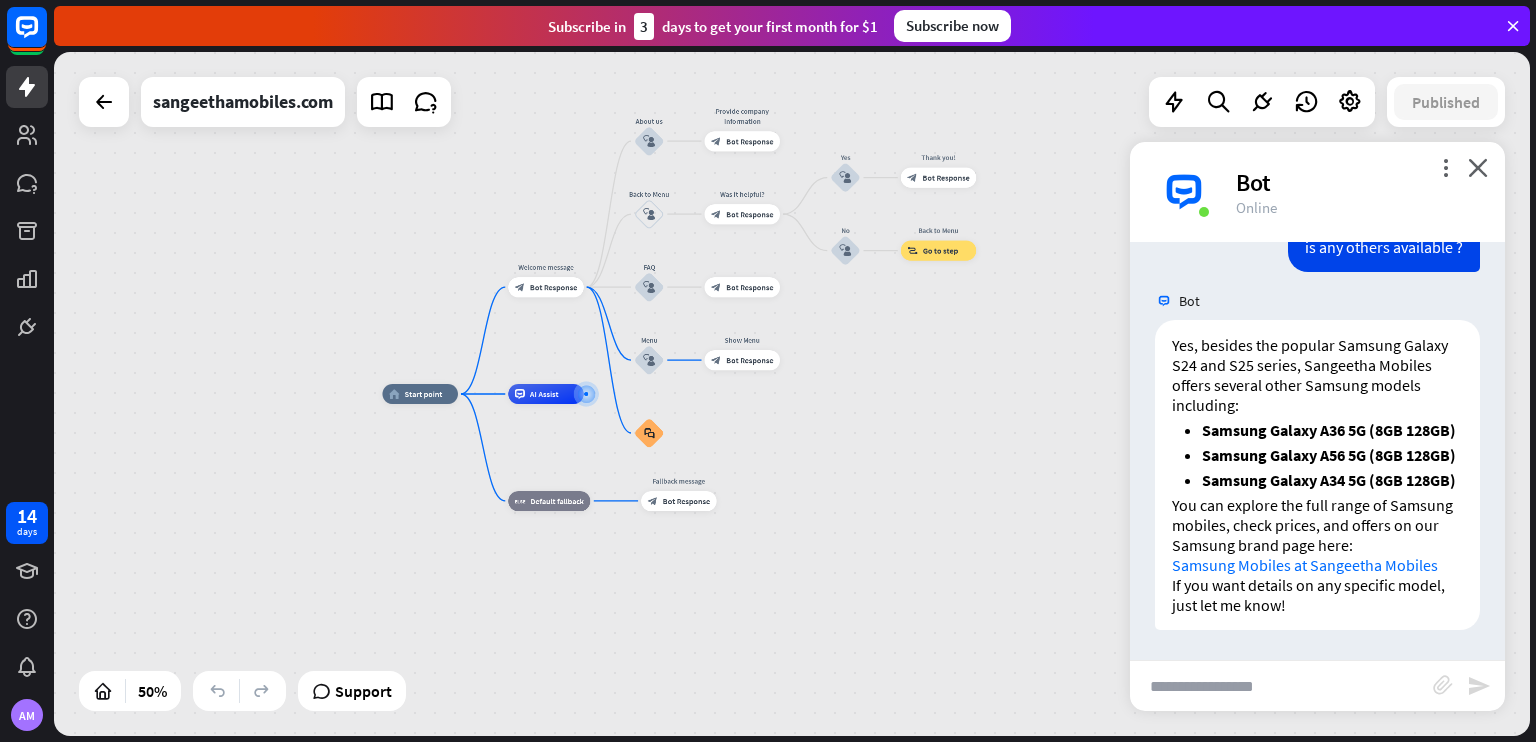 click at bounding box center [1281, 686] 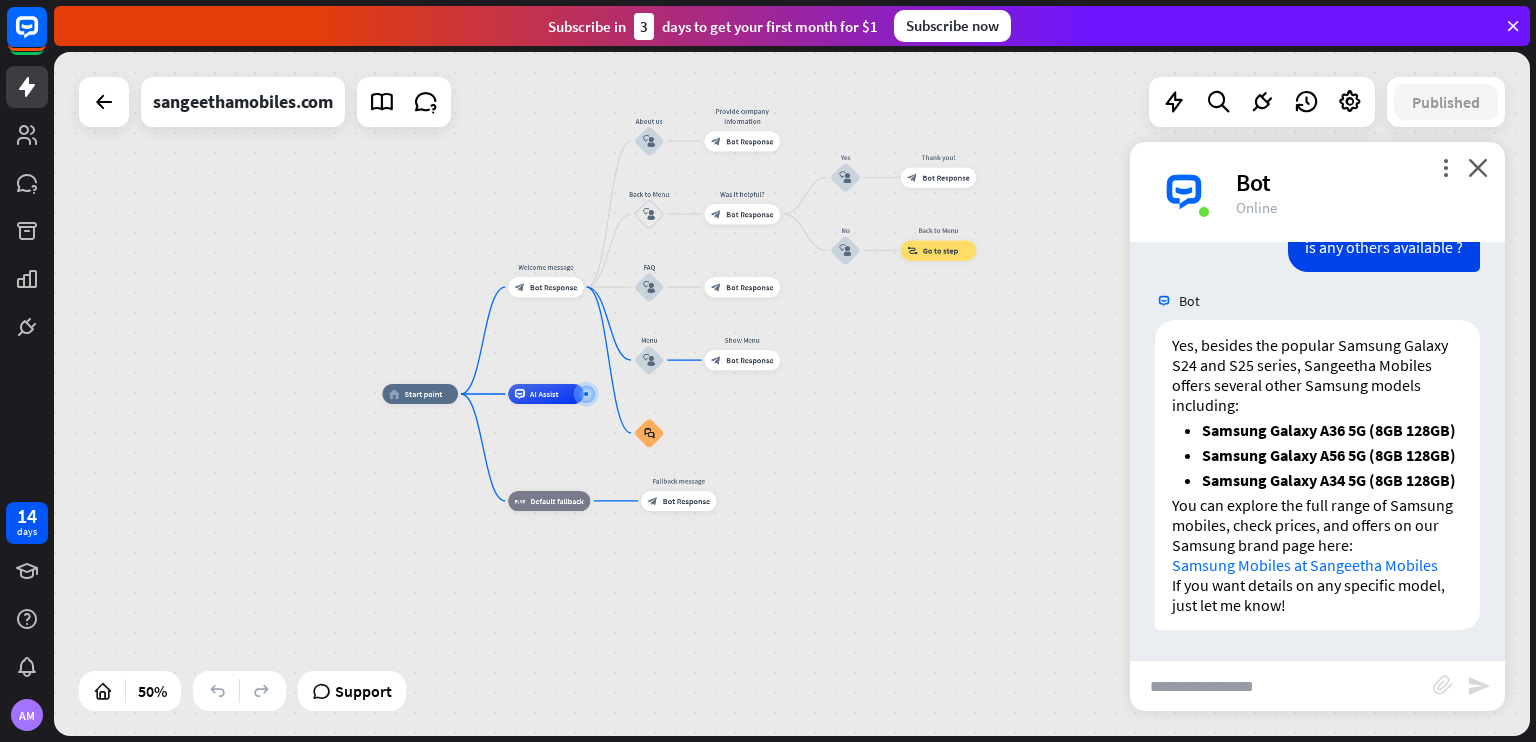 type on "*" 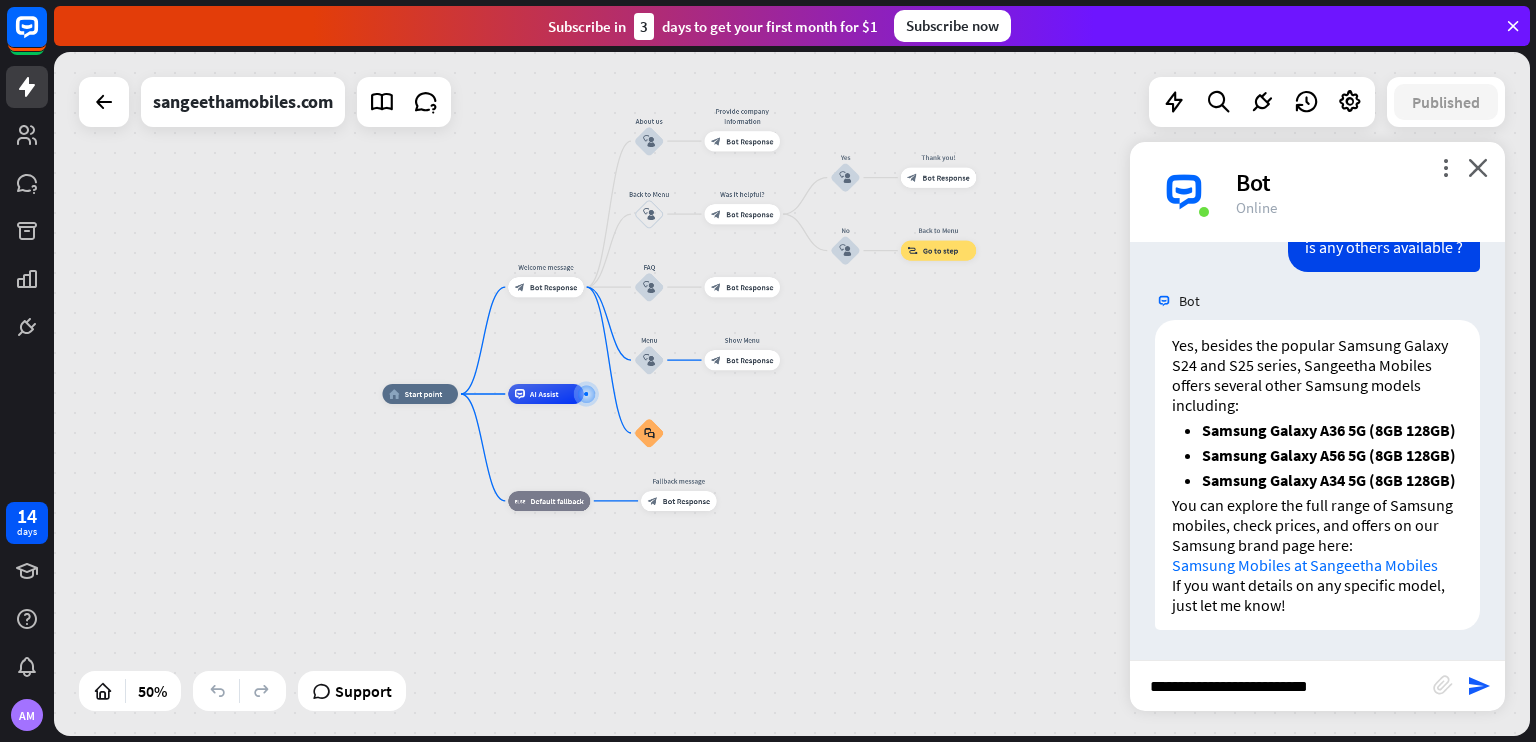 type on "**********" 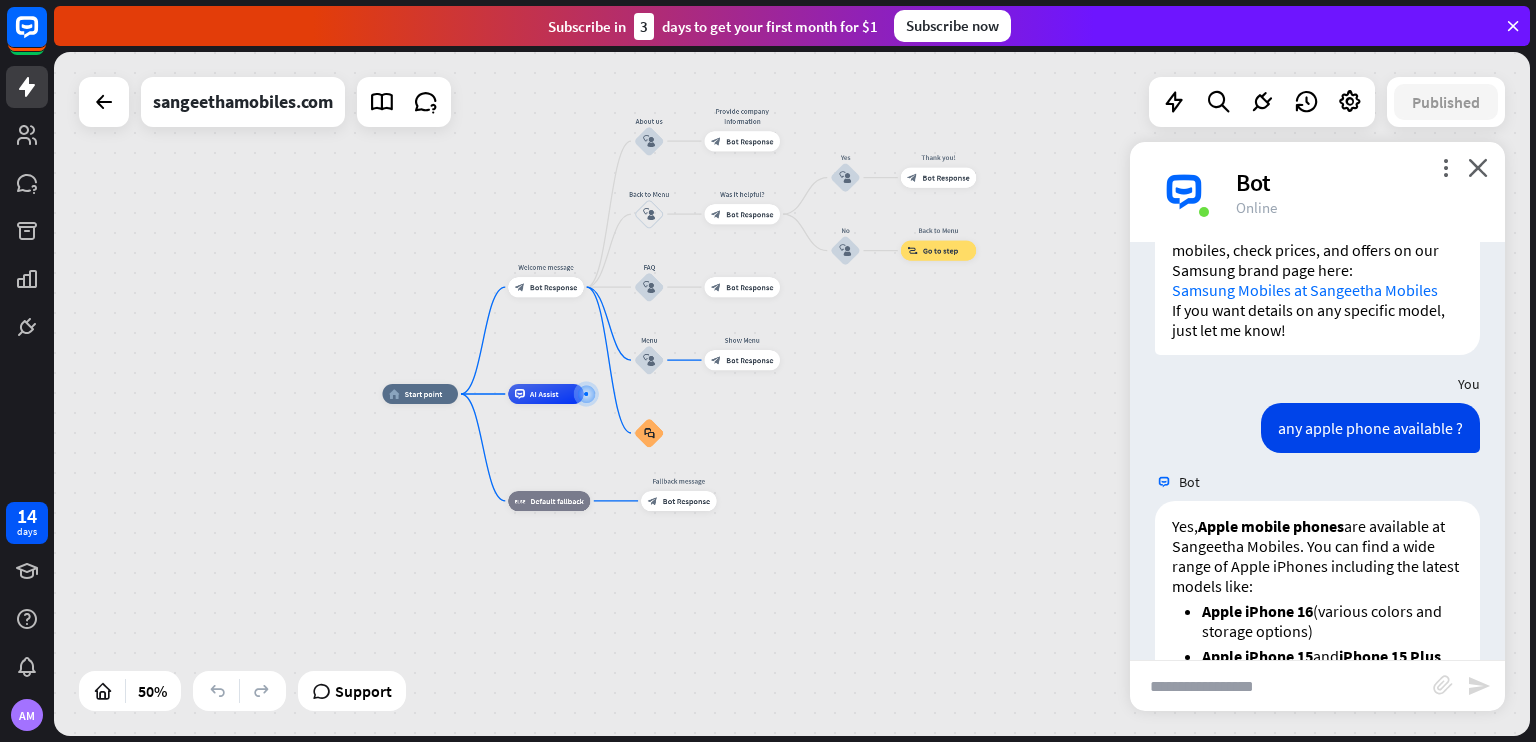 scroll, scrollTop: 4228, scrollLeft: 0, axis: vertical 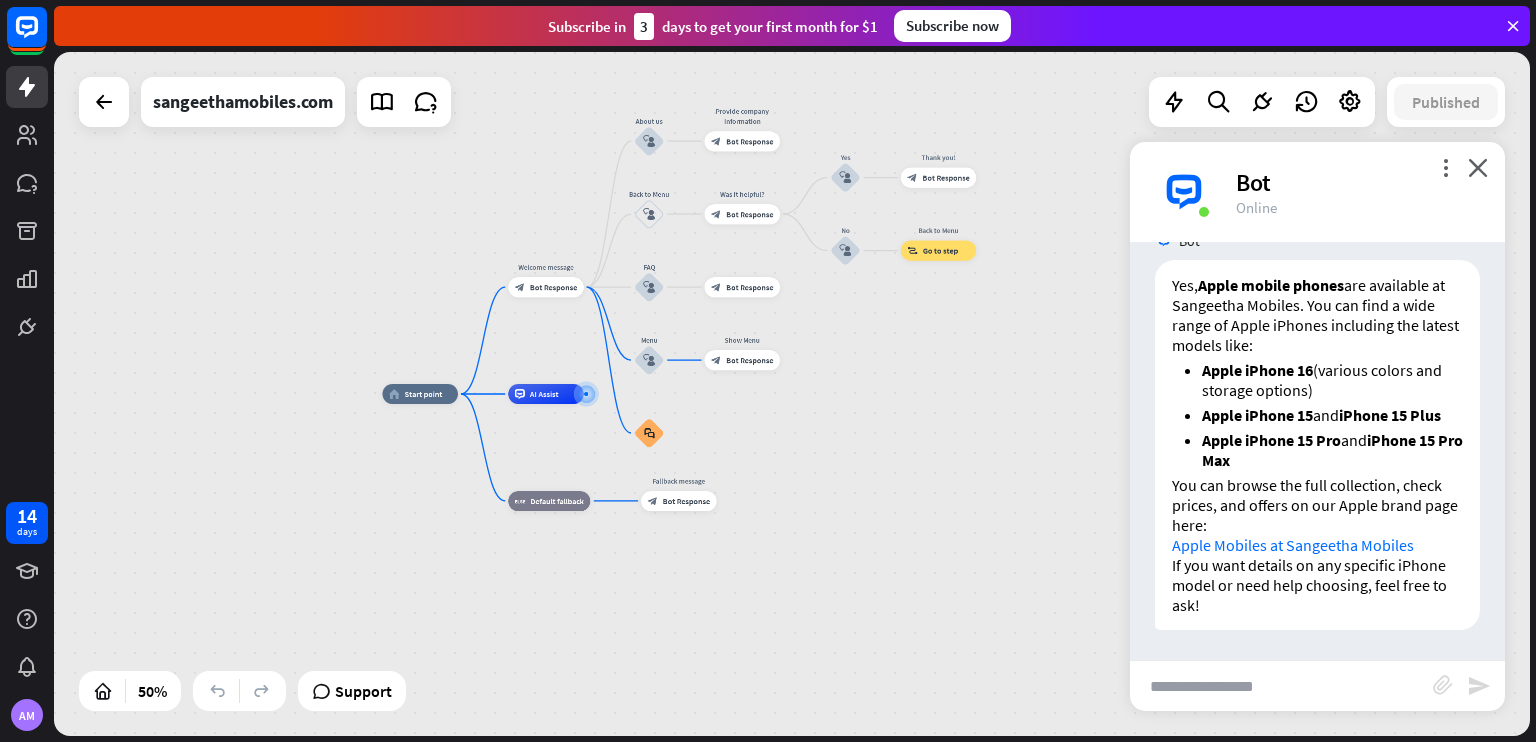 click at bounding box center [1281, 686] 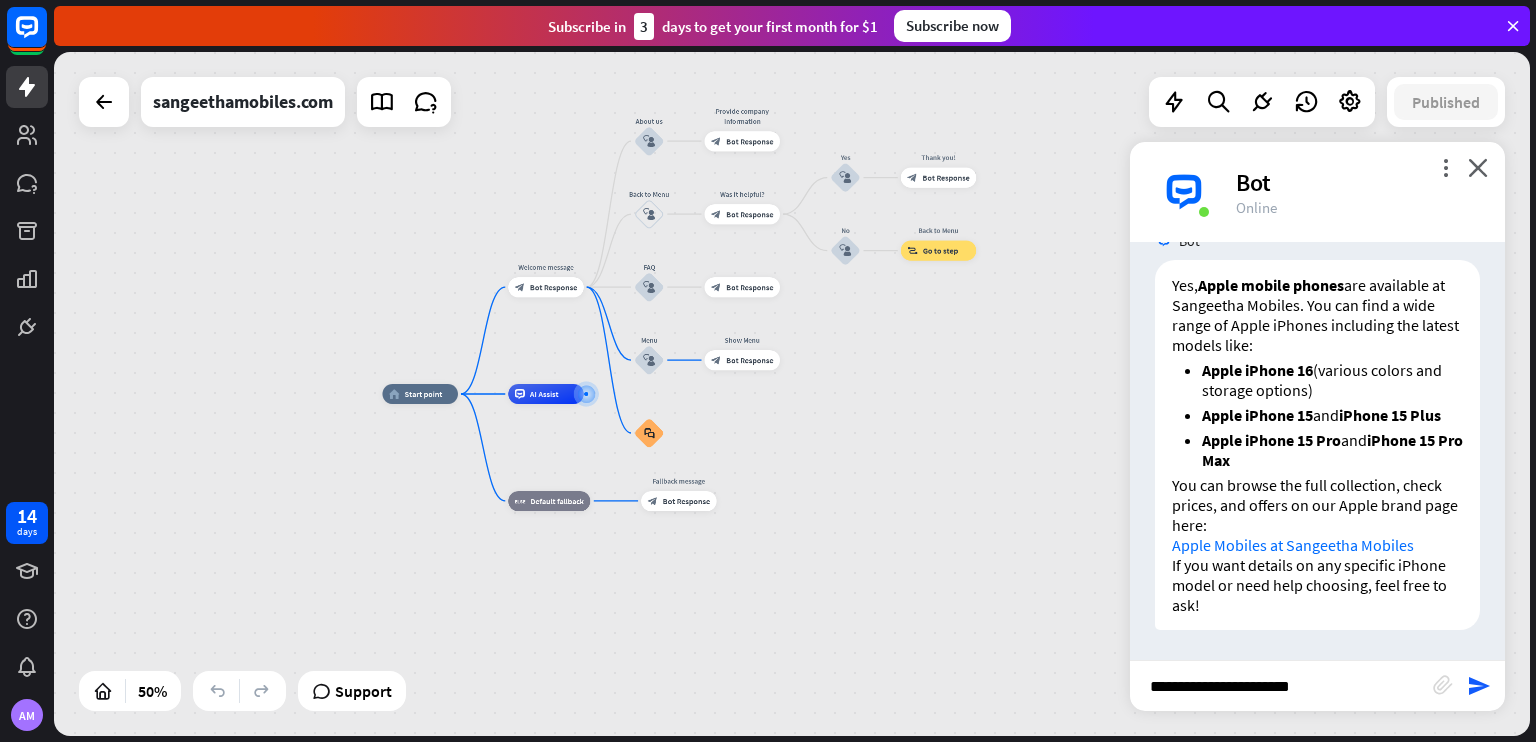 type on "**********" 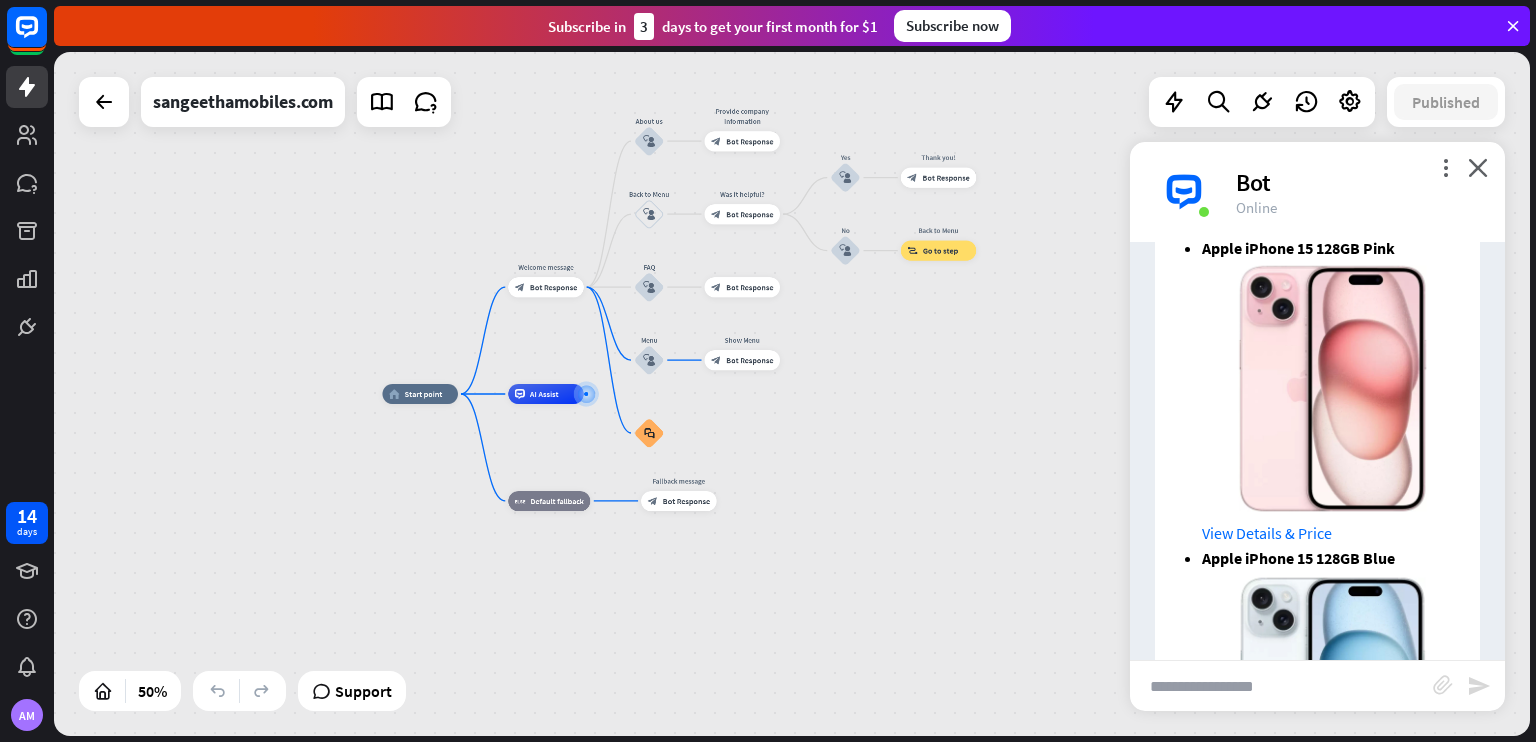scroll, scrollTop: 5418, scrollLeft: 0, axis: vertical 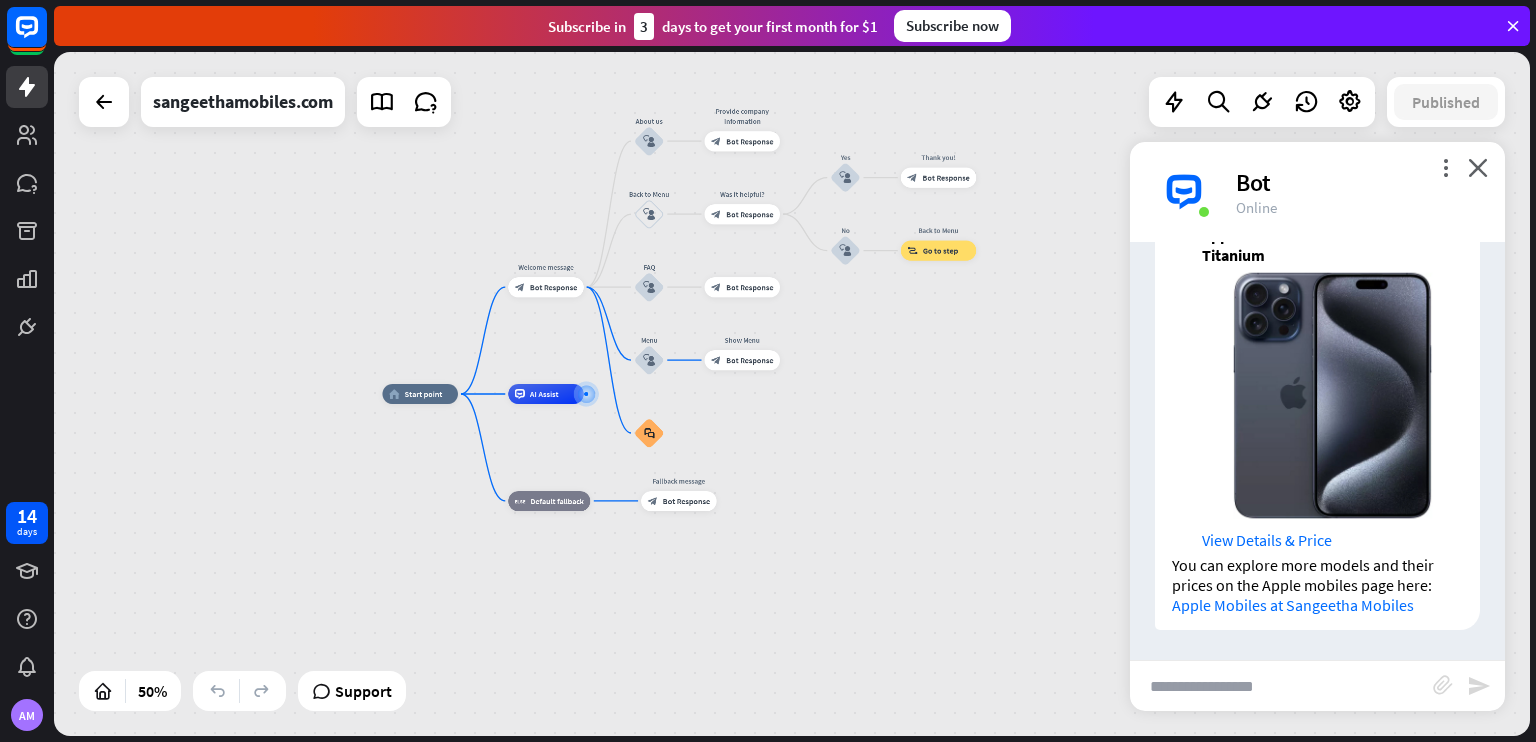 click at bounding box center (1281, 686) 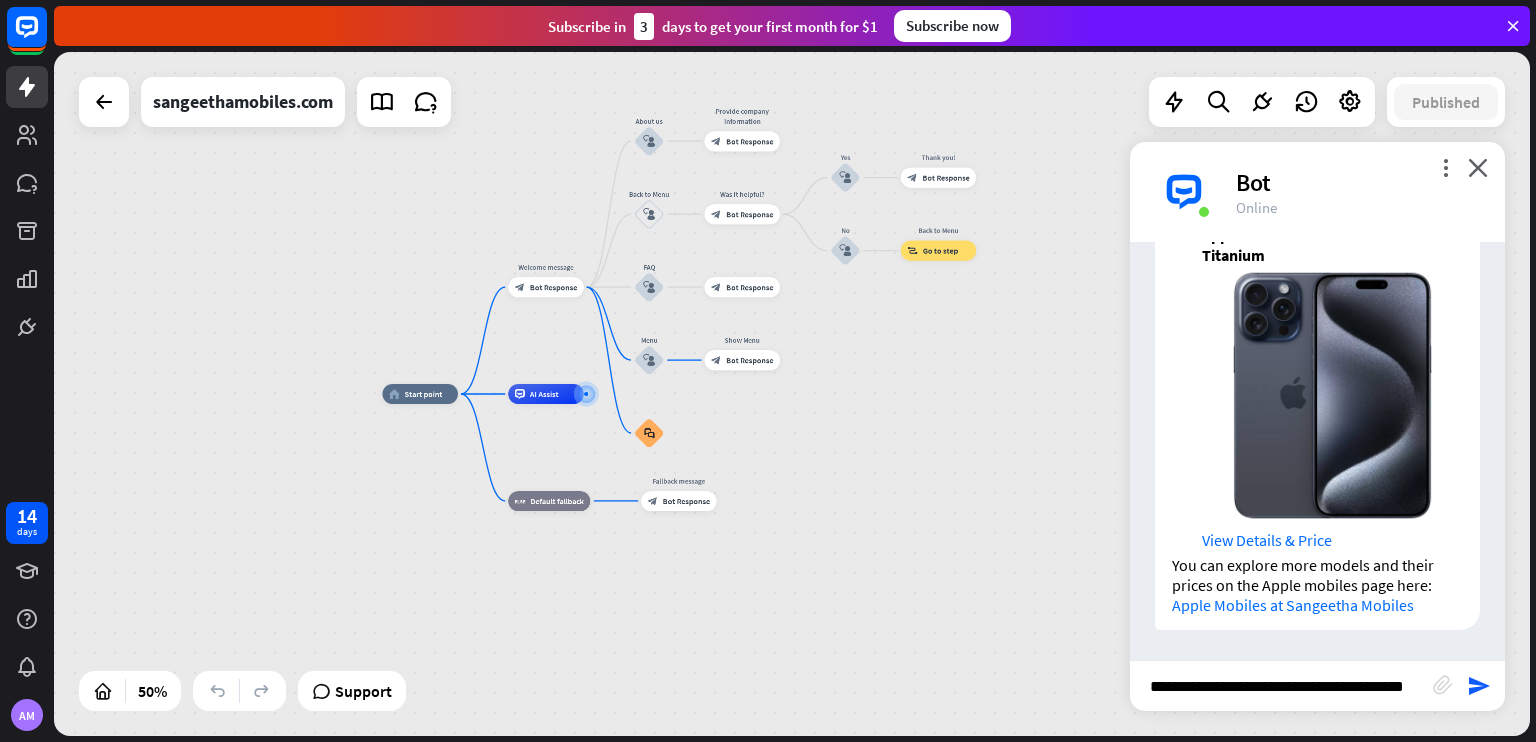 scroll, scrollTop: 0, scrollLeft: 22, axis: horizontal 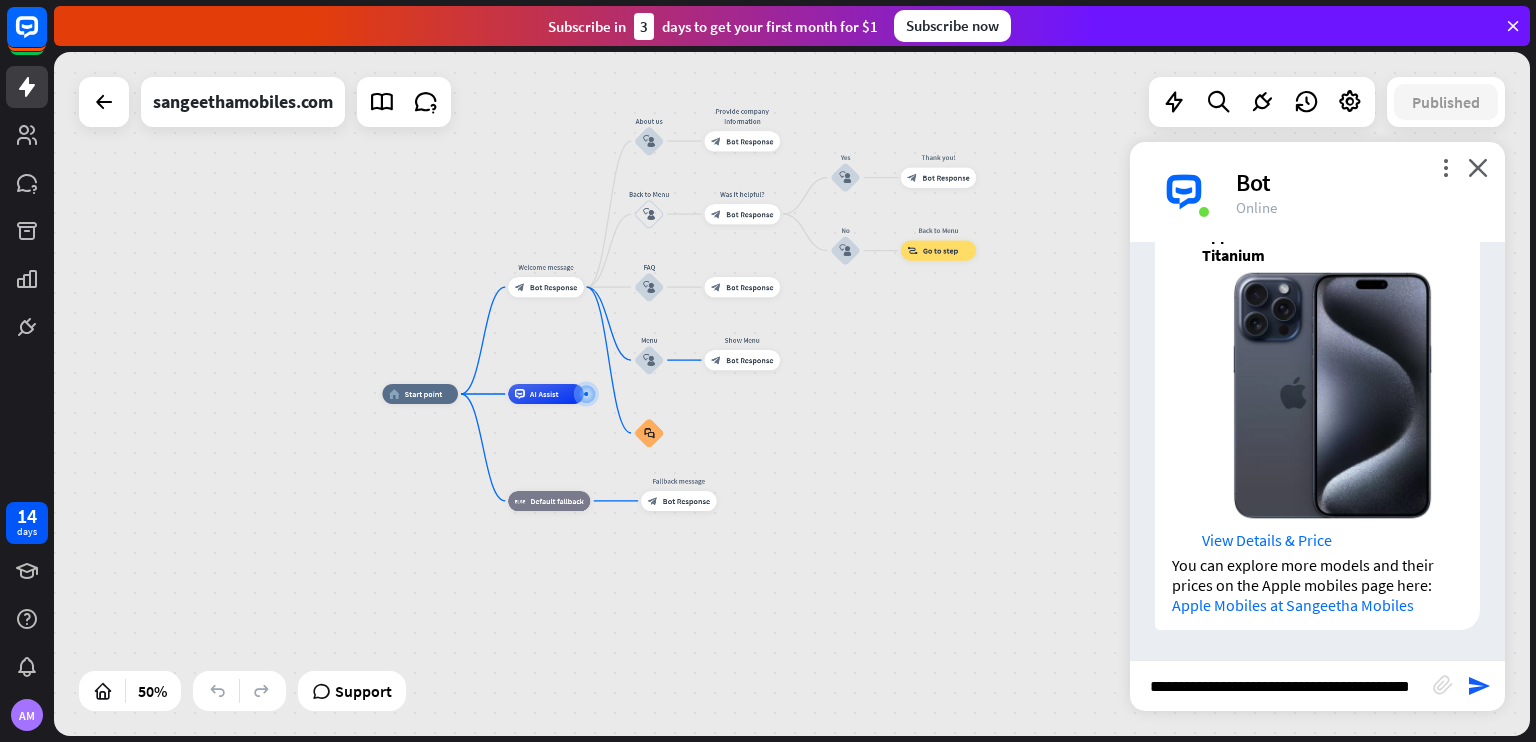 type on "**********" 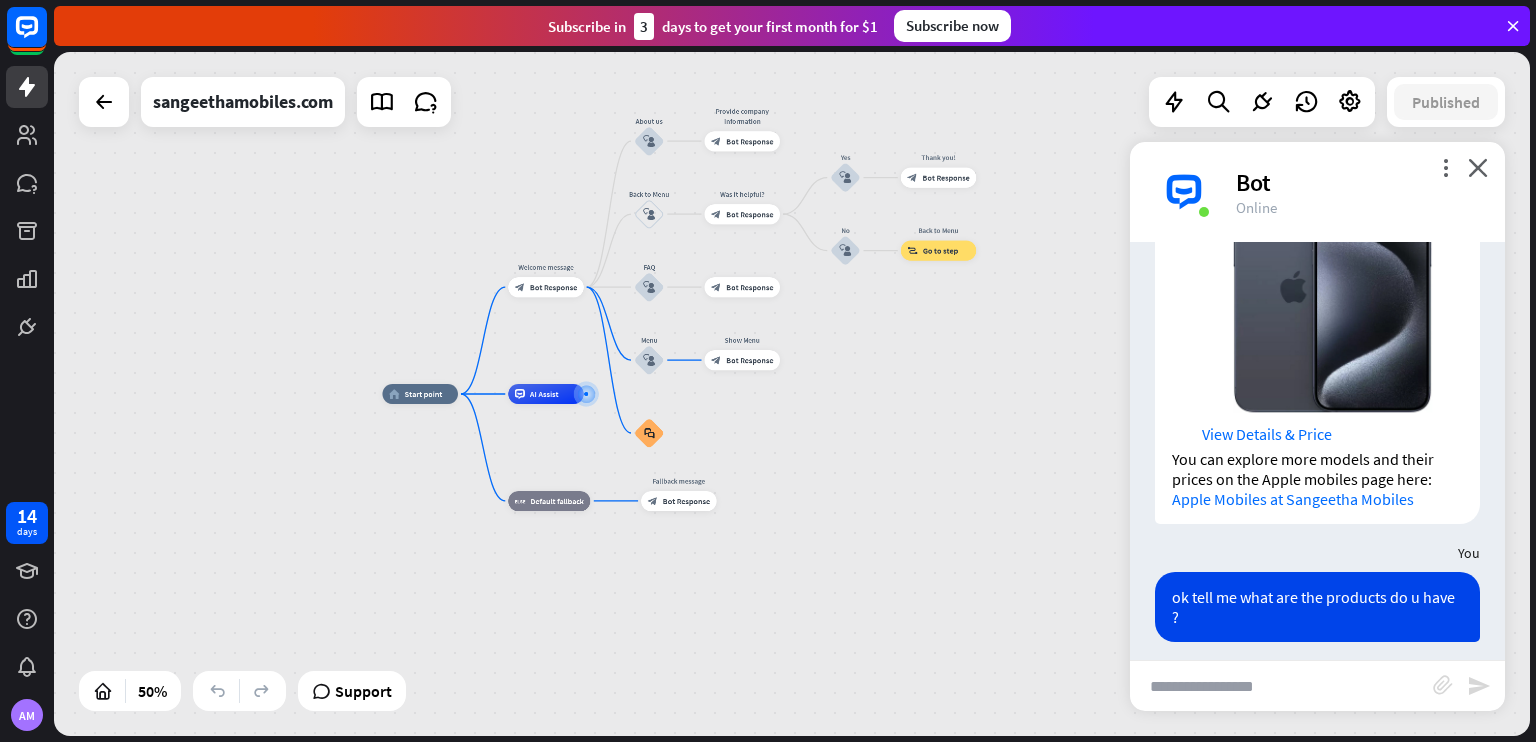 scroll, scrollTop: 0, scrollLeft: 0, axis: both 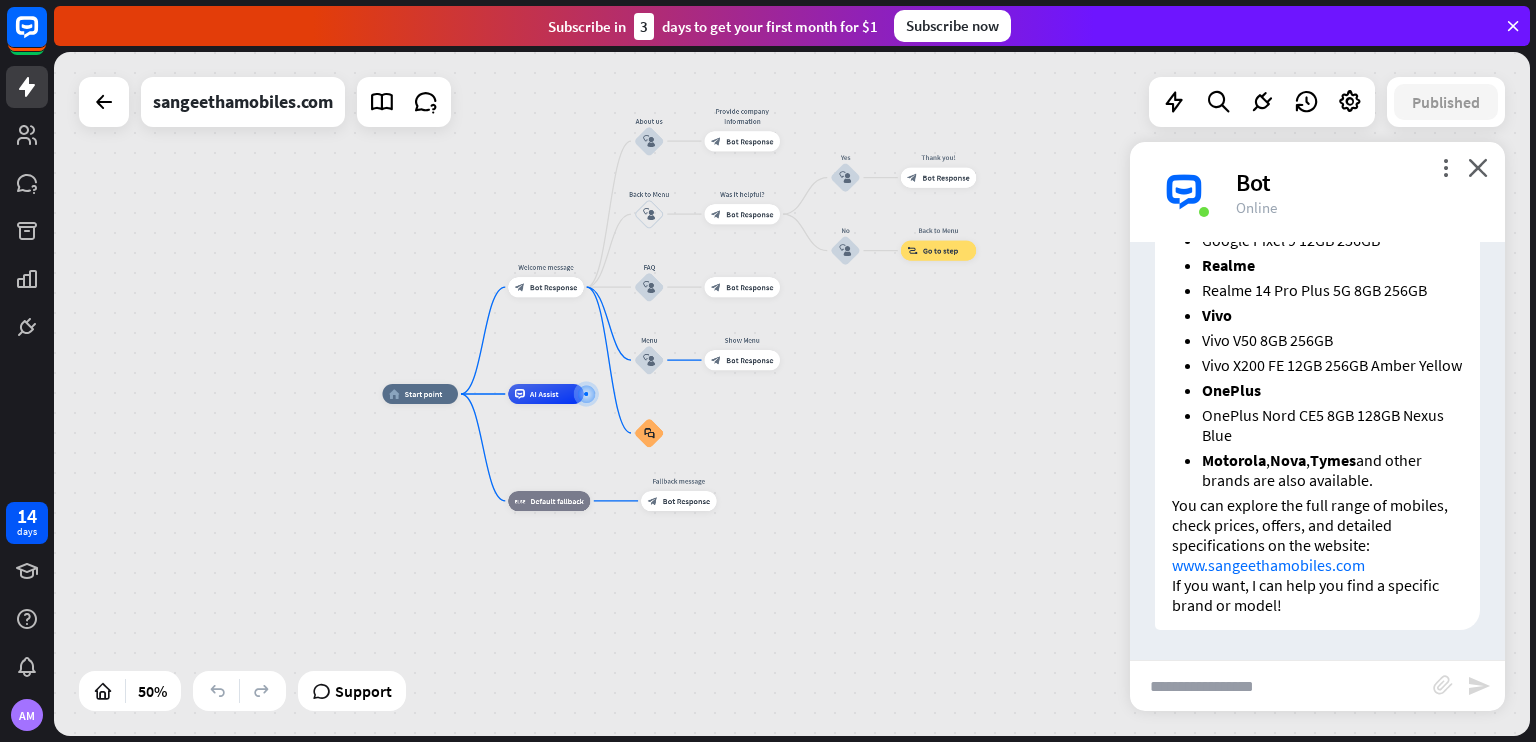 click at bounding box center (1281, 686) 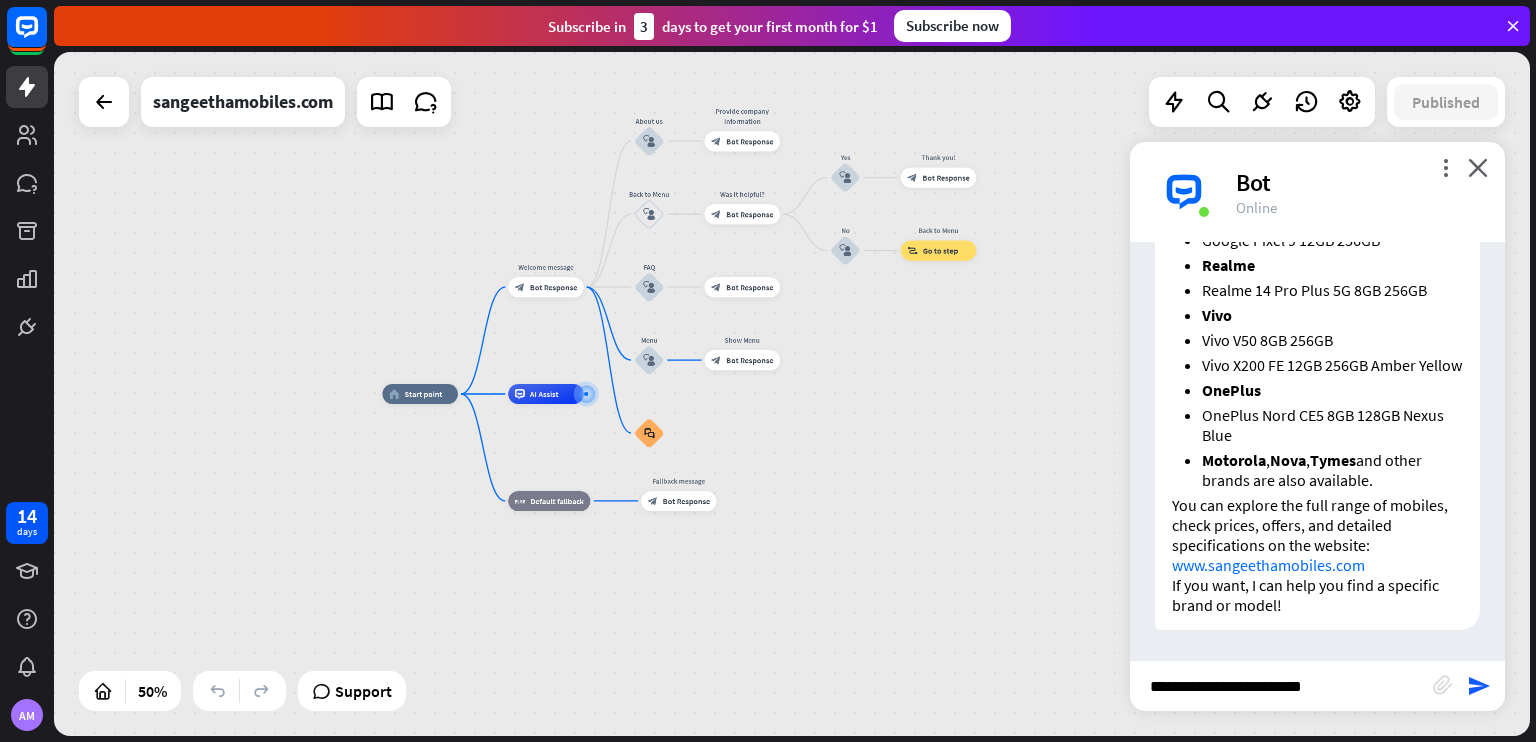 type on "**********" 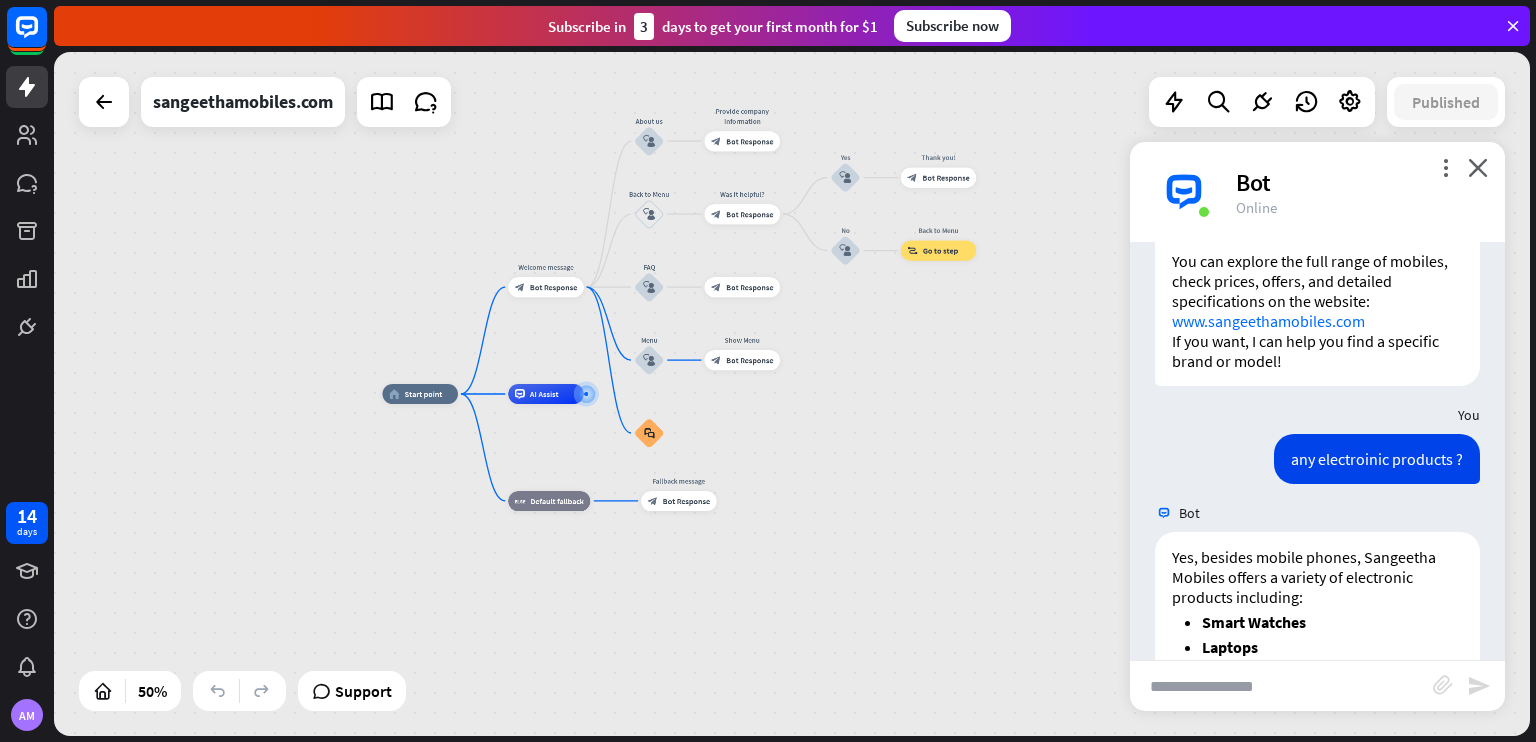 scroll, scrollTop: 8280, scrollLeft: 0, axis: vertical 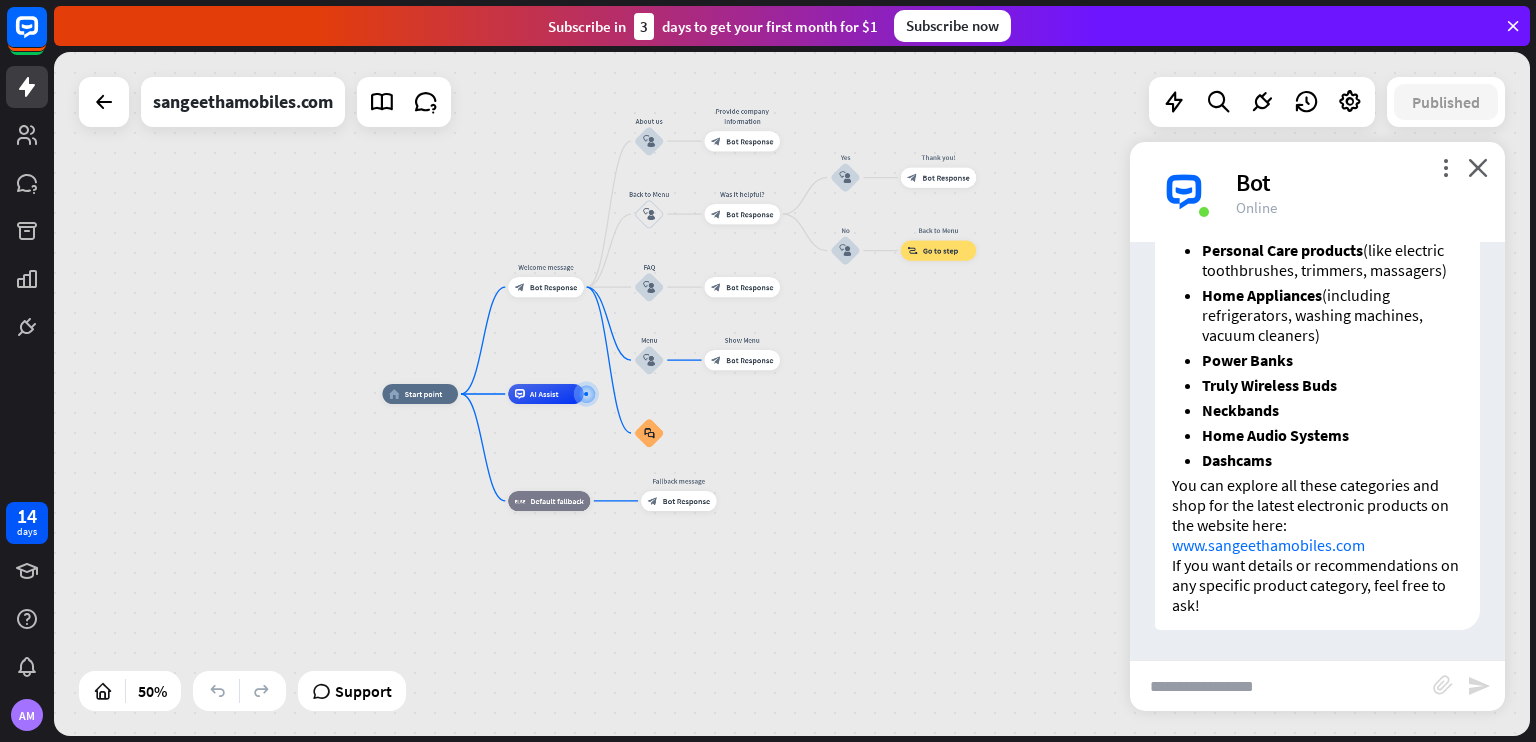 click at bounding box center [1281, 686] 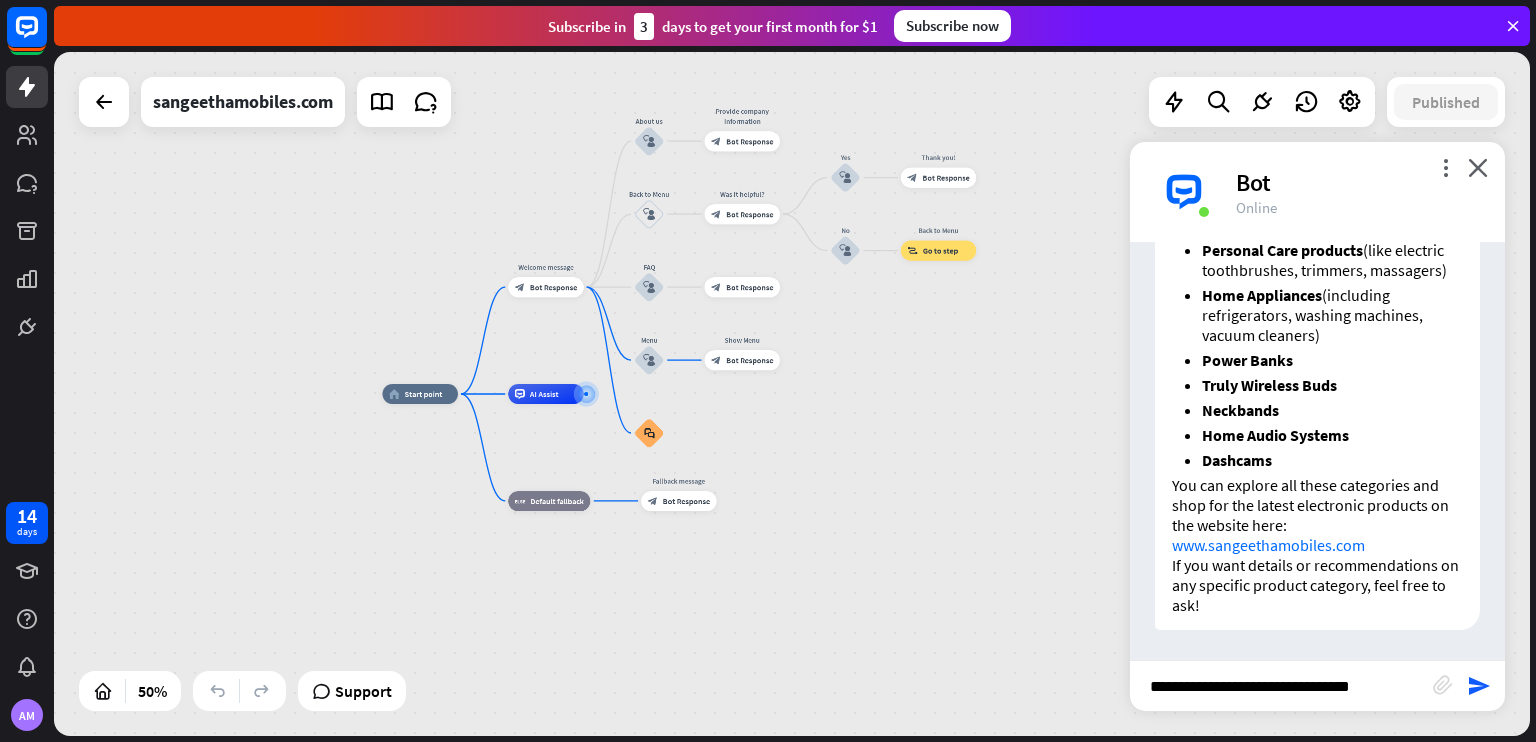 type on "**********" 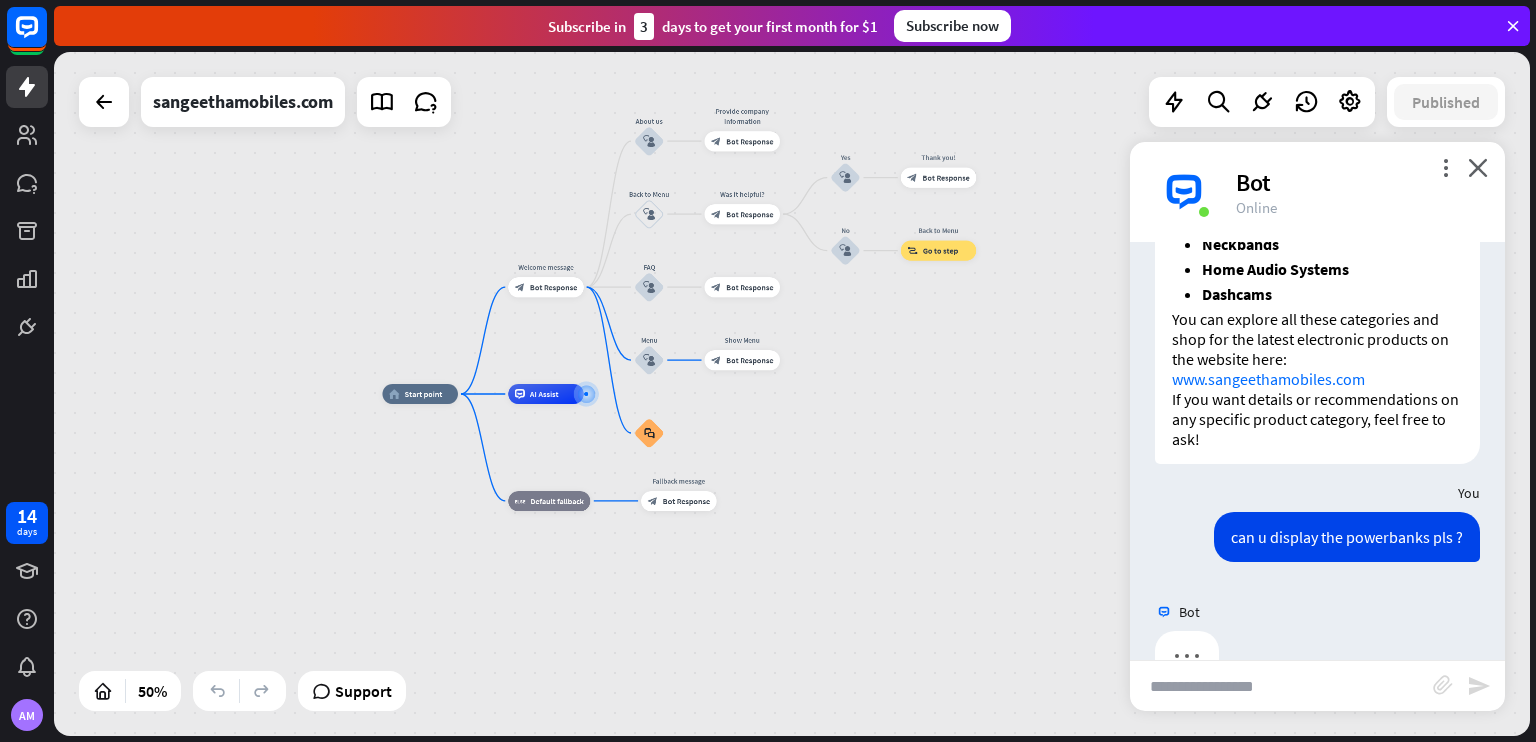 scroll, scrollTop: 8496, scrollLeft: 0, axis: vertical 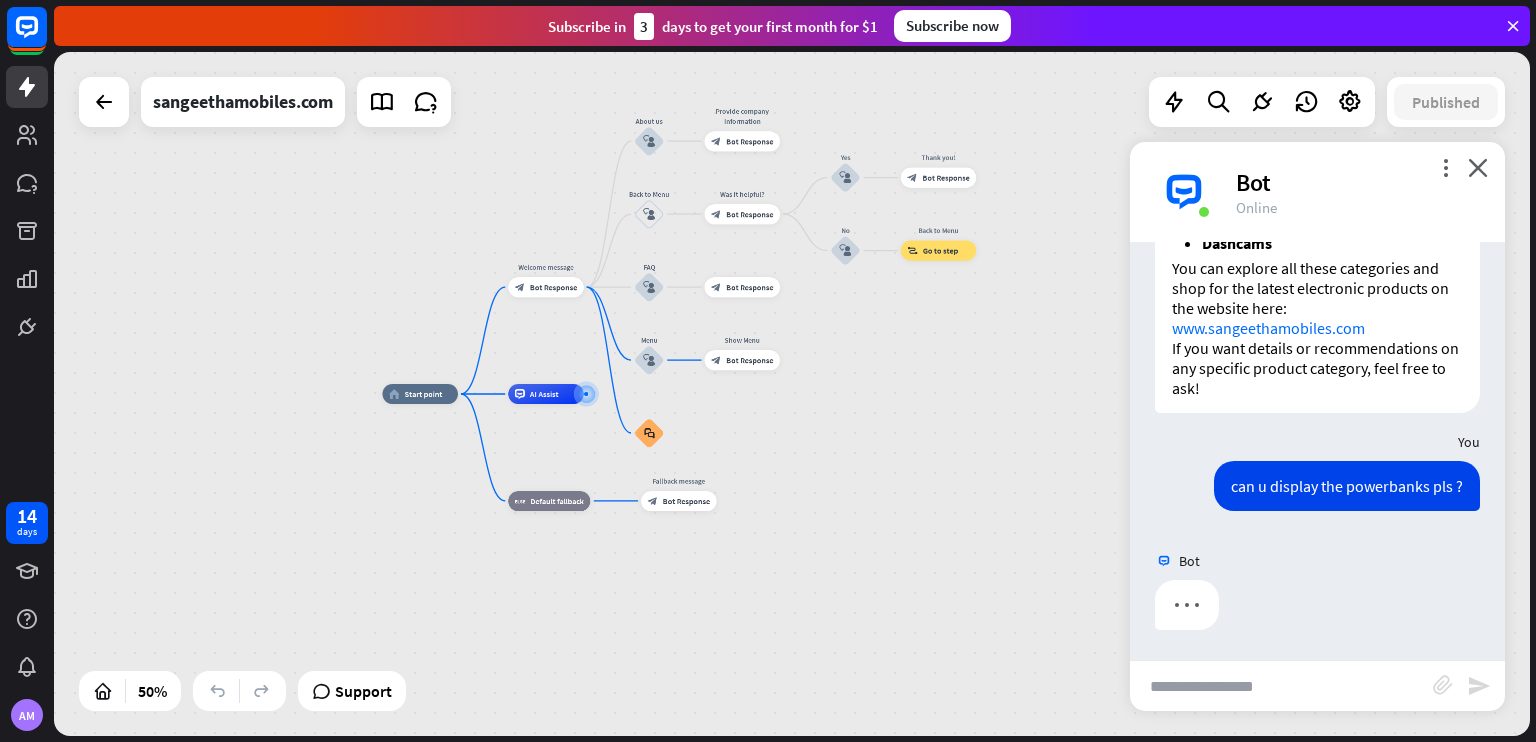 click at bounding box center (1281, 686) 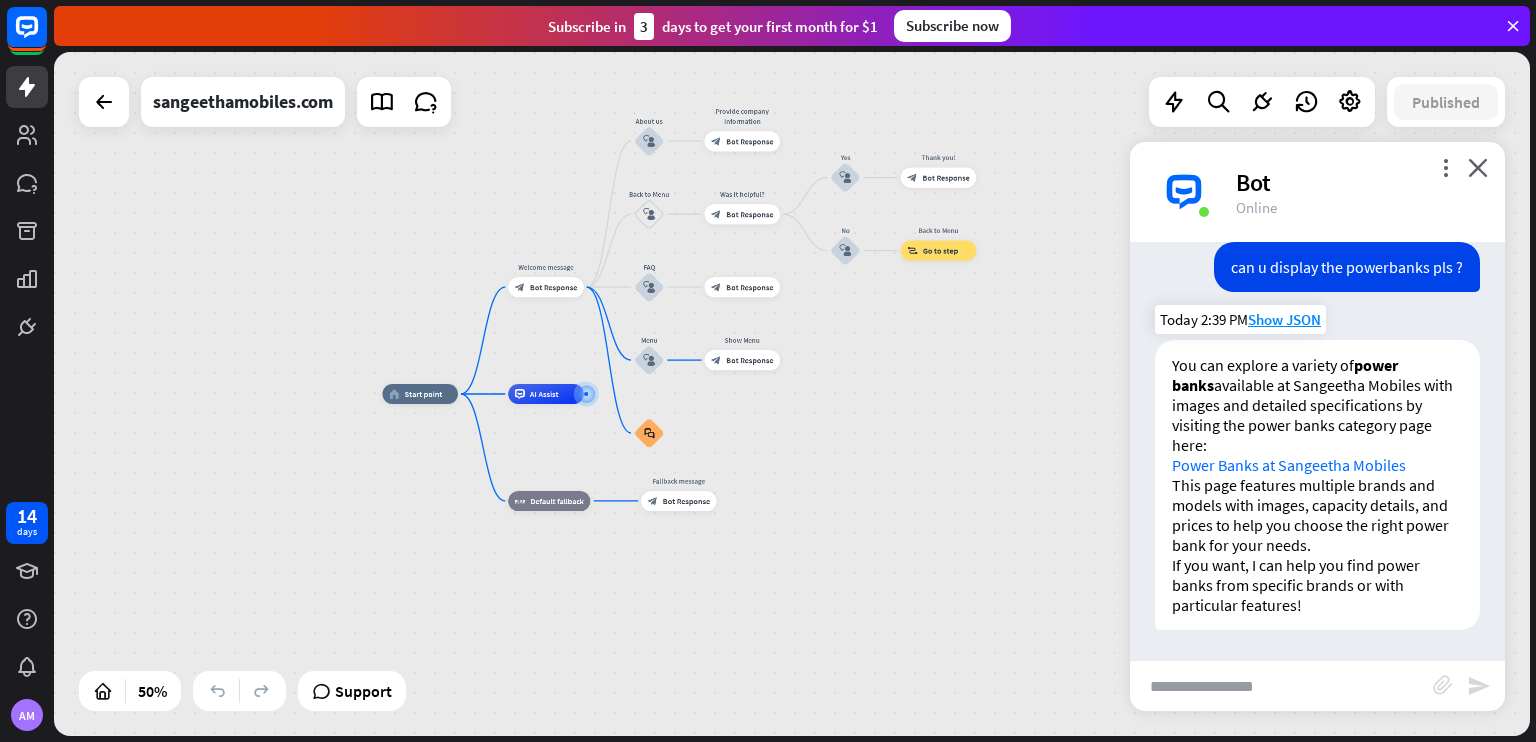 scroll, scrollTop: 8716, scrollLeft: 0, axis: vertical 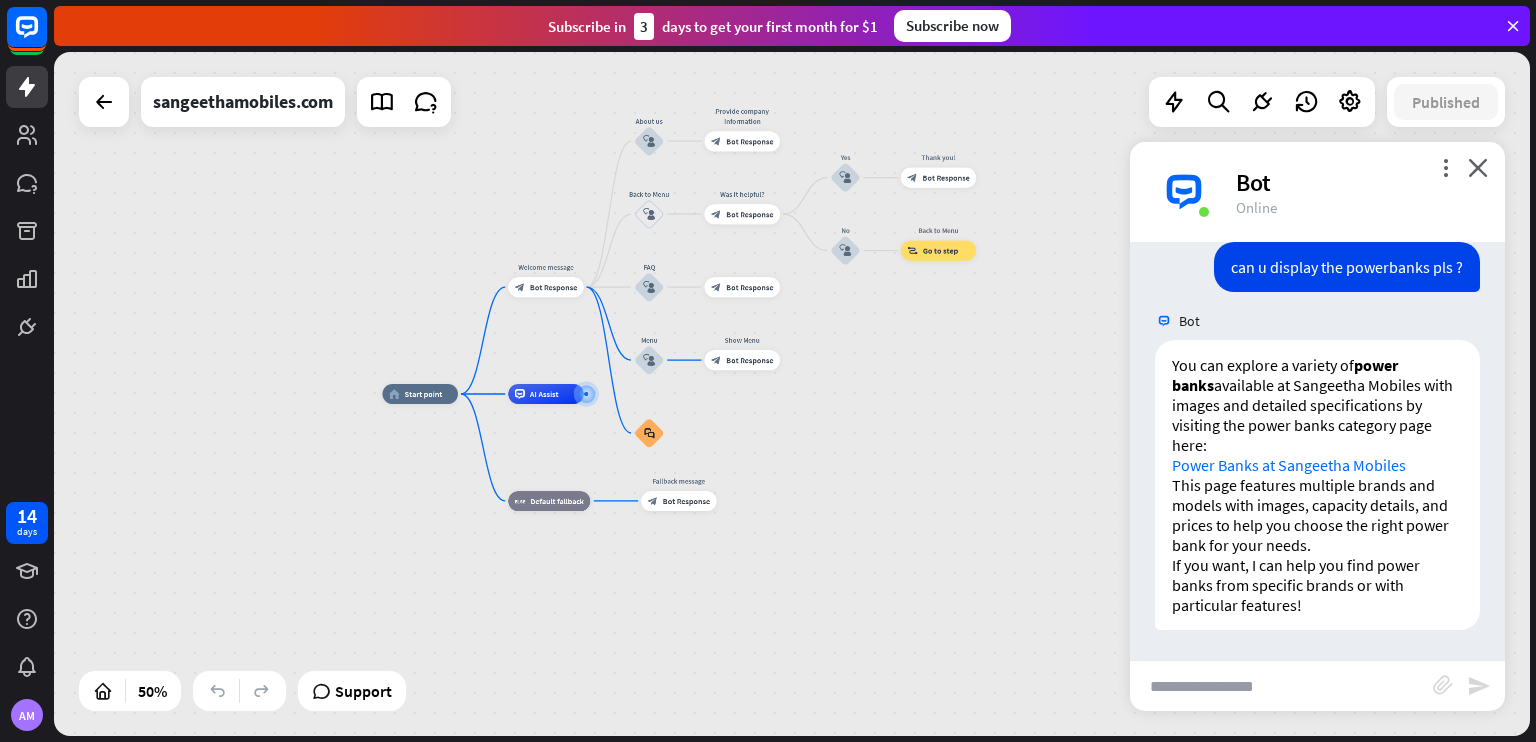 click at bounding box center (1281, 686) 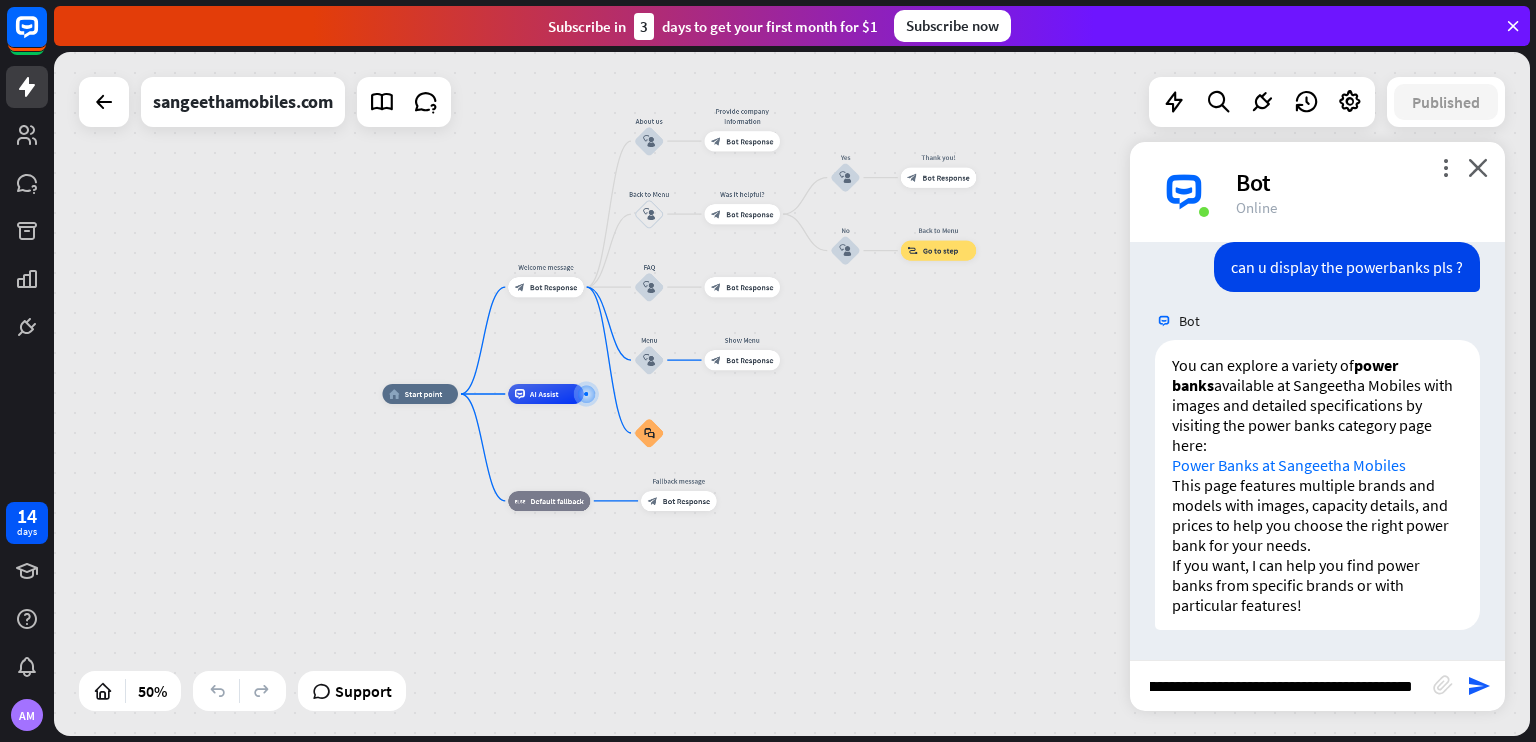 type on "**********" 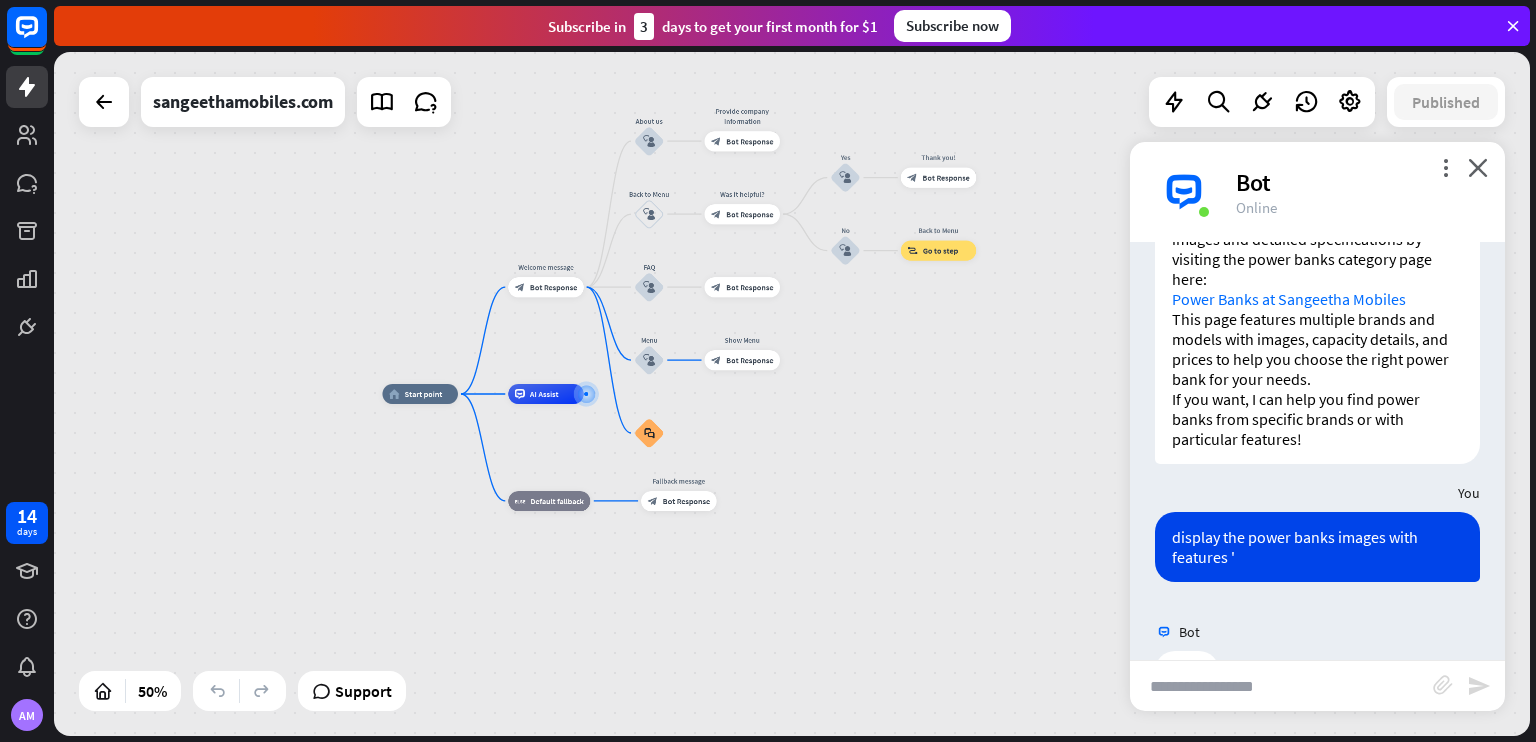 scroll, scrollTop: 0, scrollLeft: 0, axis: both 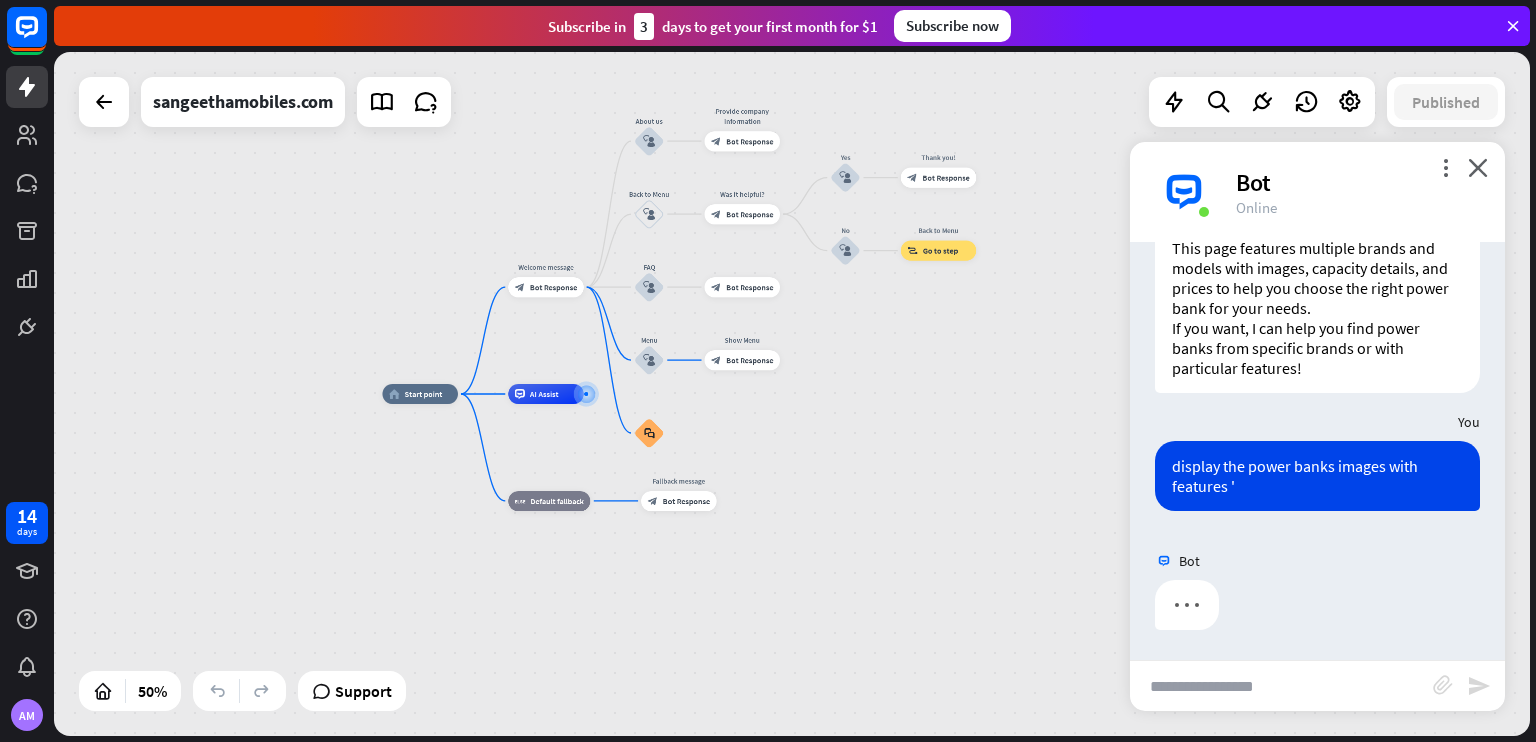 click at bounding box center (1281, 686) 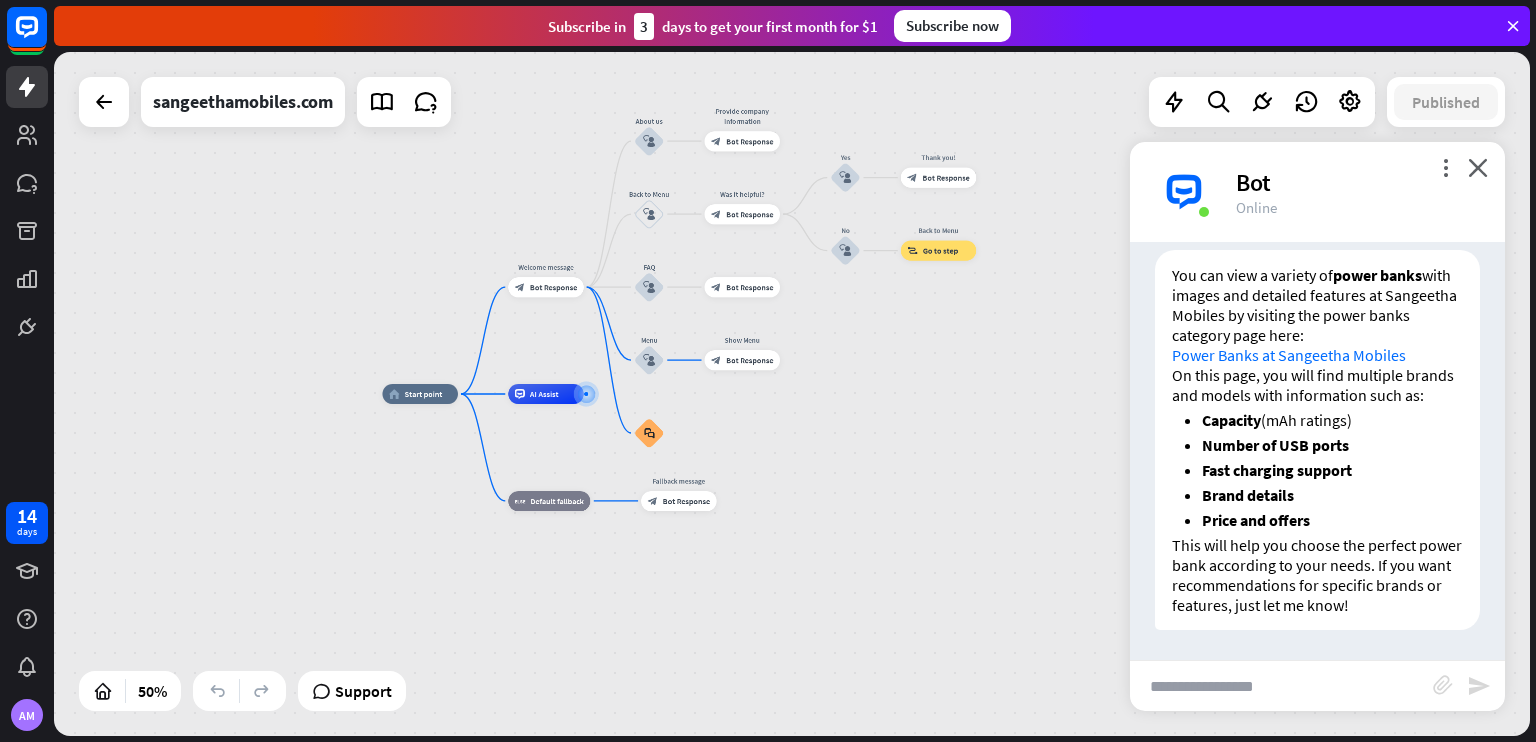 scroll, scrollTop: 9282, scrollLeft: 0, axis: vertical 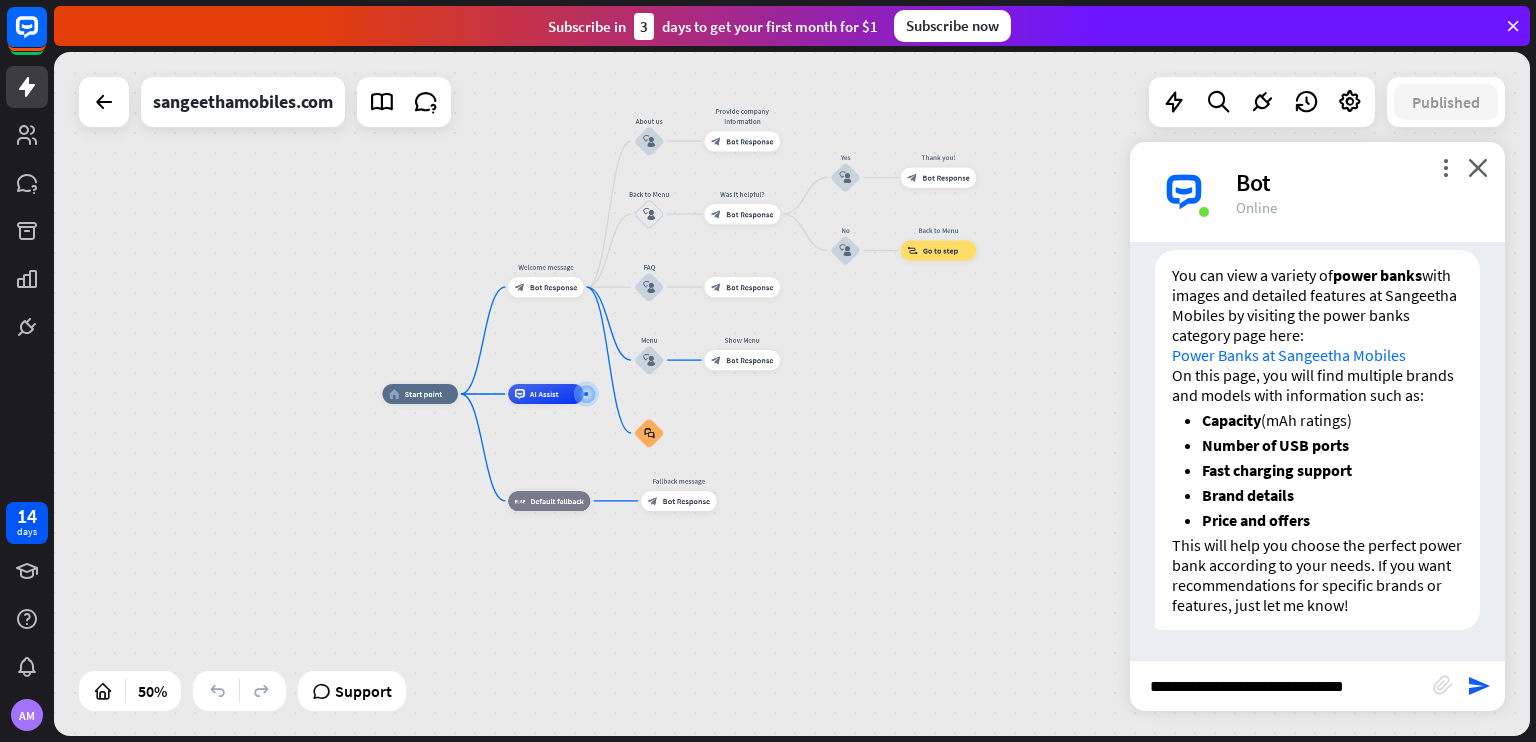 type on "**********" 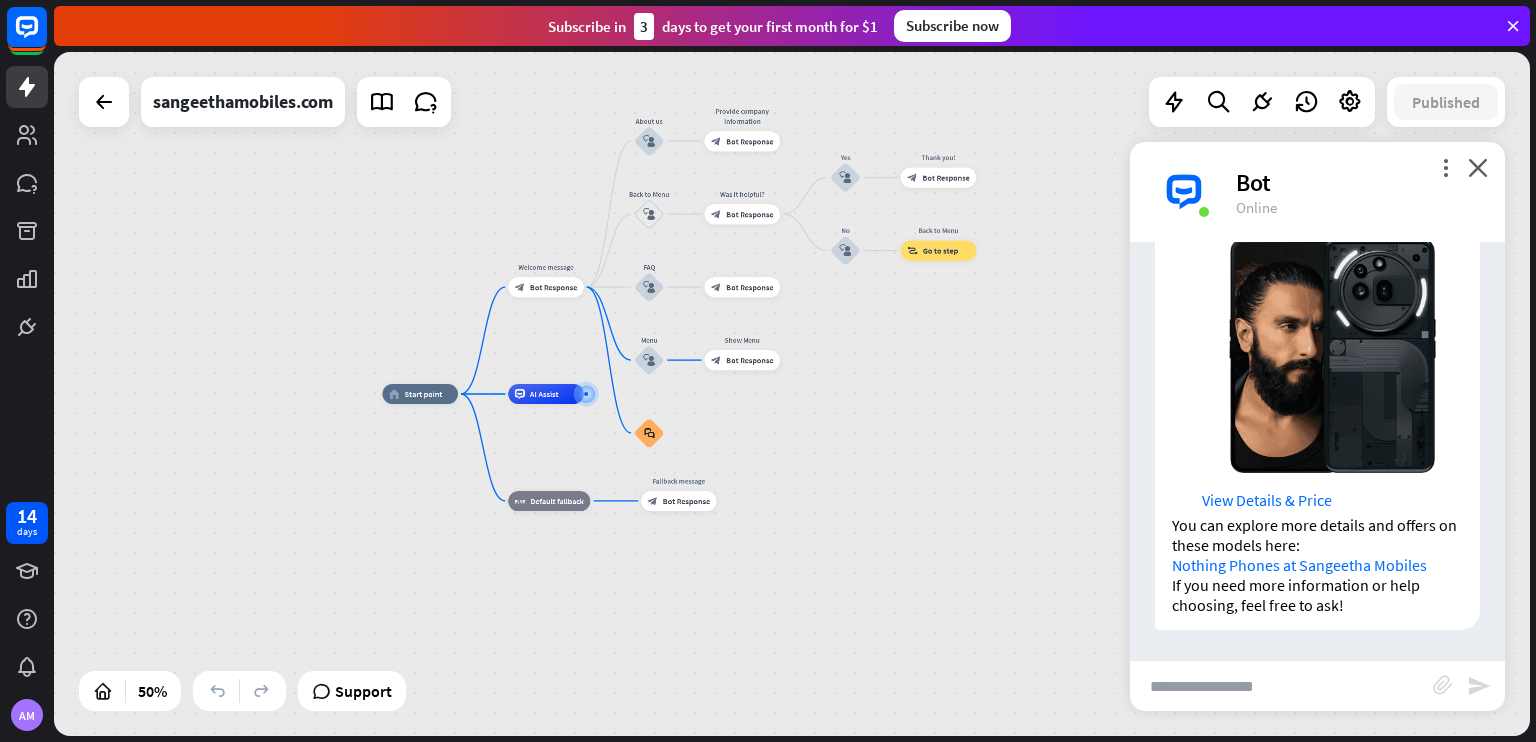 scroll, scrollTop: 10232, scrollLeft: 0, axis: vertical 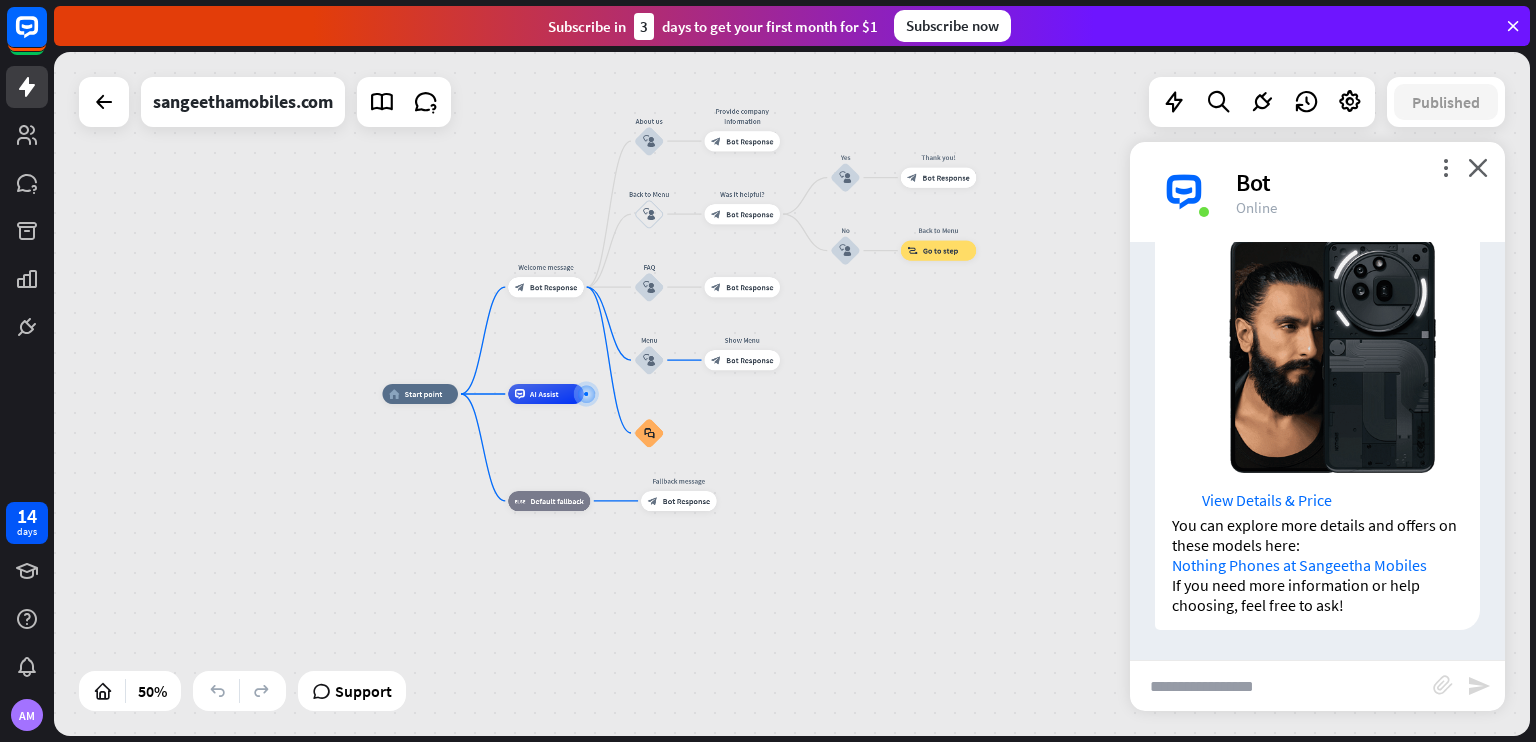 click at bounding box center [1281, 686] 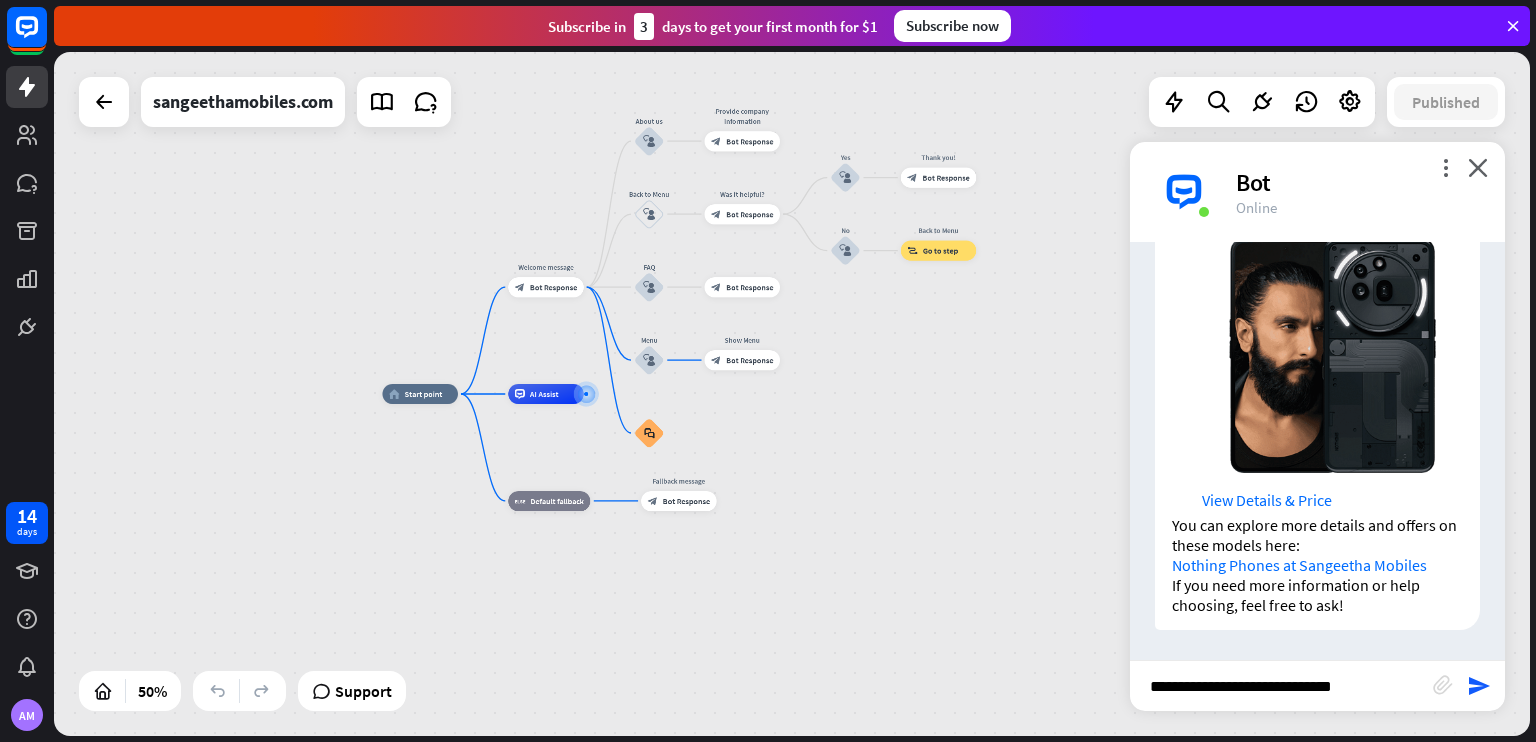 type on "**********" 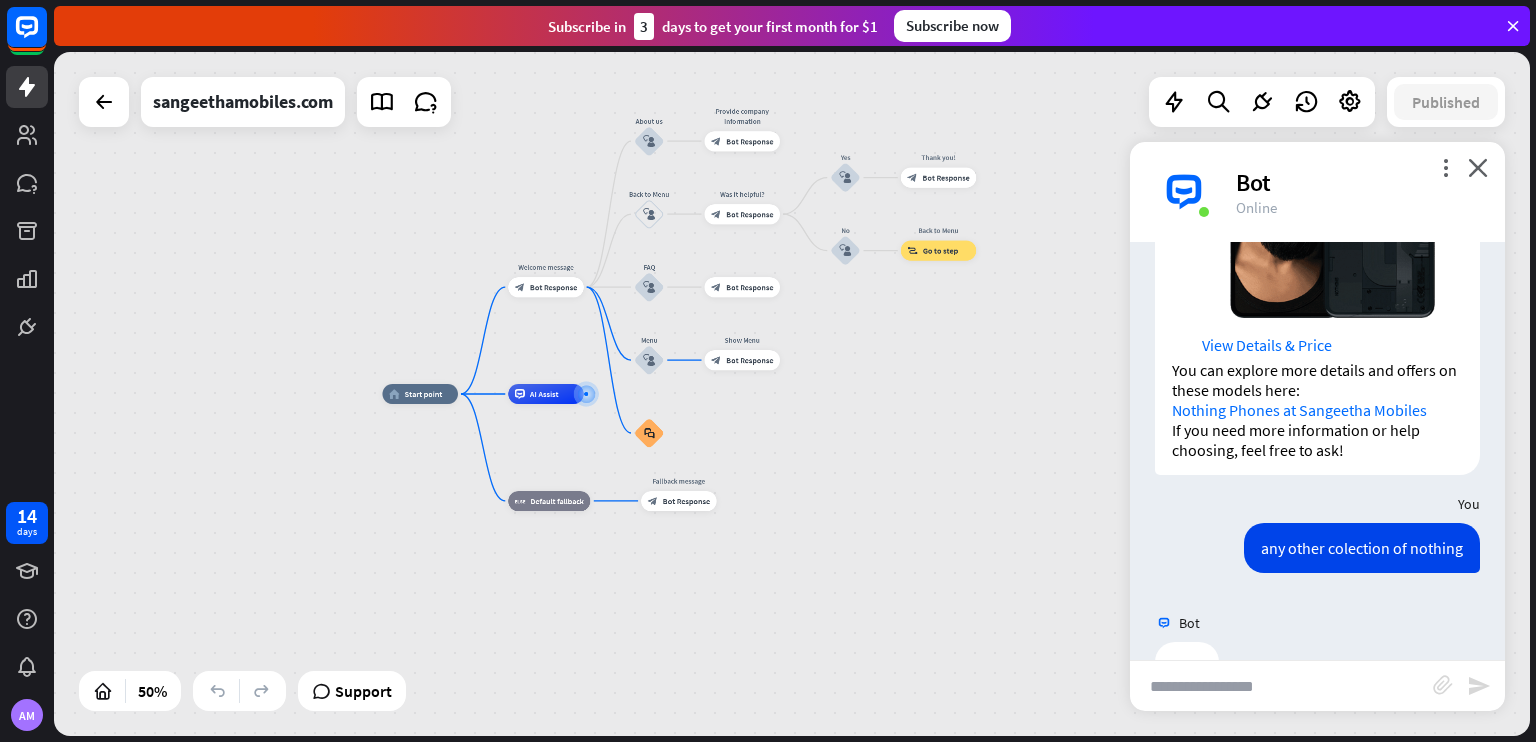 scroll, scrollTop: 10450, scrollLeft: 0, axis: vertical 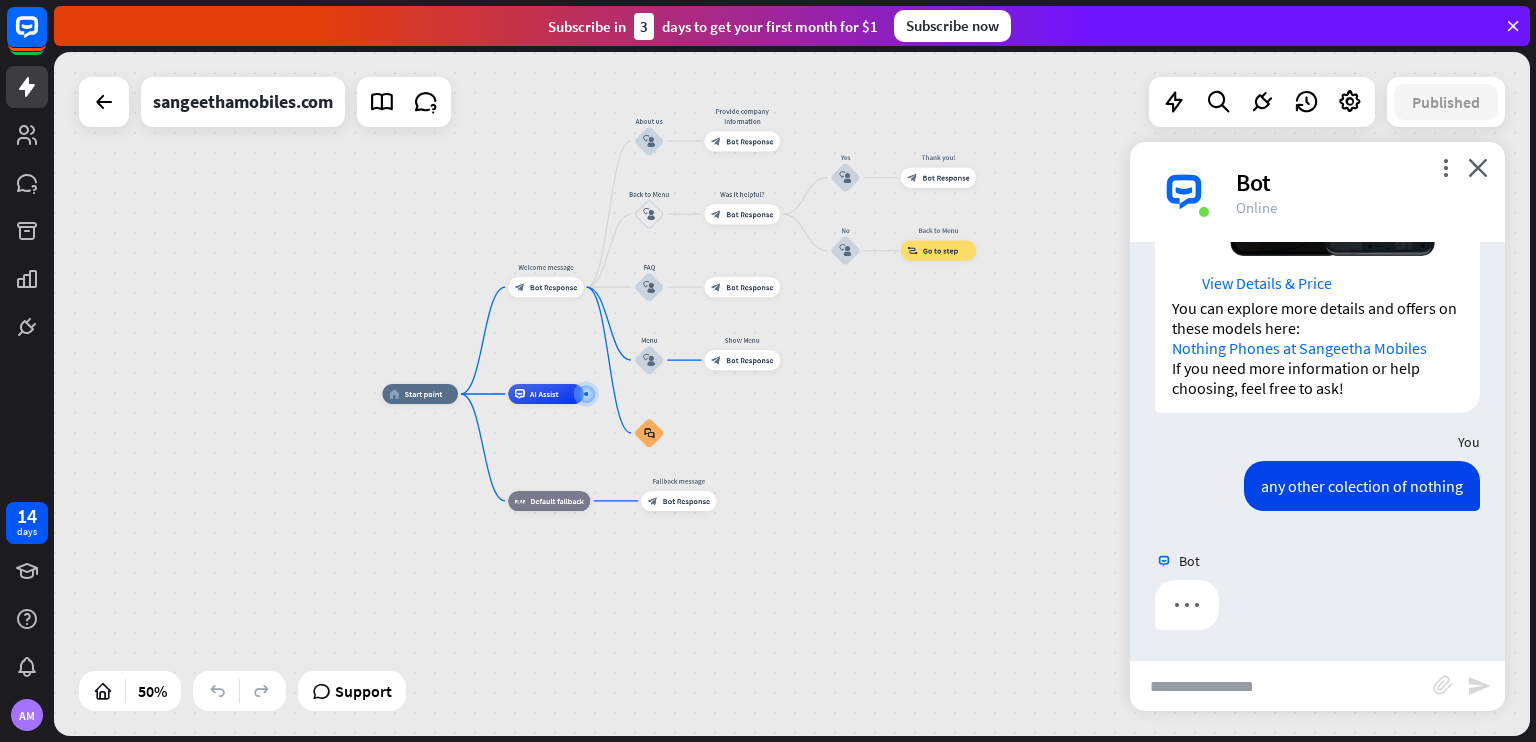 click at bounding box center (1281, 686) 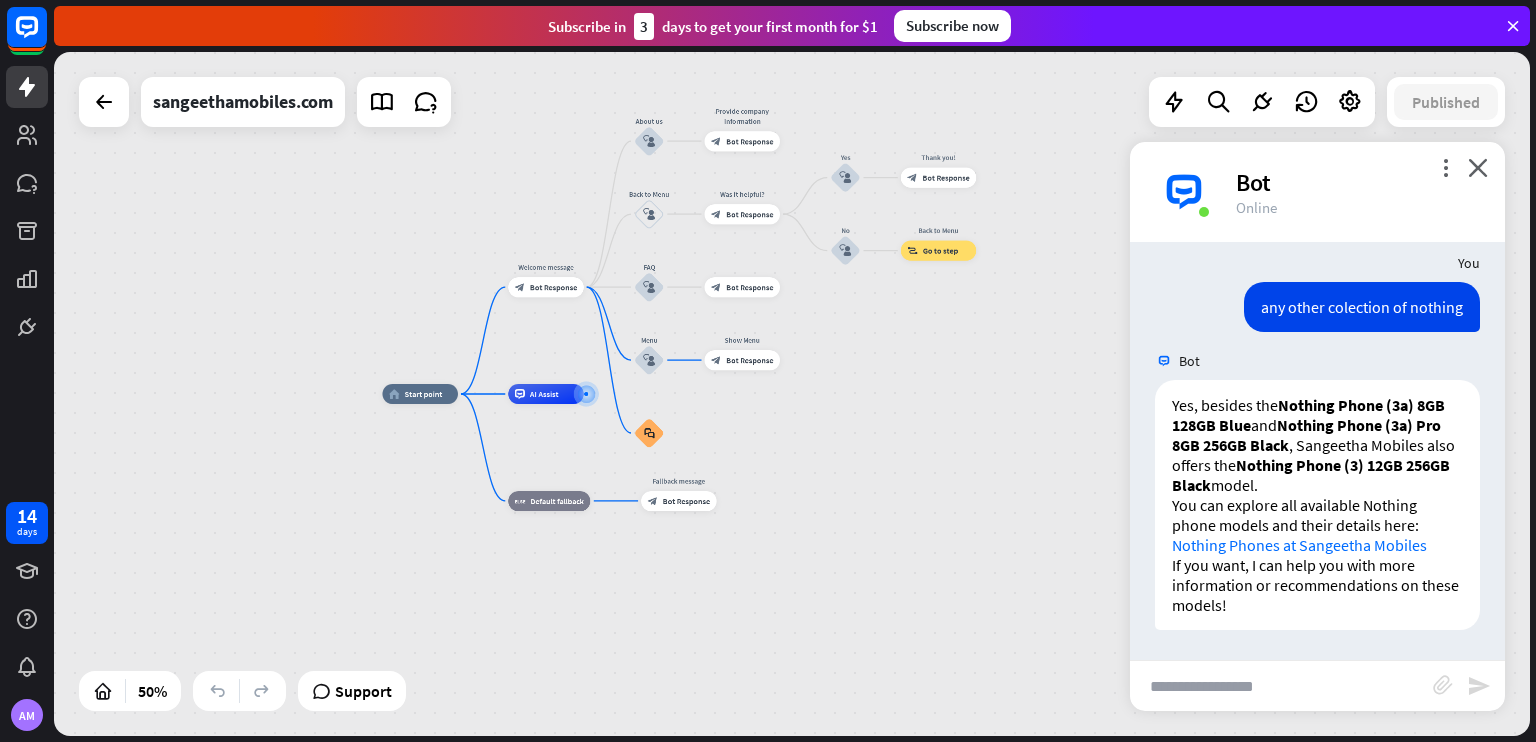 scroll, scrollTop: 10628, scrollLeft: 0, axis: vertical 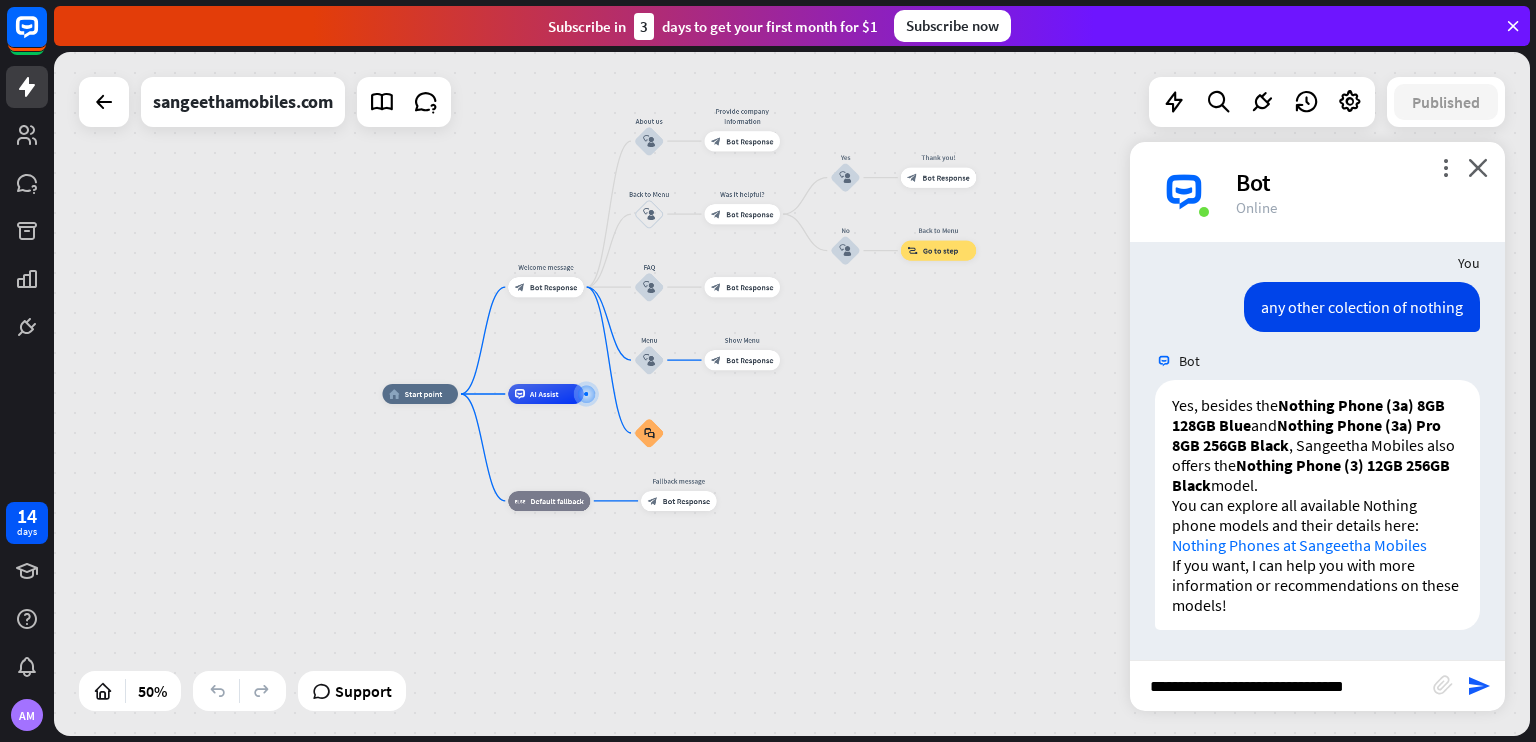 type on "**********" 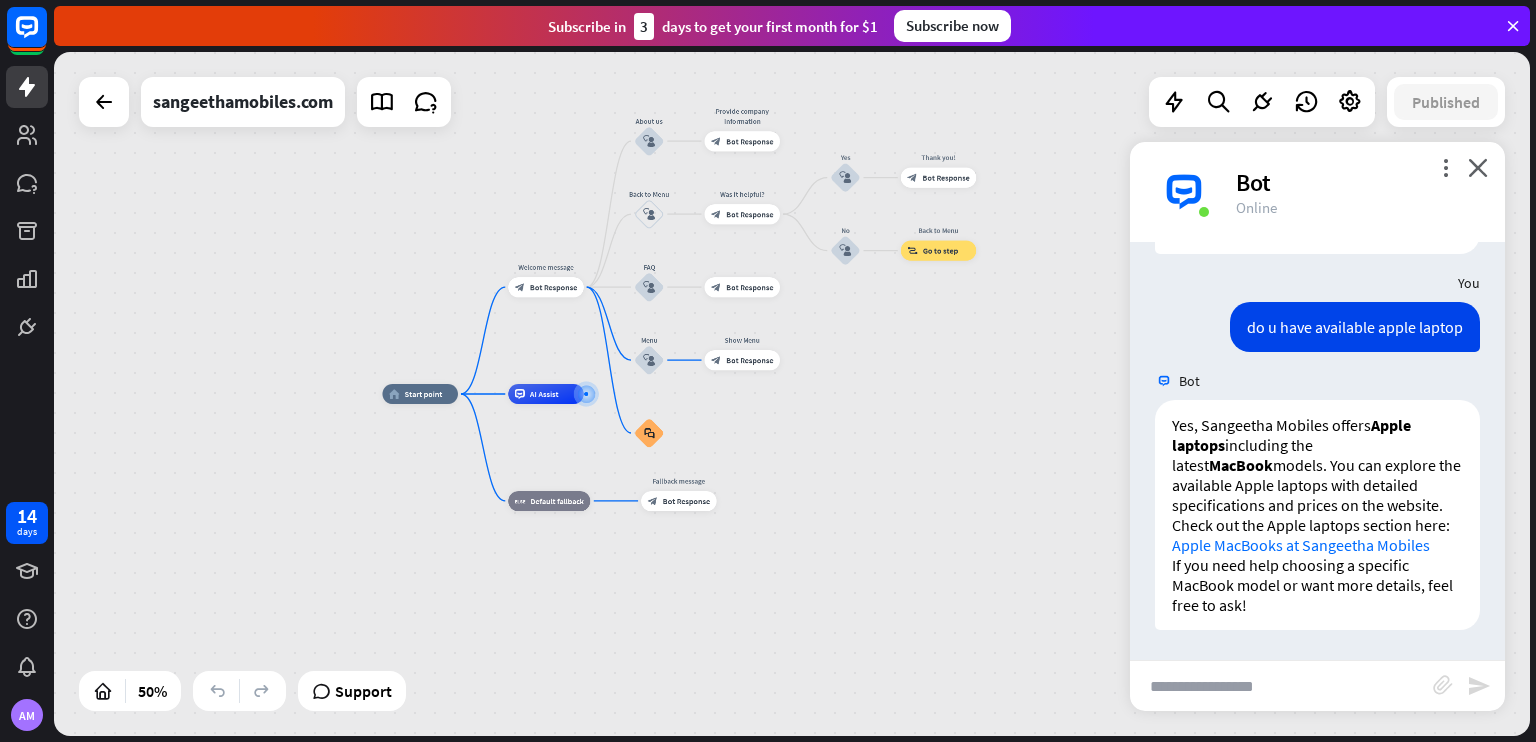 scroll, scrollTop: 11024, scrollLeft: 0, axis: vertical 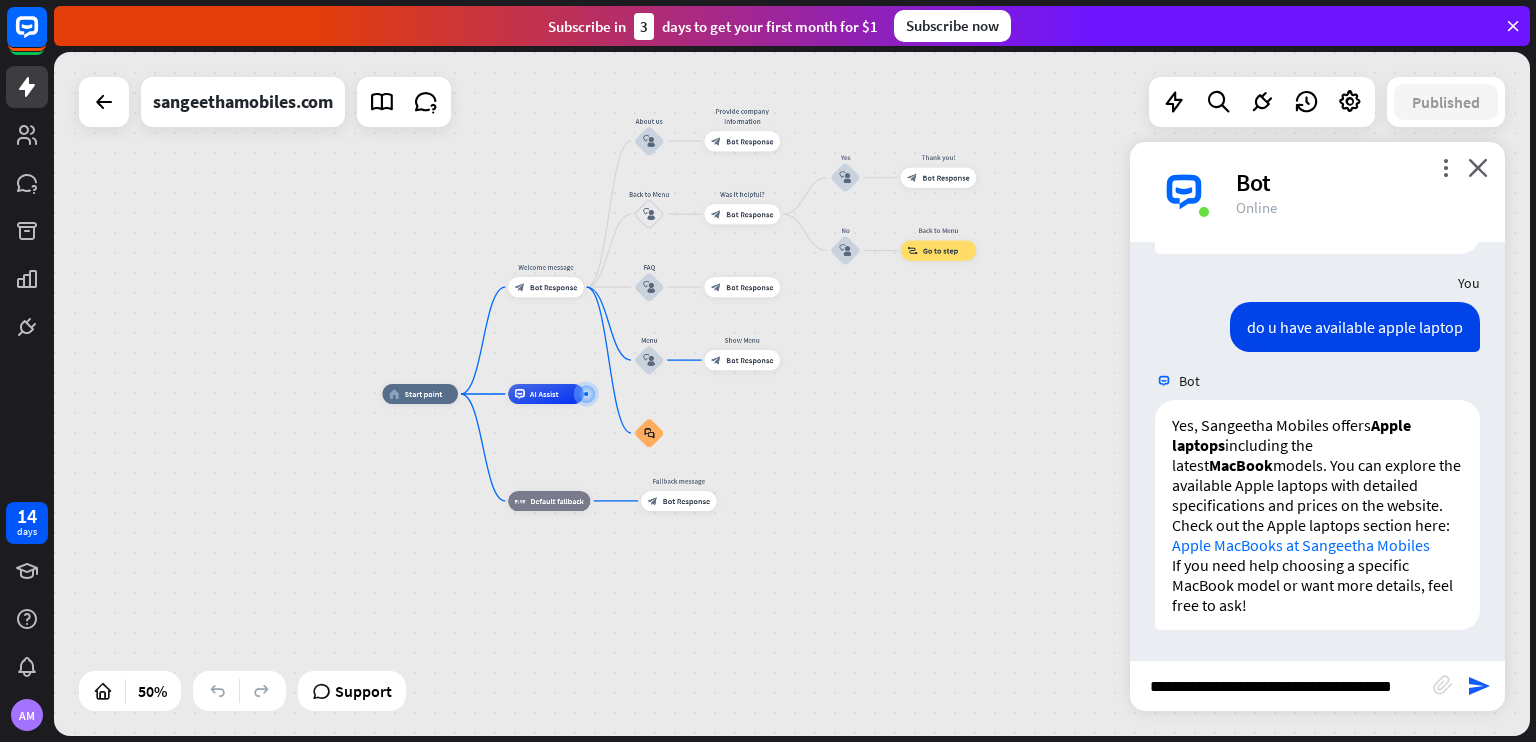 type on "**********" 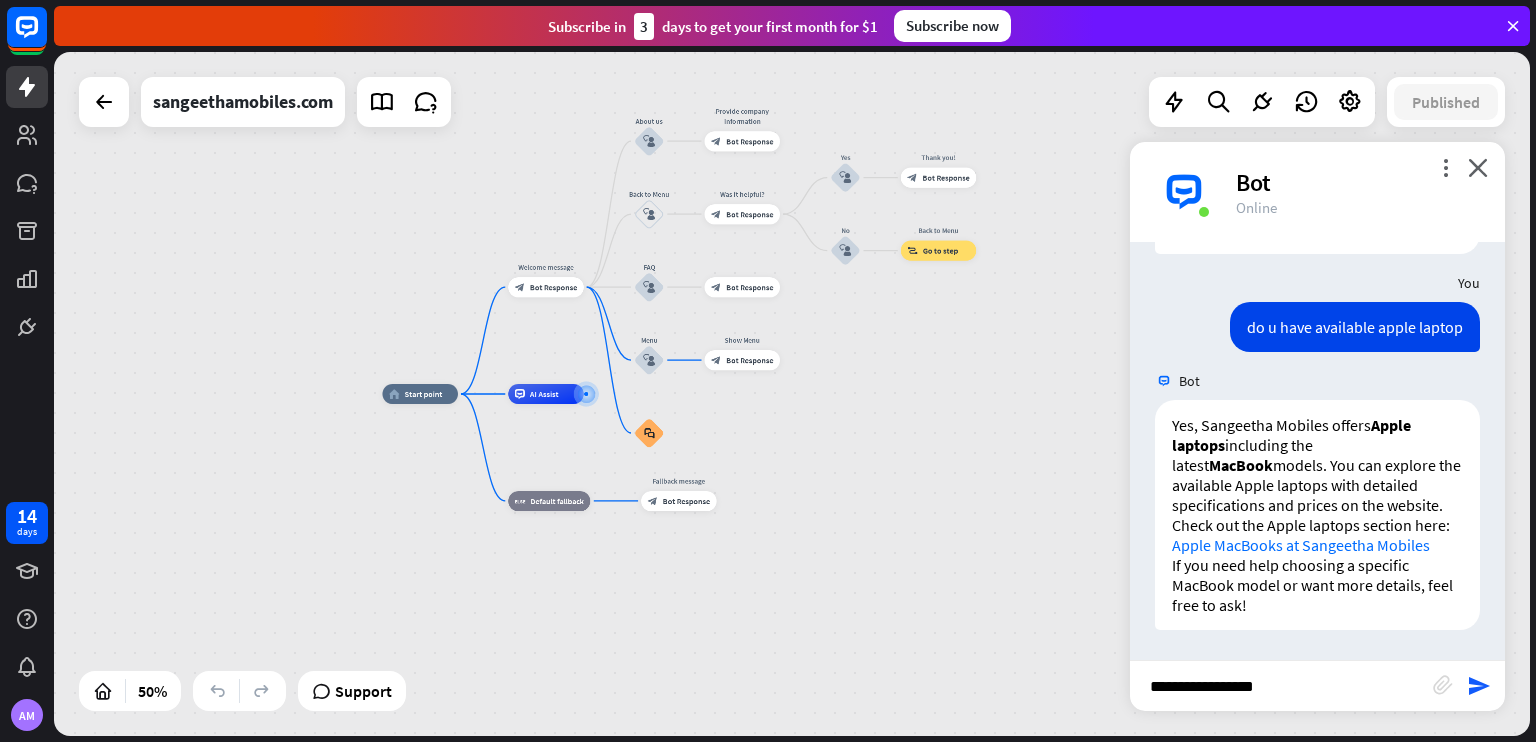 scroll, scrollTop: 0, scrollLeft: 0, axis: both 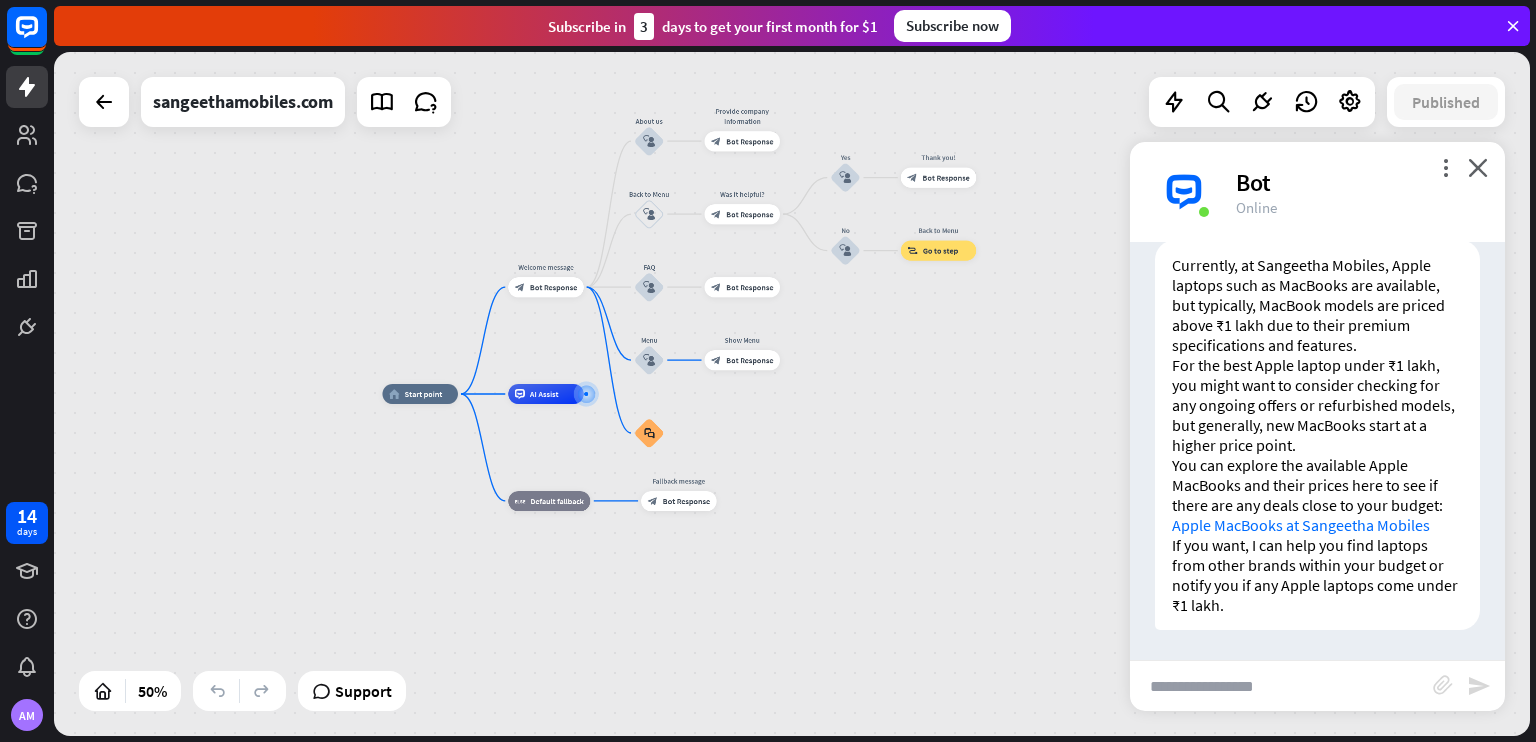click at bounding box center [1281, 686] 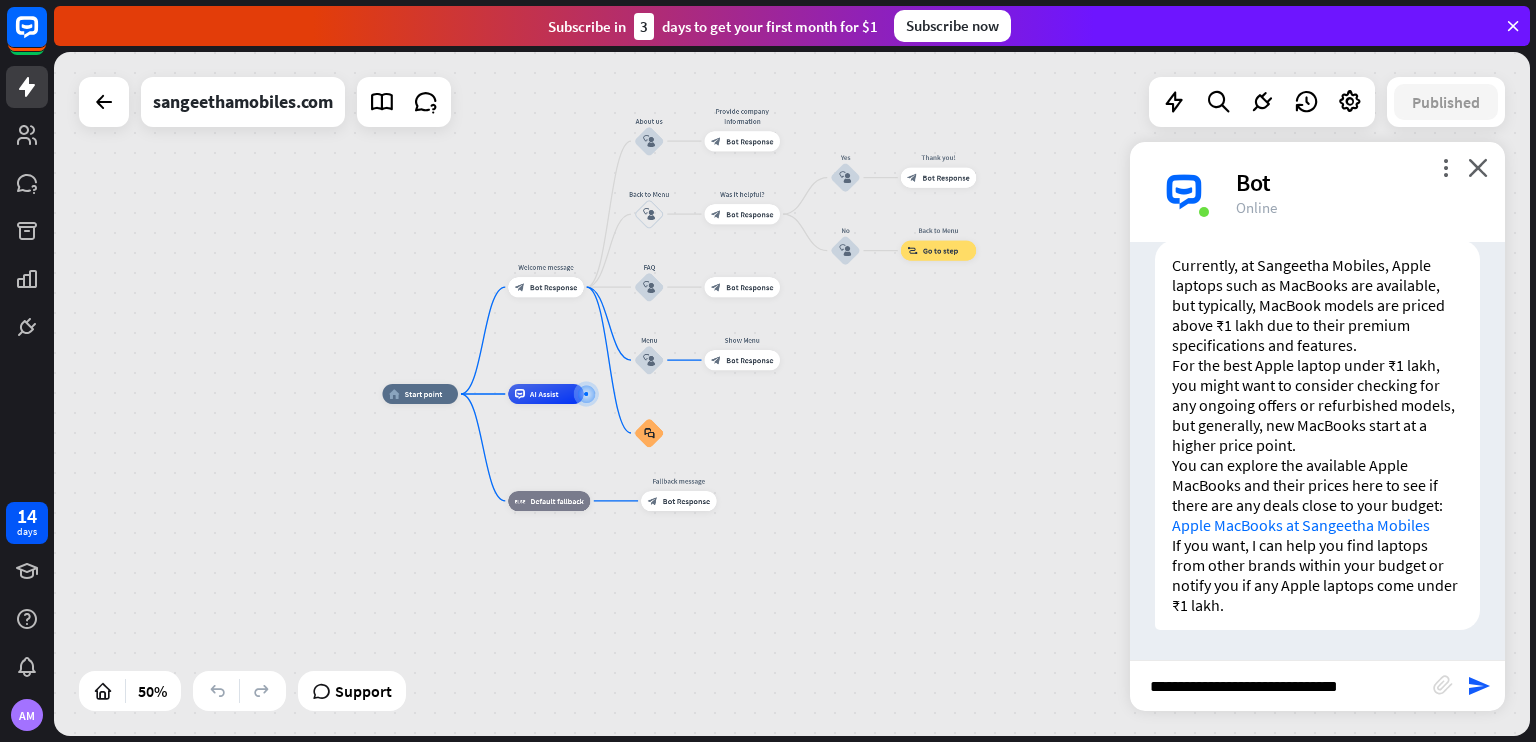type on "**********" 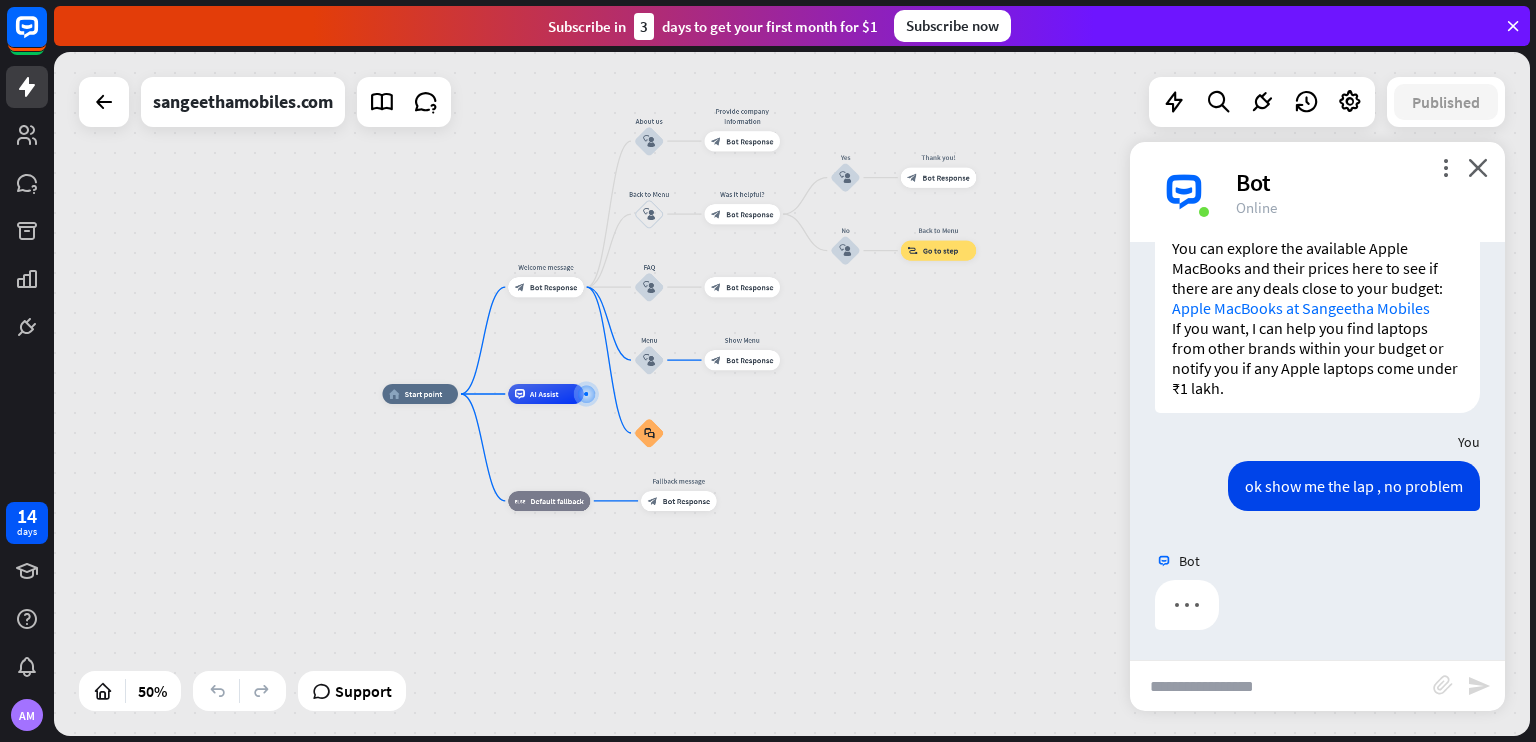 scroll, scrollTop: 11778, scrollLeft: 0, axis: vertical 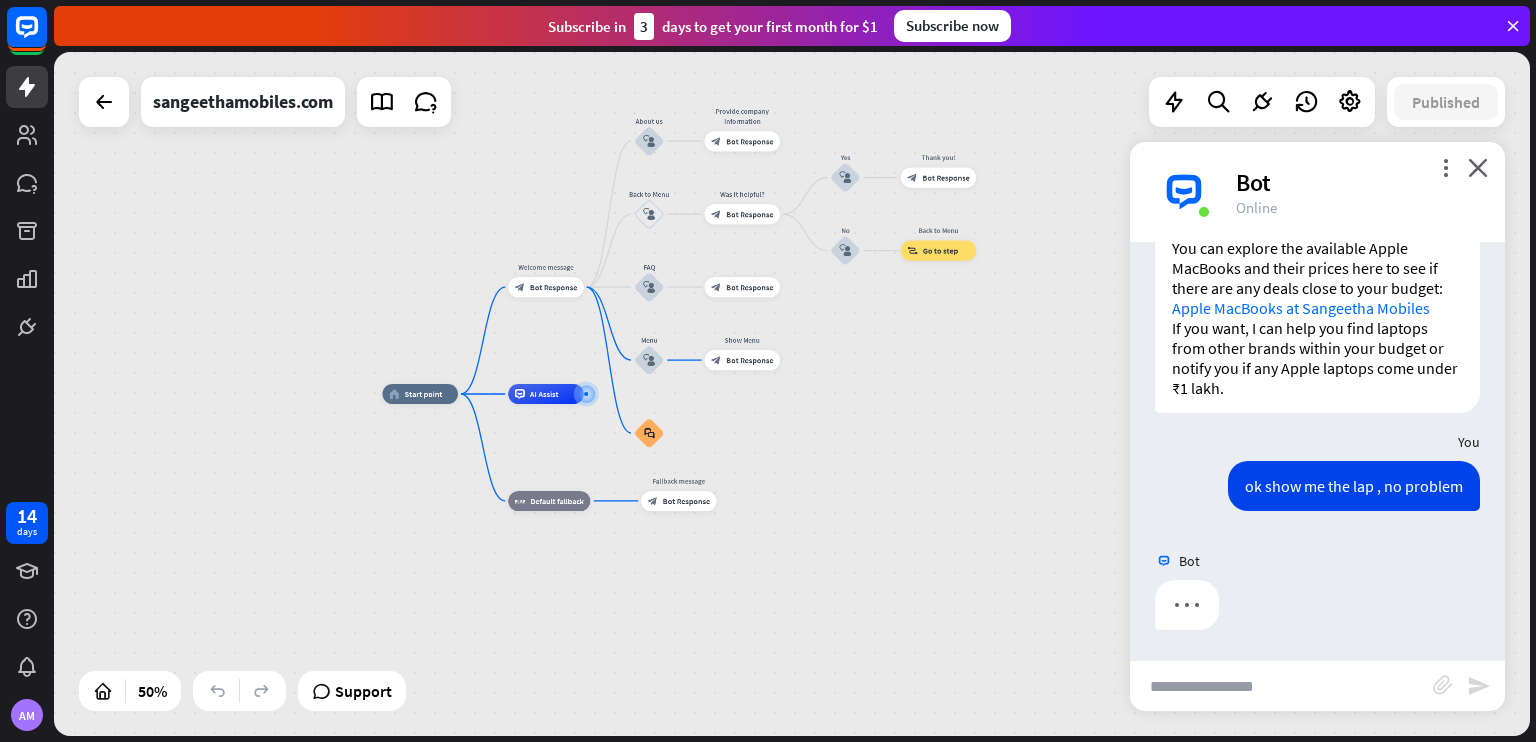 click at bounding box center (1281, 686) 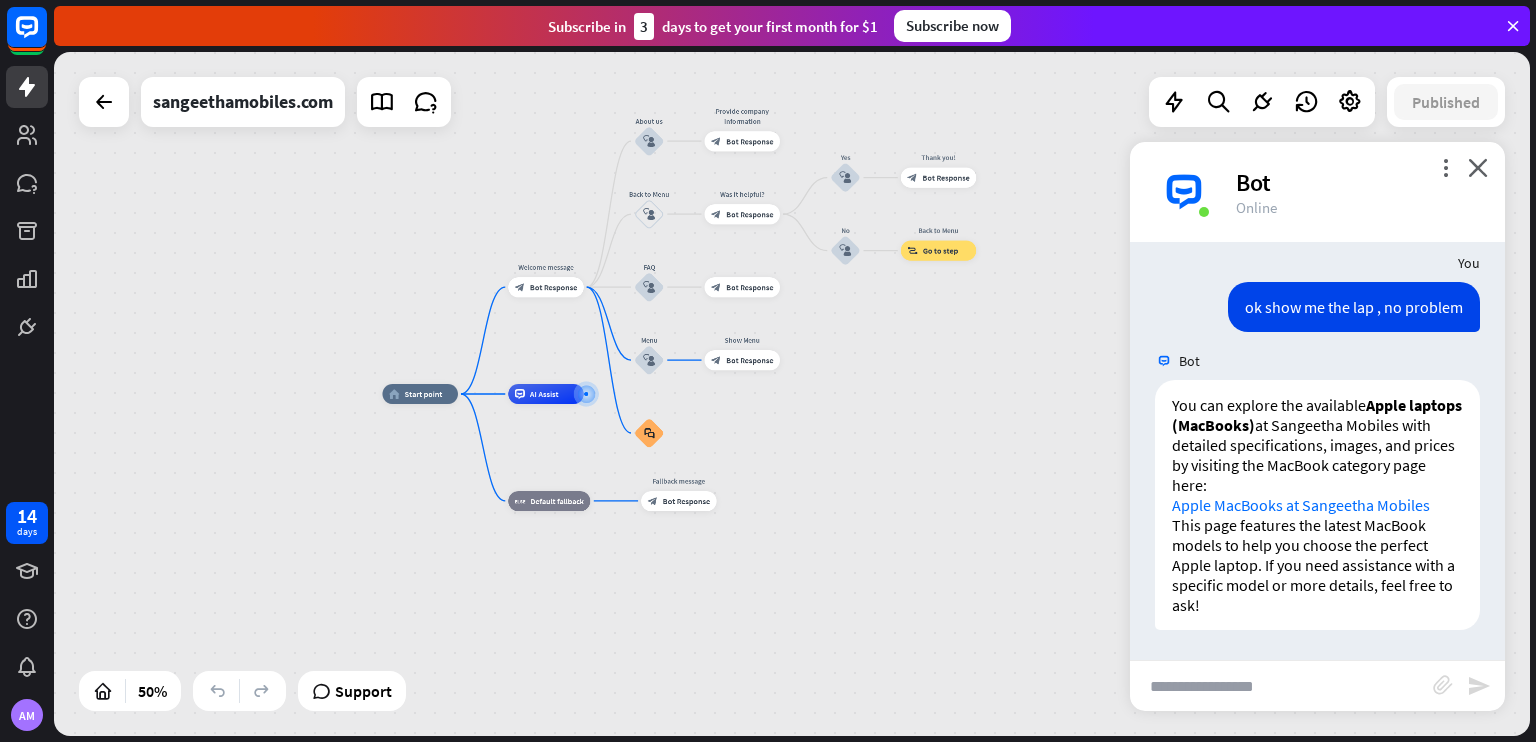 scroll, scrollTop: 11956, scrollLeft: 0, axis: vertical 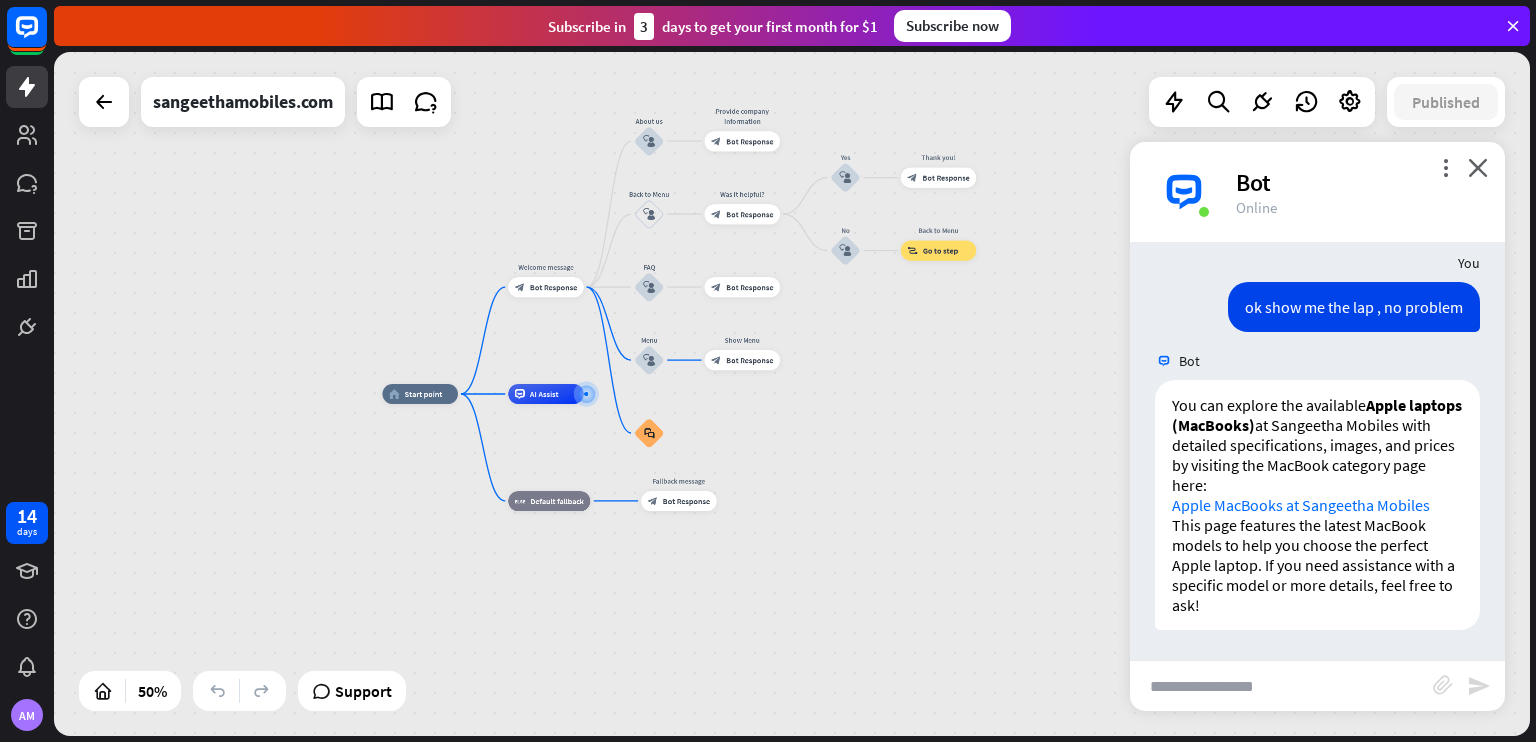 click at bounding box center [1281, 686] 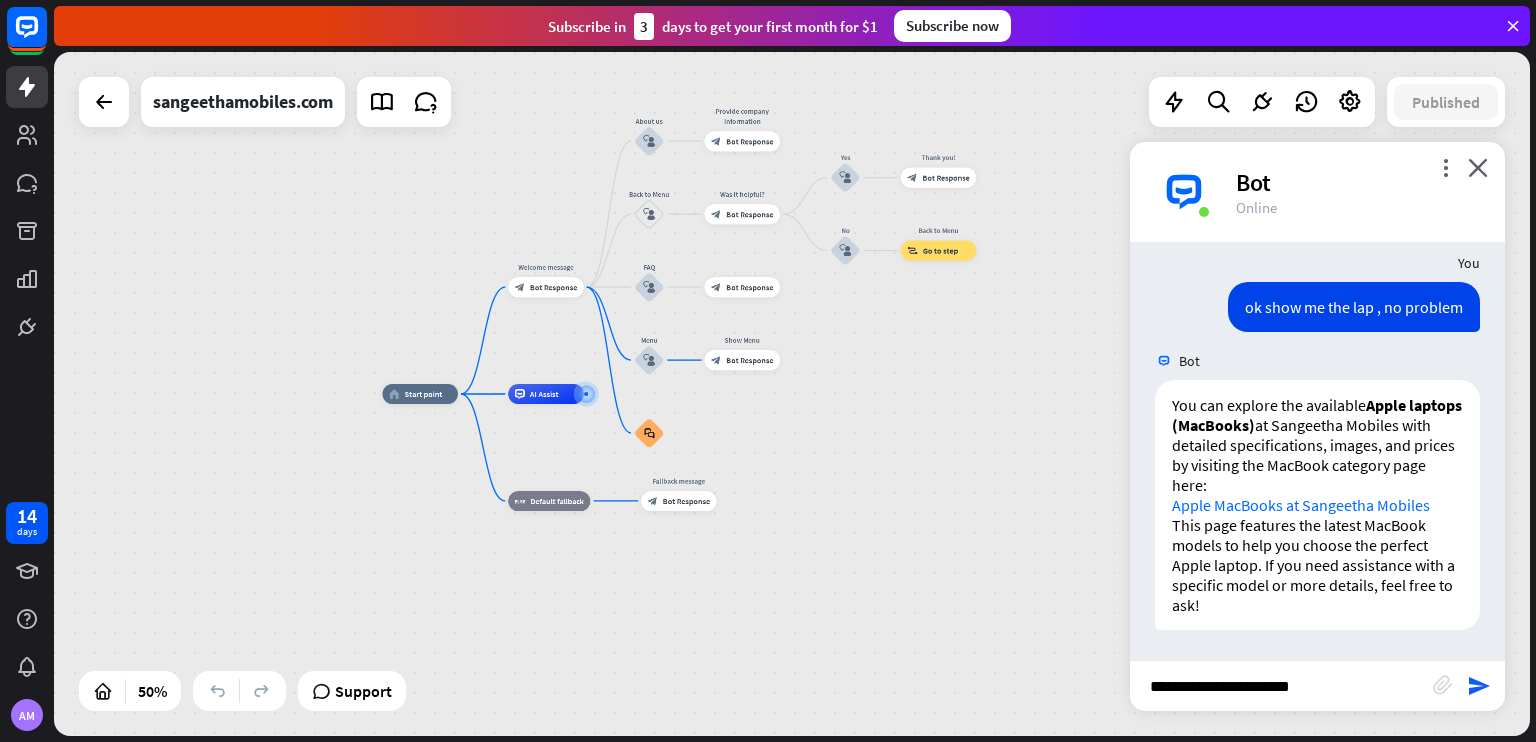 type on "**********" 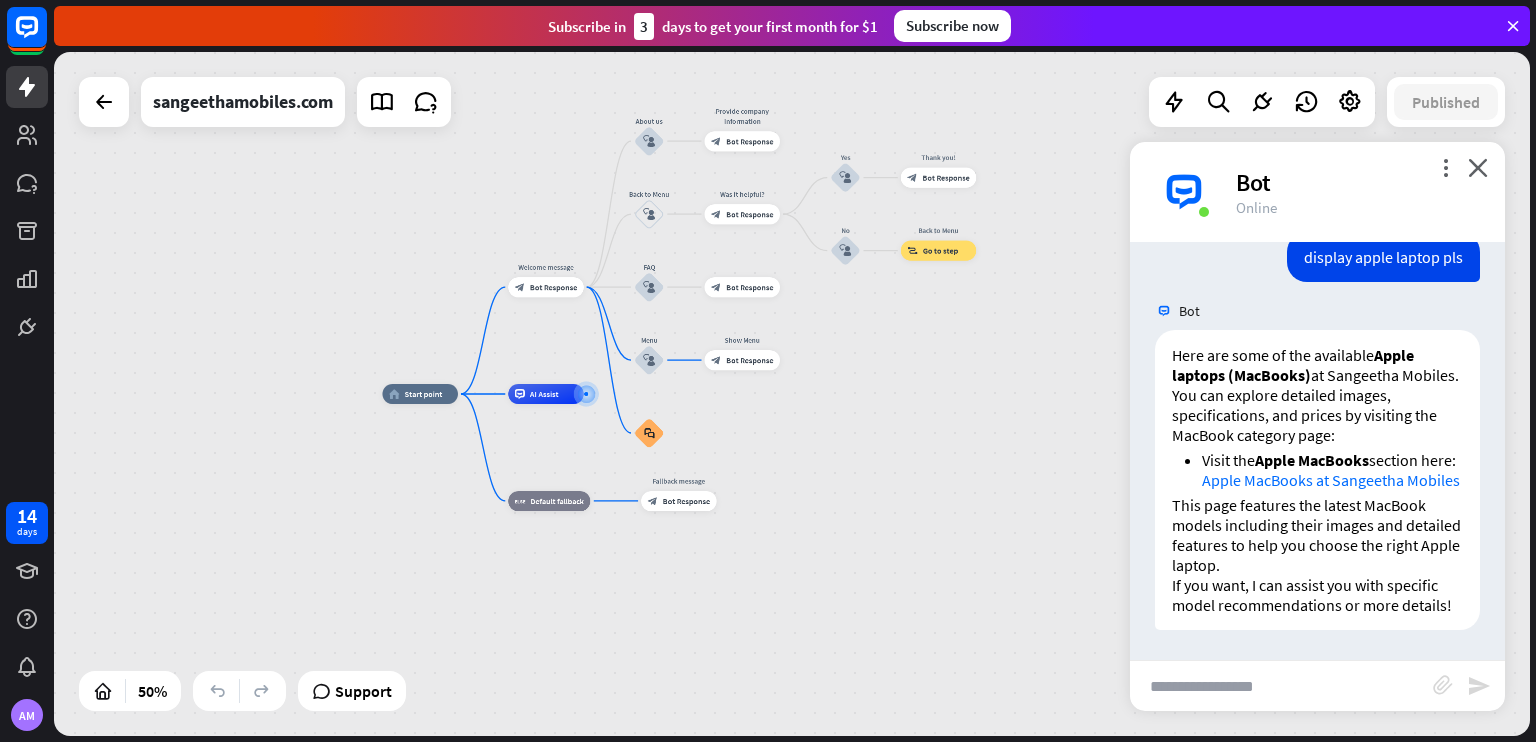 scroll, scrollTop: 12463, scrollLeft: 0, axis: vertical 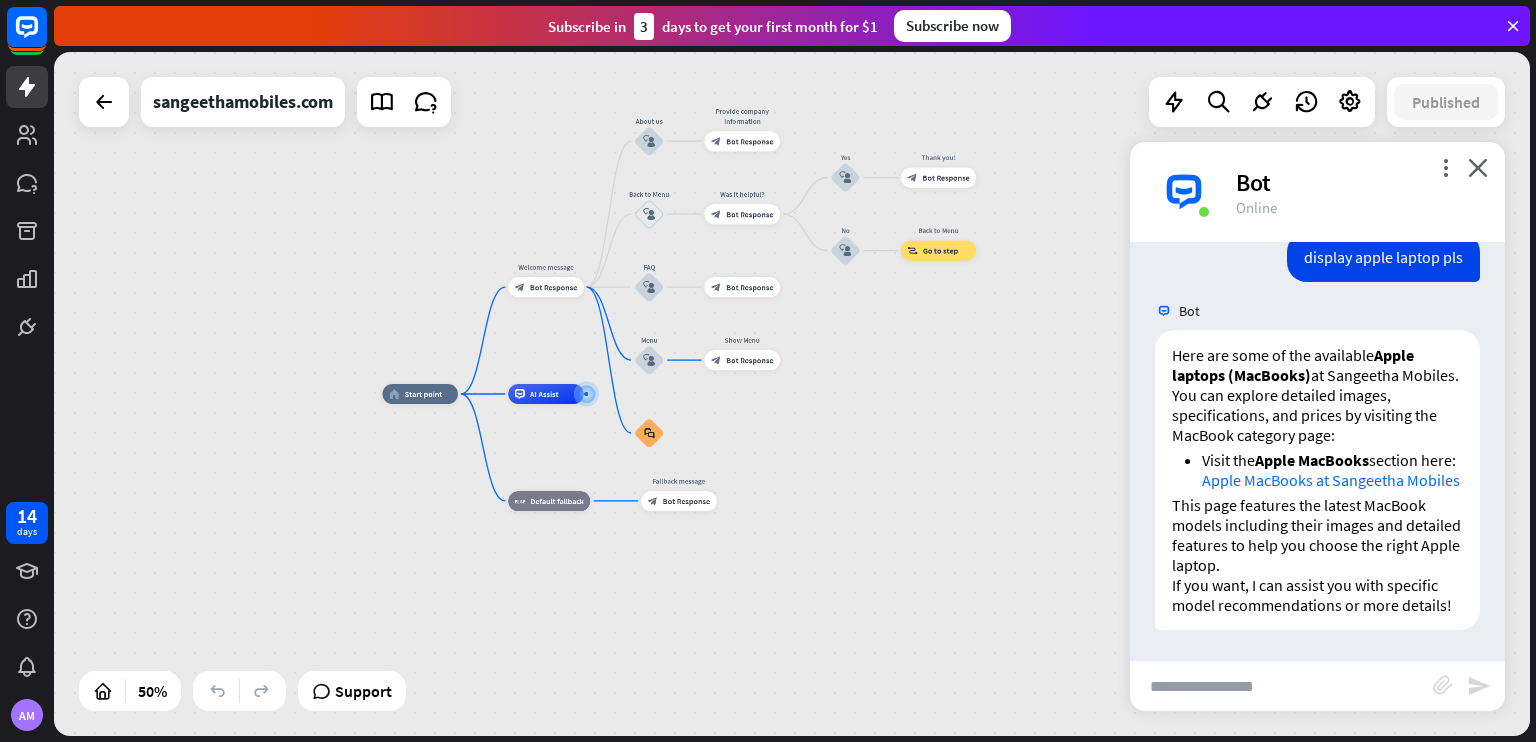 click at bounding box center (1281, 686) 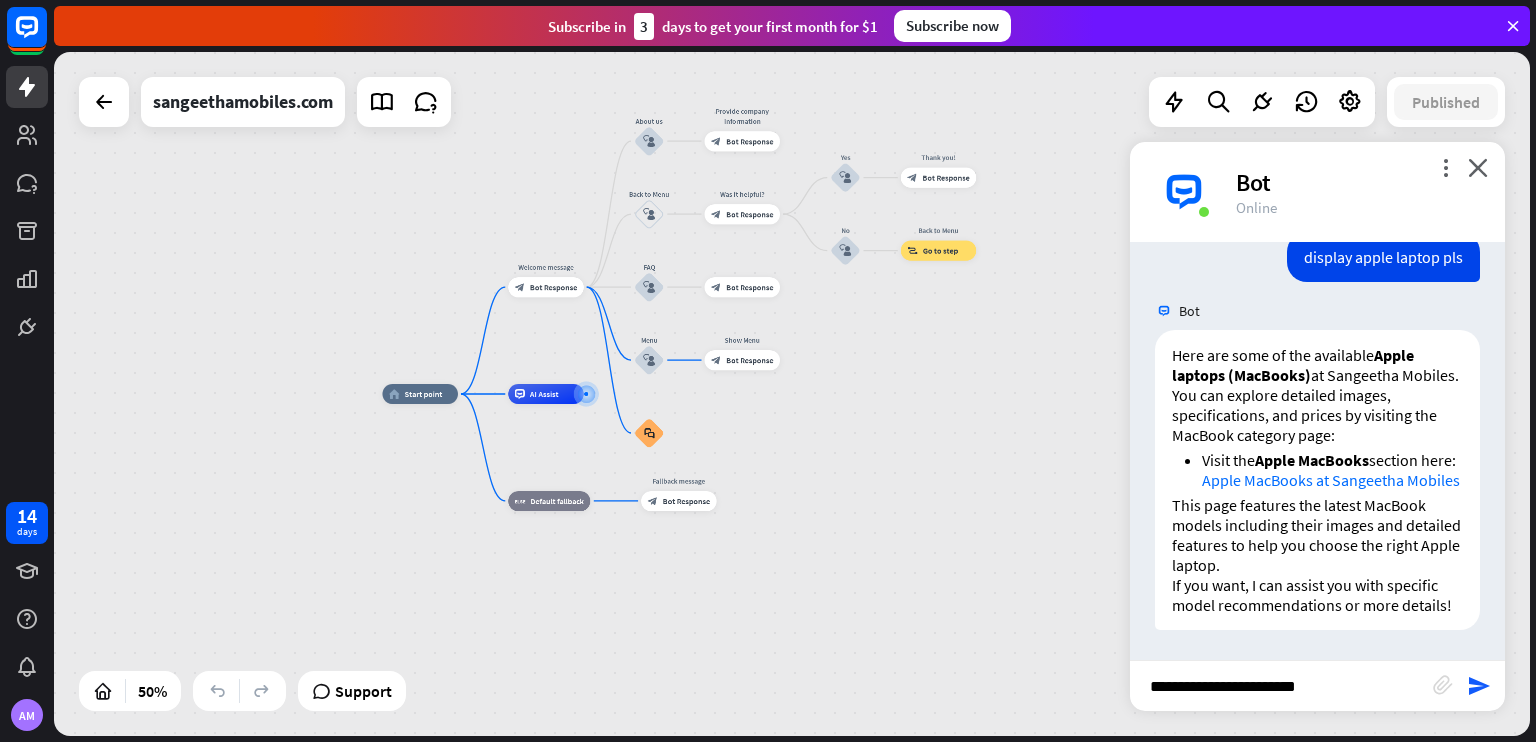 type on "**********" 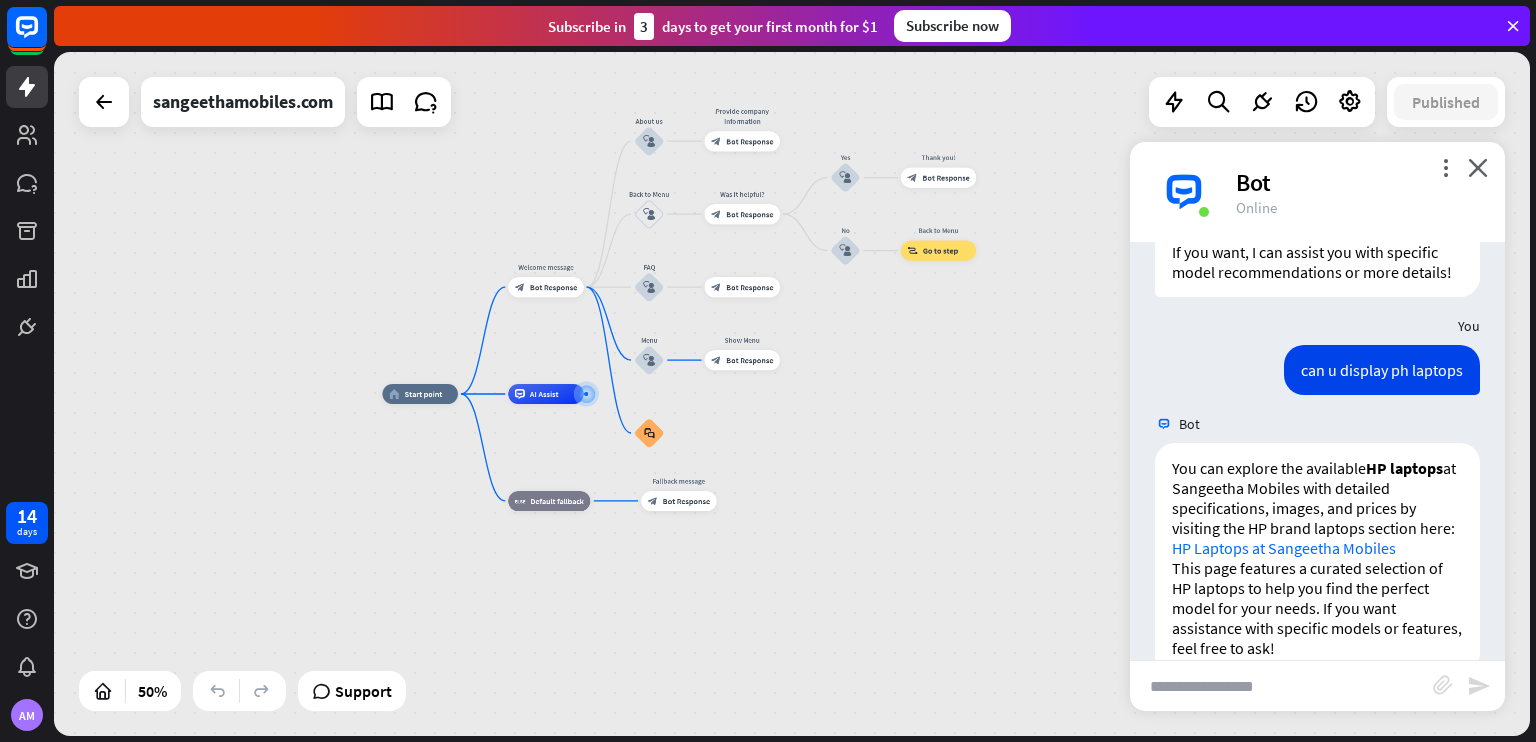 scroll, scrollTop: 12859, scrollLeft: 0, axis: vertical 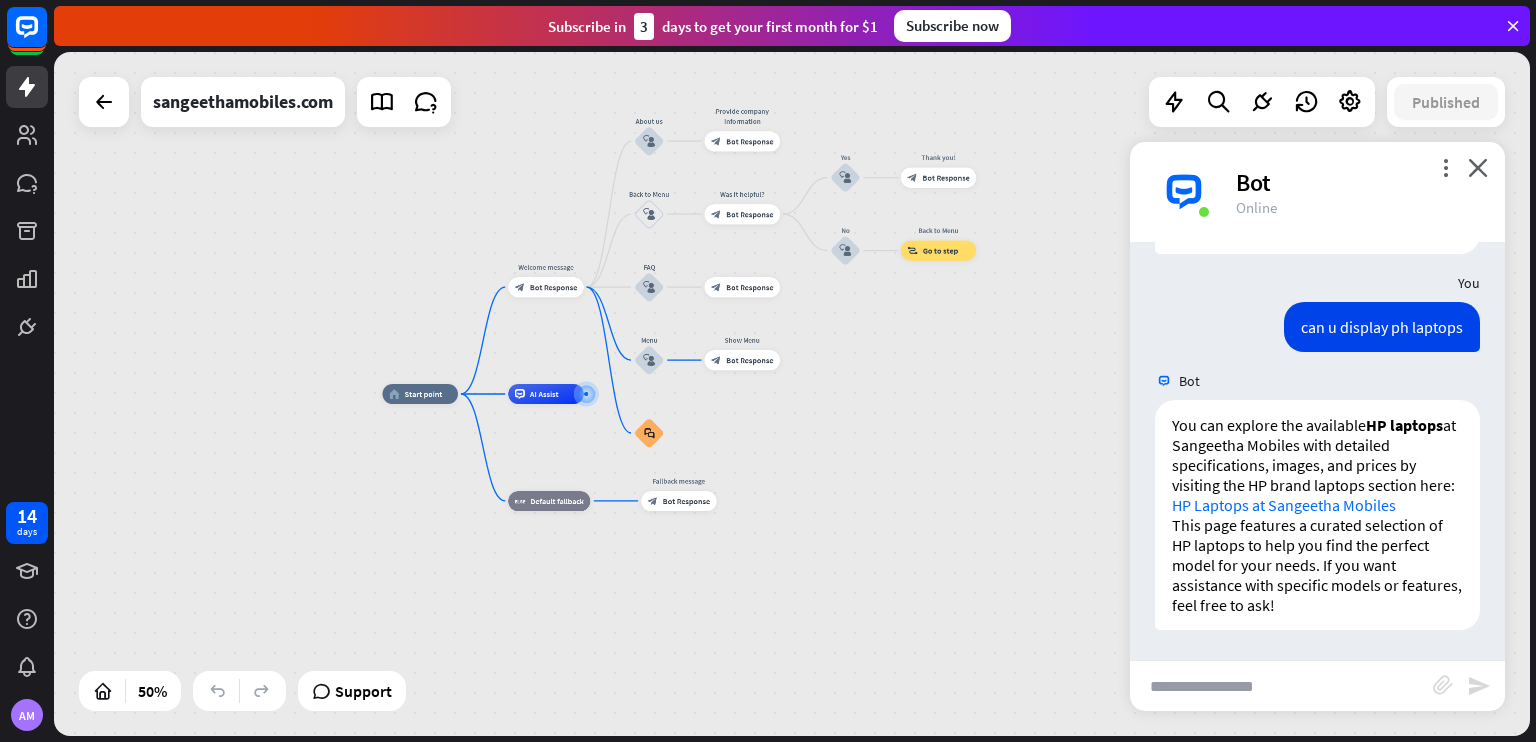 click at bounding box center [1281, 686] 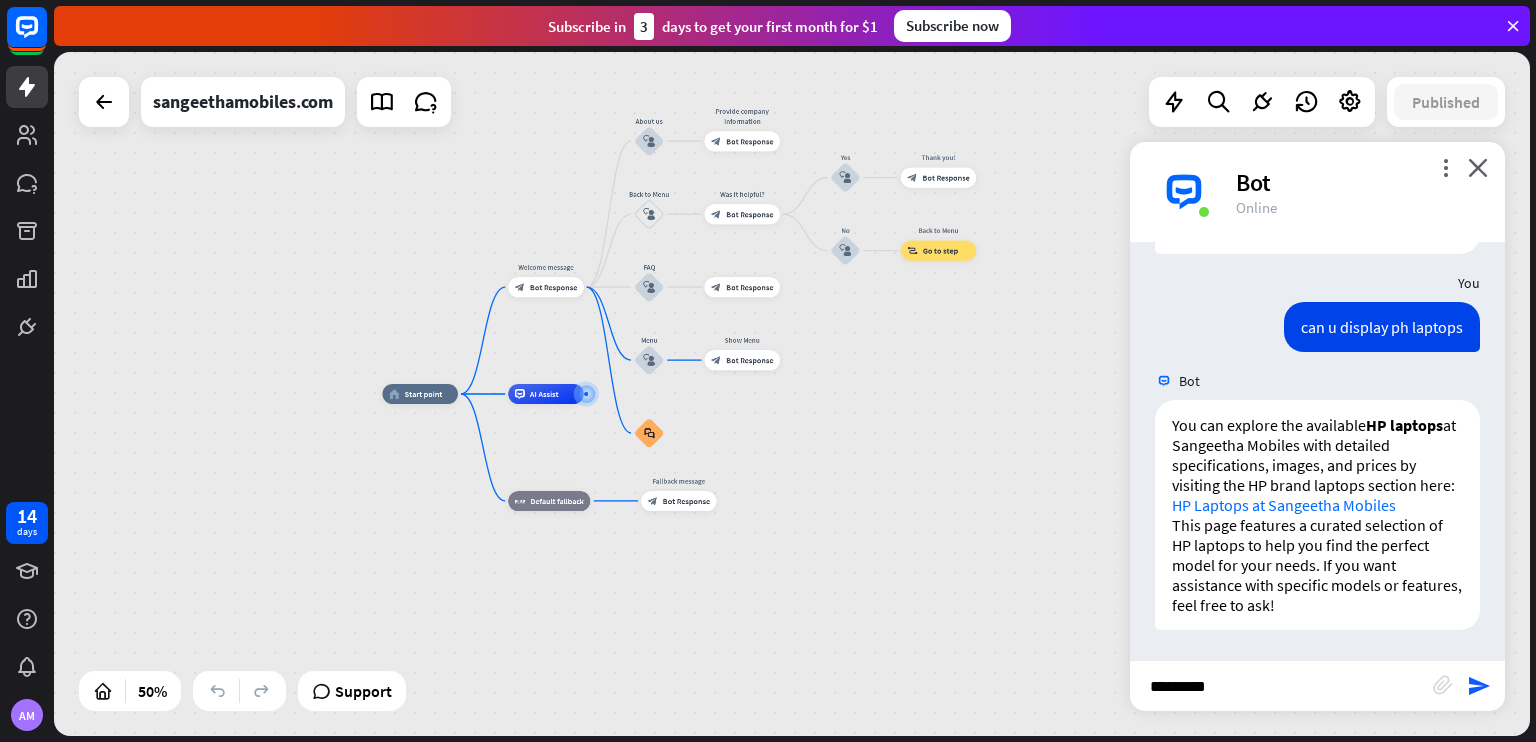 type on "*********" 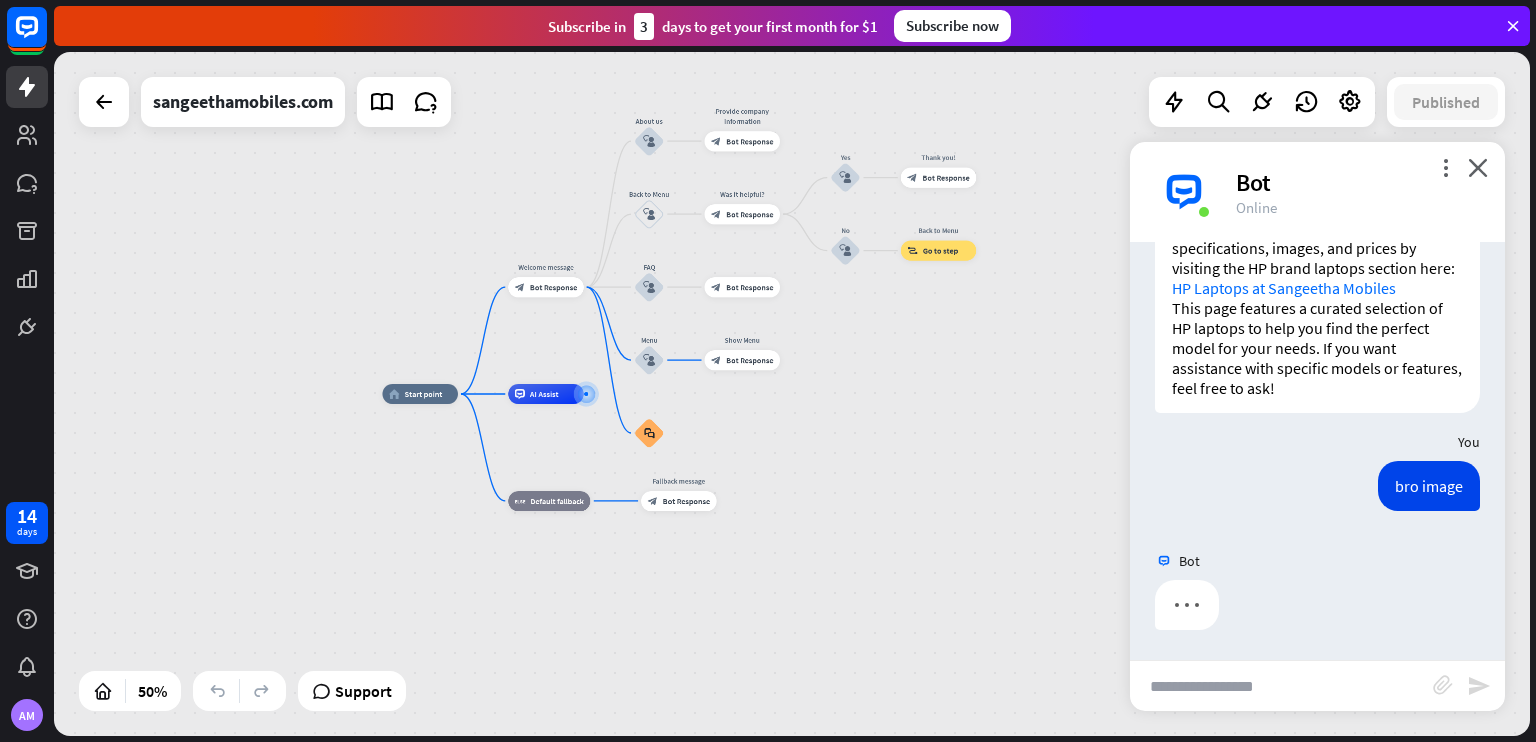 scroll, scrollTop: 13076, scrollLeft: 0, axis: vertical 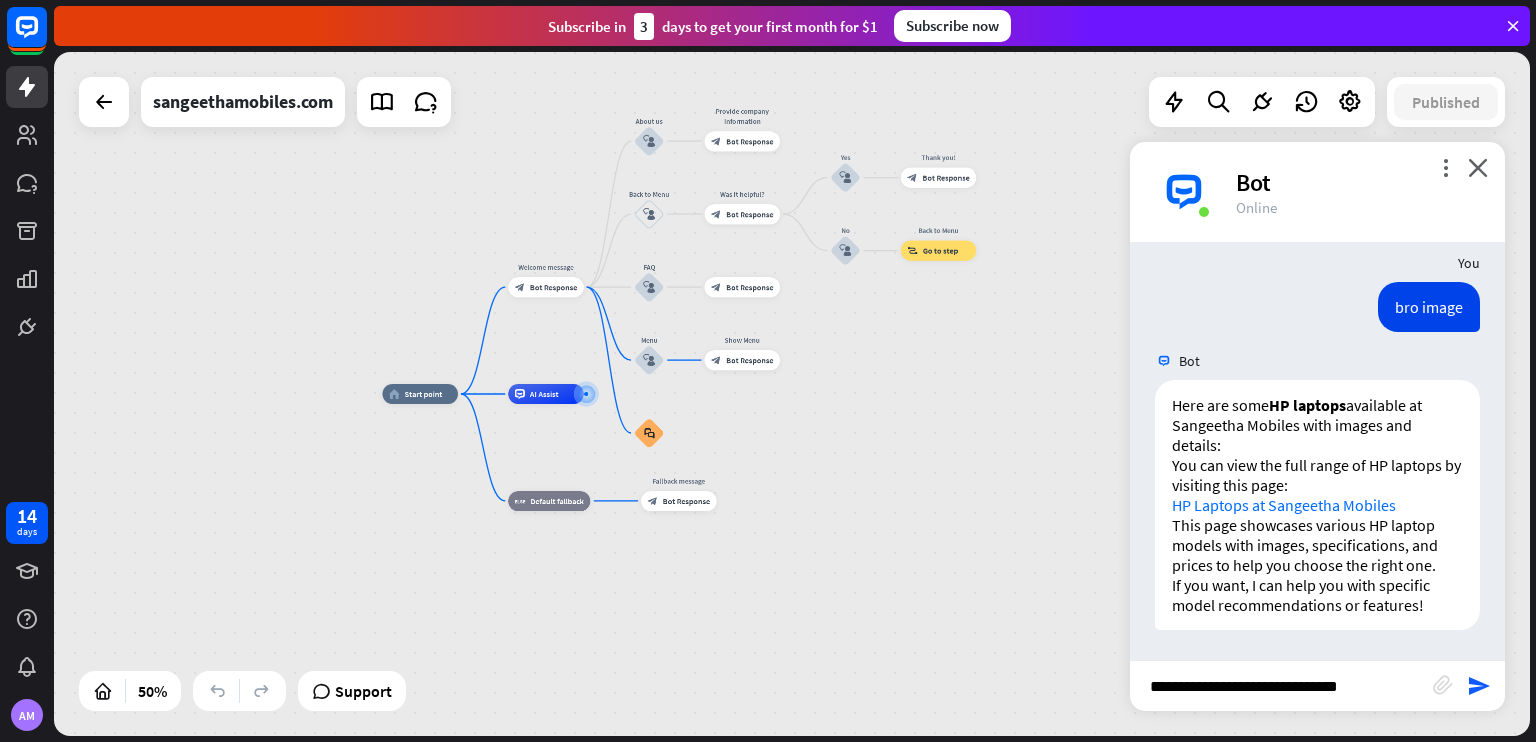 type on "**********" 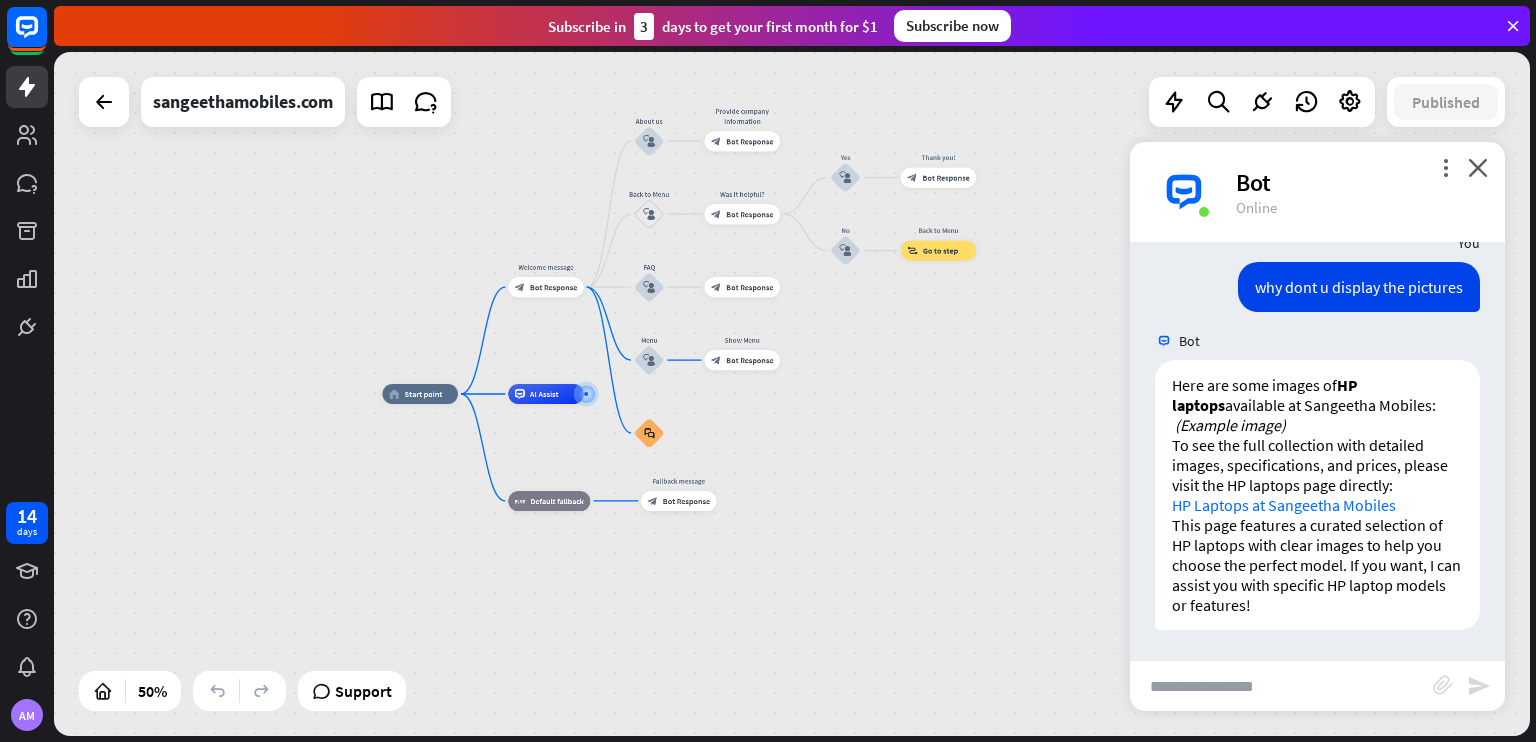 scroll, scrollTop: 13671, scrollLeft: 0, axis: vertical 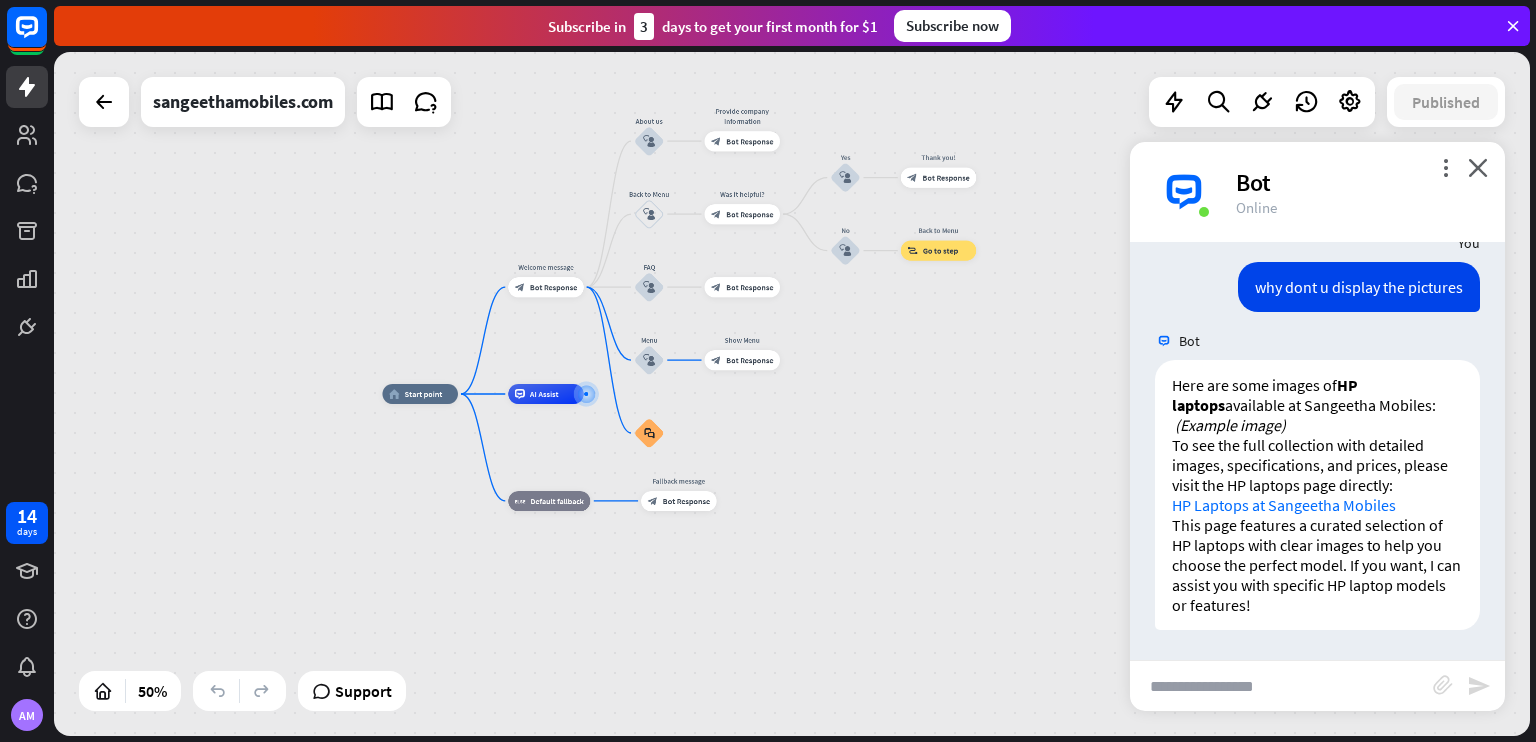 click on "Bot
👋 Welcome! I’m ChatBot, and I’m excited to have you here. Let me answer your questions regarding Sangeetha Mobiles
Today 2:33 PM
Show JSON
You
hi there
Today 2:33 PM
Show JSON
Bot
Hi there! How can I assist you?
Today 2:33 PM
Show JSON
You
how r u doing ?   This message was not recognized by bot.
Train your bot with this phrase.
Today 2:33 PM
Show JSON
Bot
Could you provide more information to help me better understand your question?
I can also help you with the following things ⬇️
You
Back to Menu" at bounding box center (1317, 451) 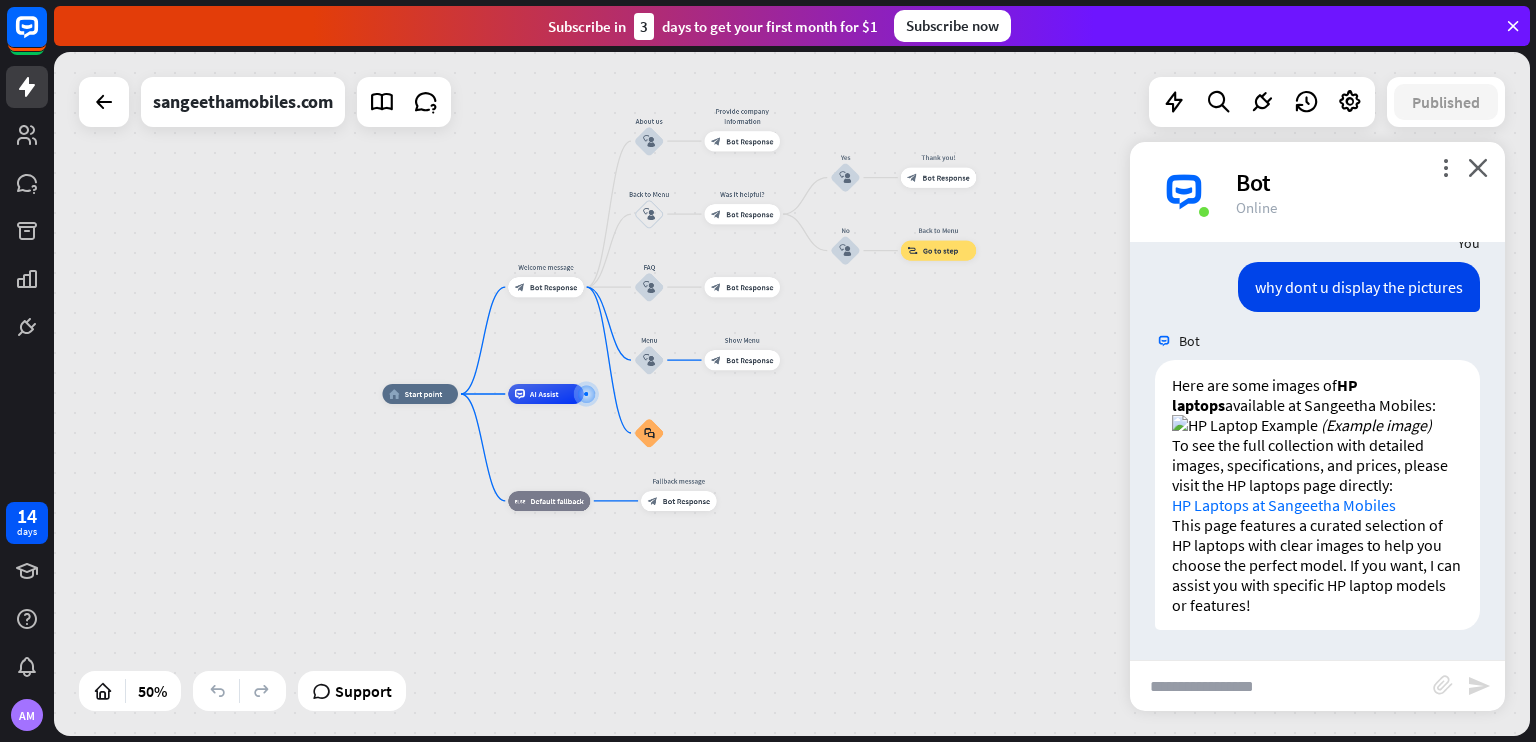 click at bounding box center (1281, 686) 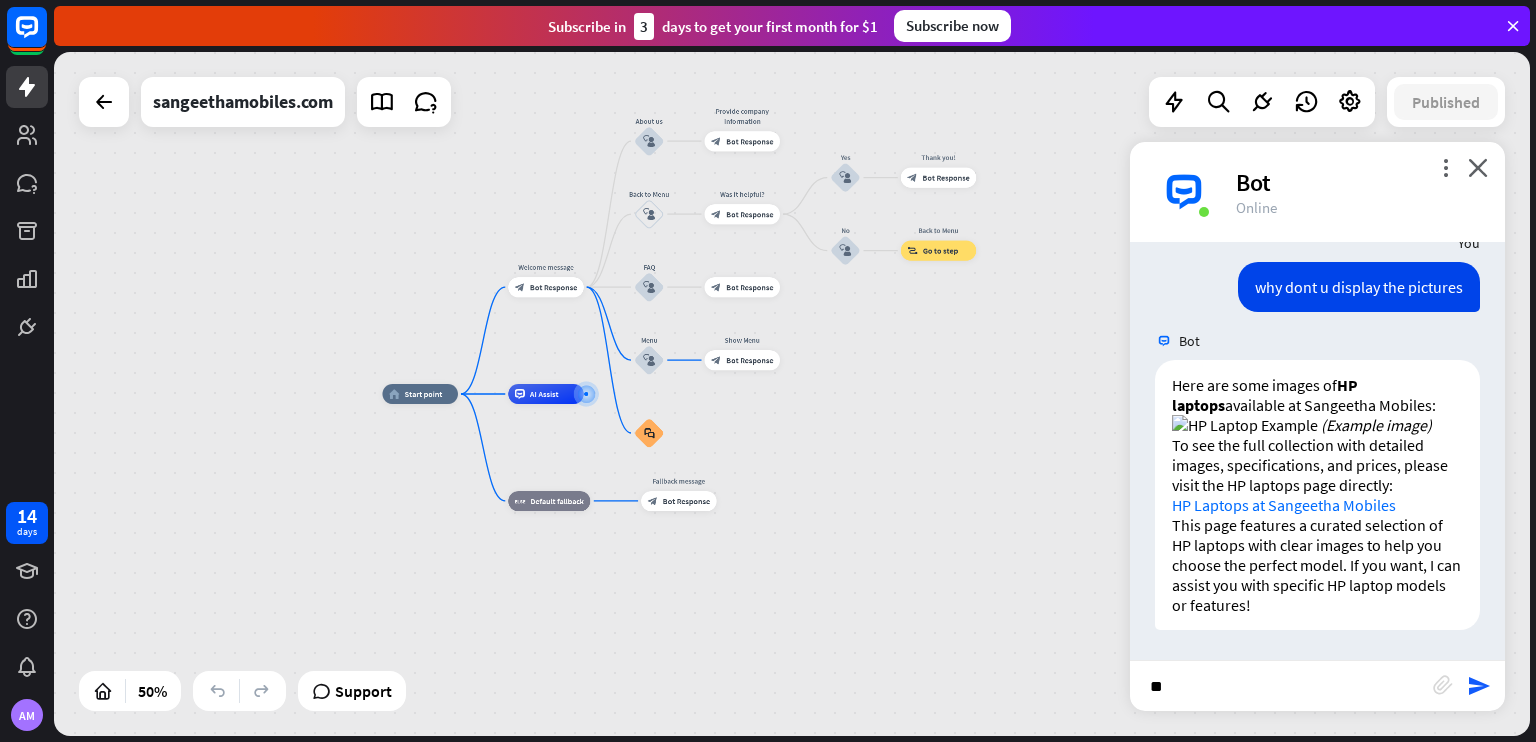 type on "*" 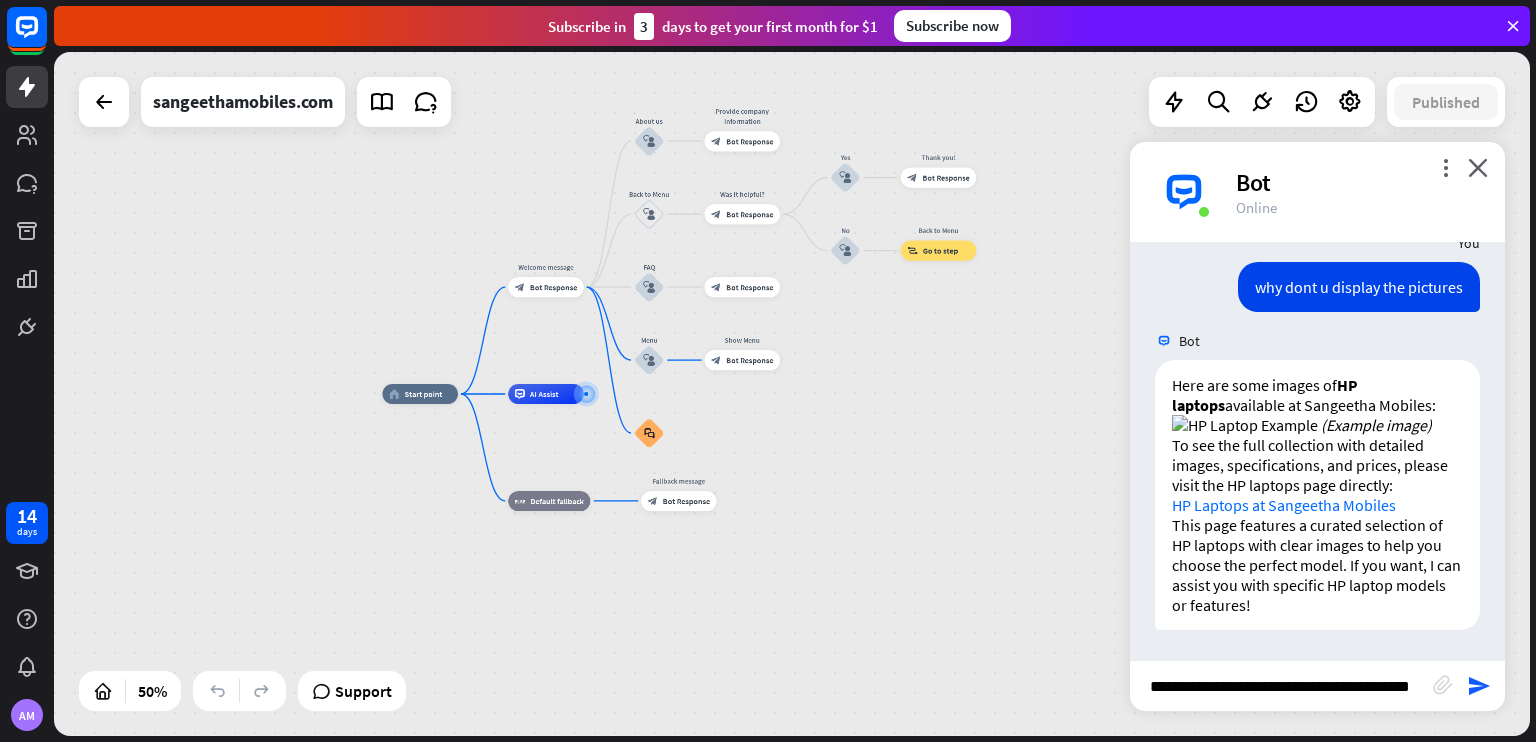 type on "**********" 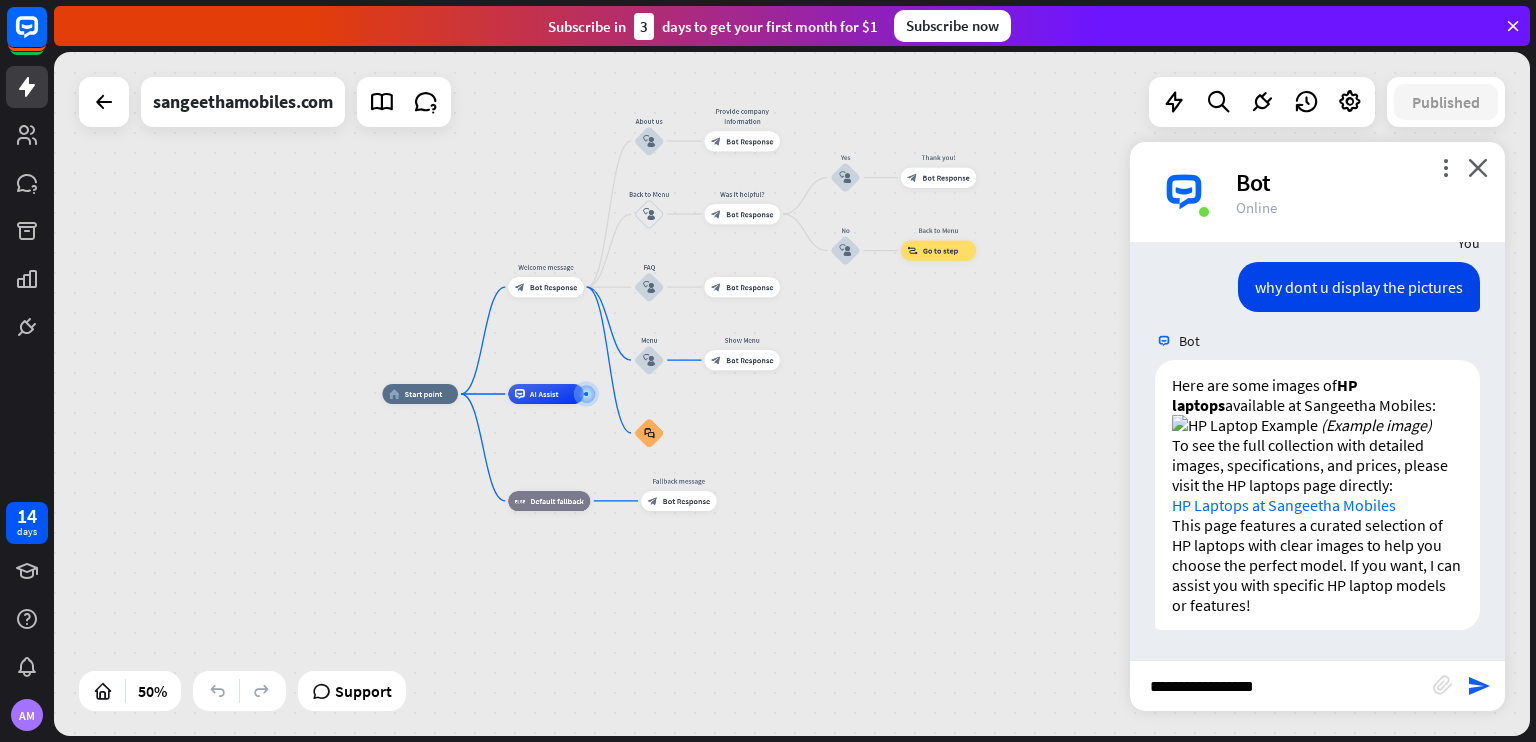 scroll, scrollTop: 0, scrollLeft: 0, axis: both 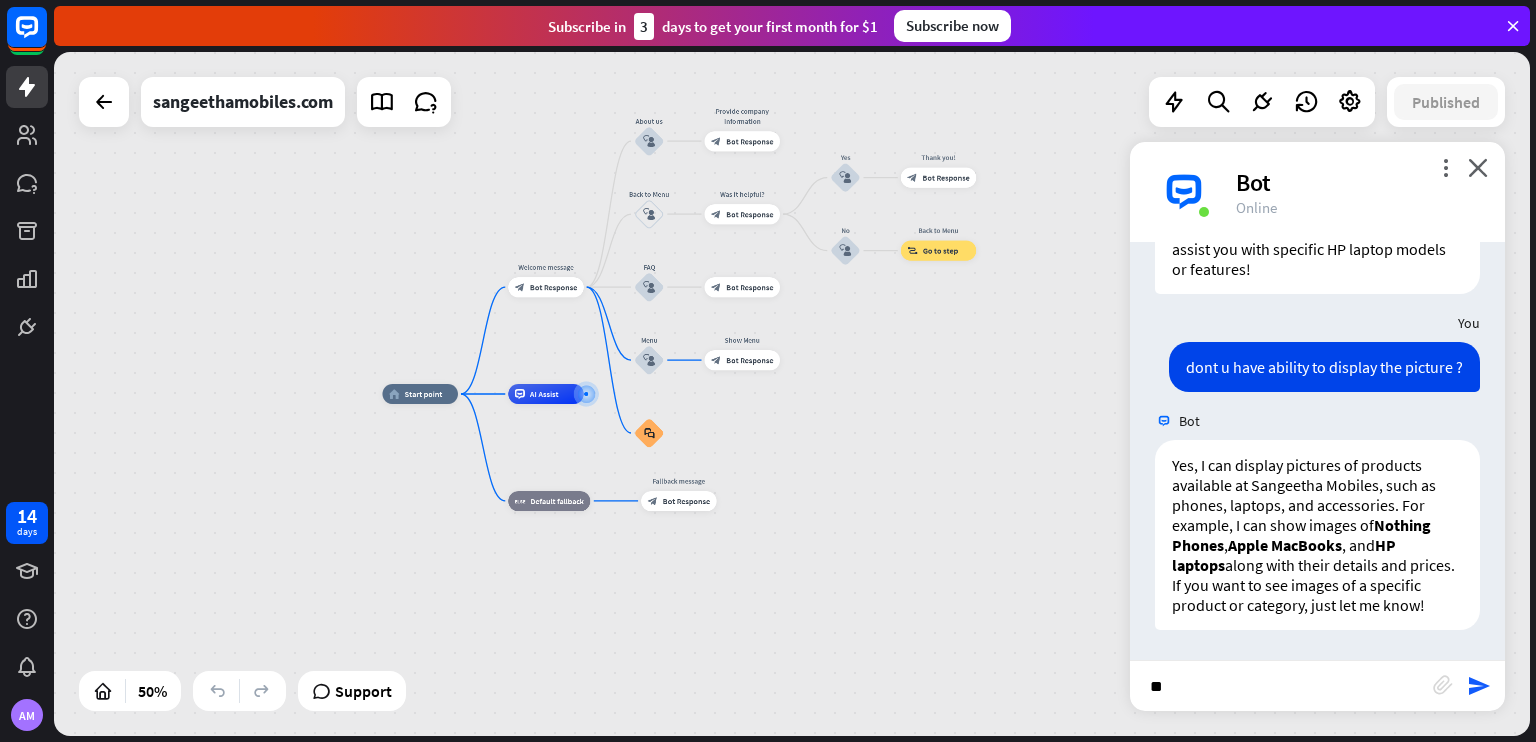 type on "*" 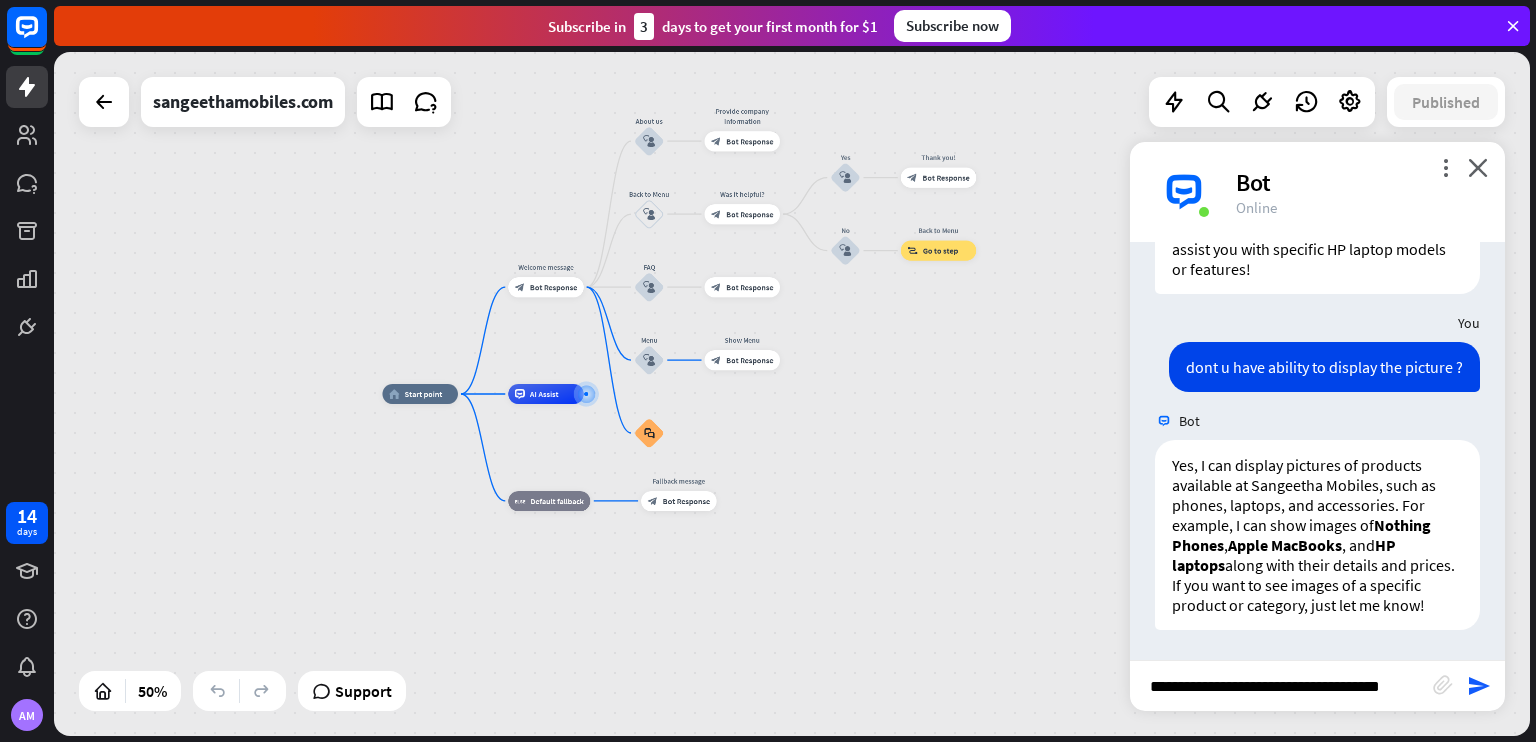 scroll, scrollTop: 0, scrollLeft: 0, axis: both 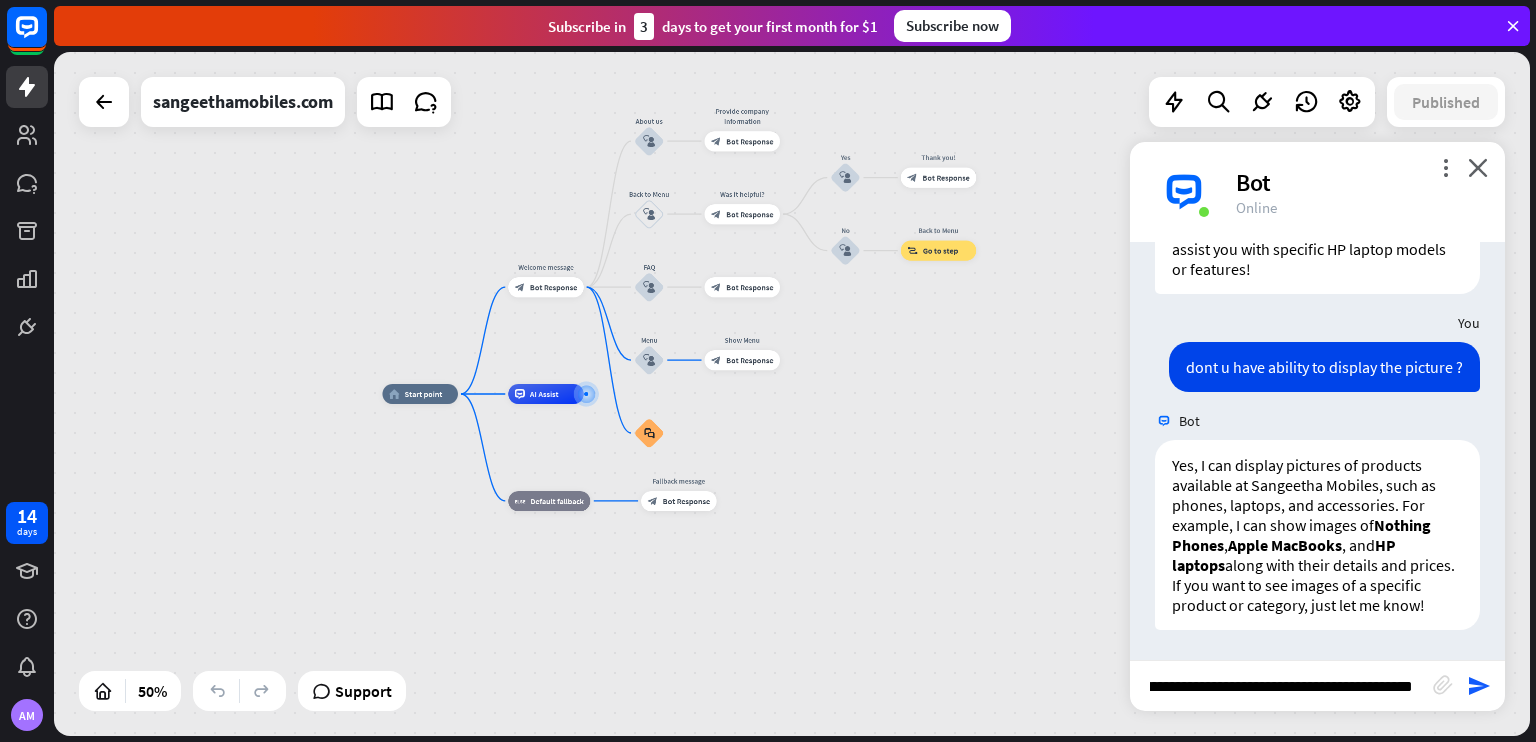 type on "**********" 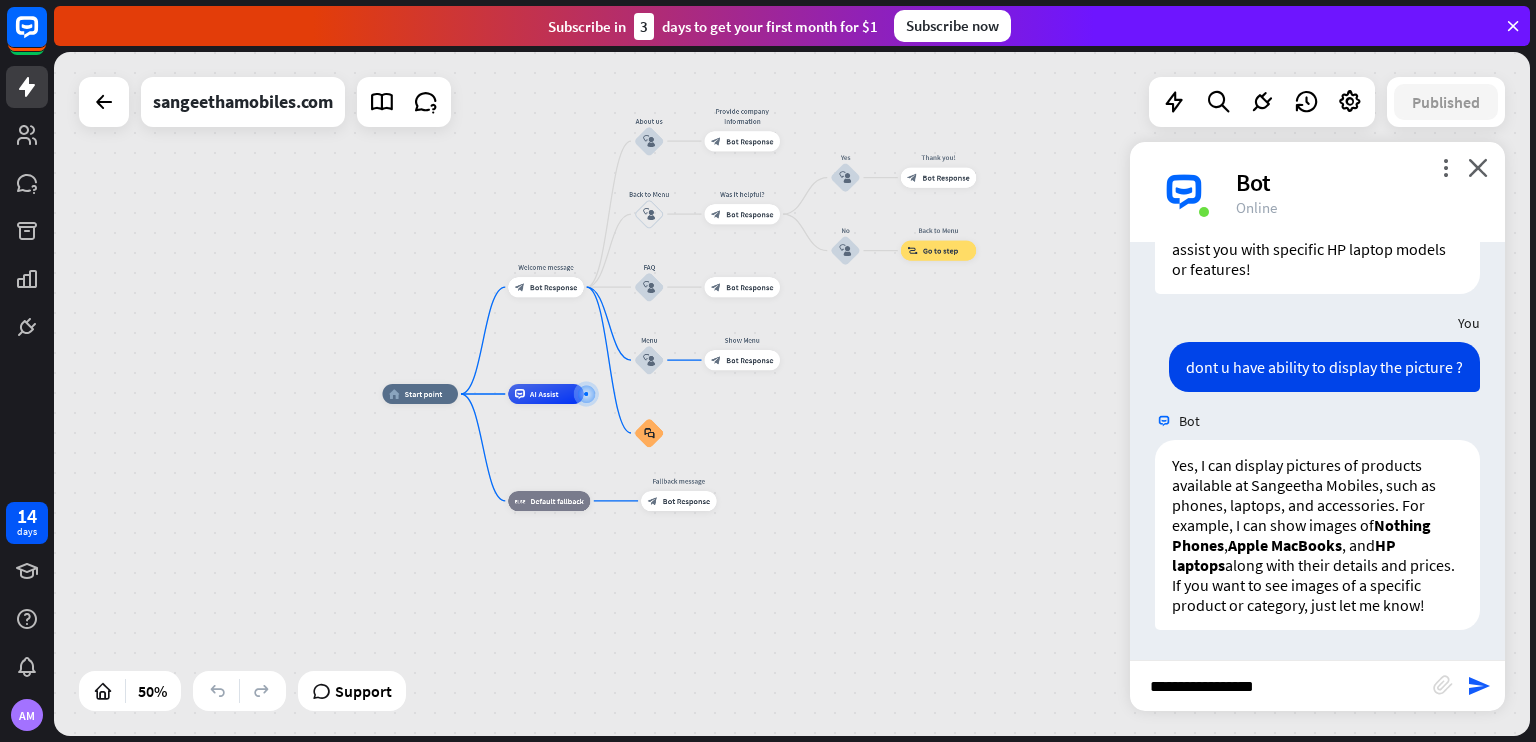 scroll, scrollTop: 0, scrollLeft: 0, axis: both 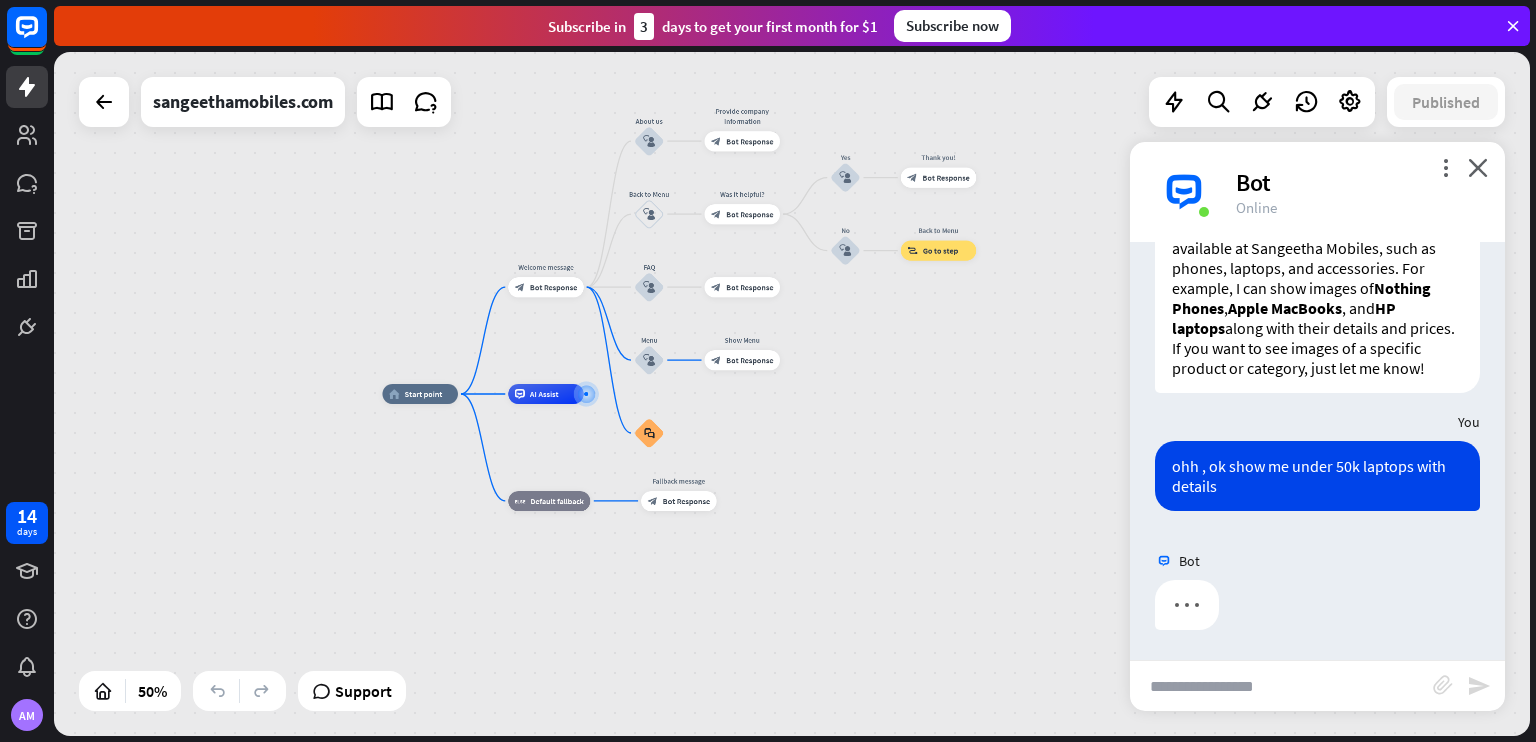 click at bounding box center (1281, 686) 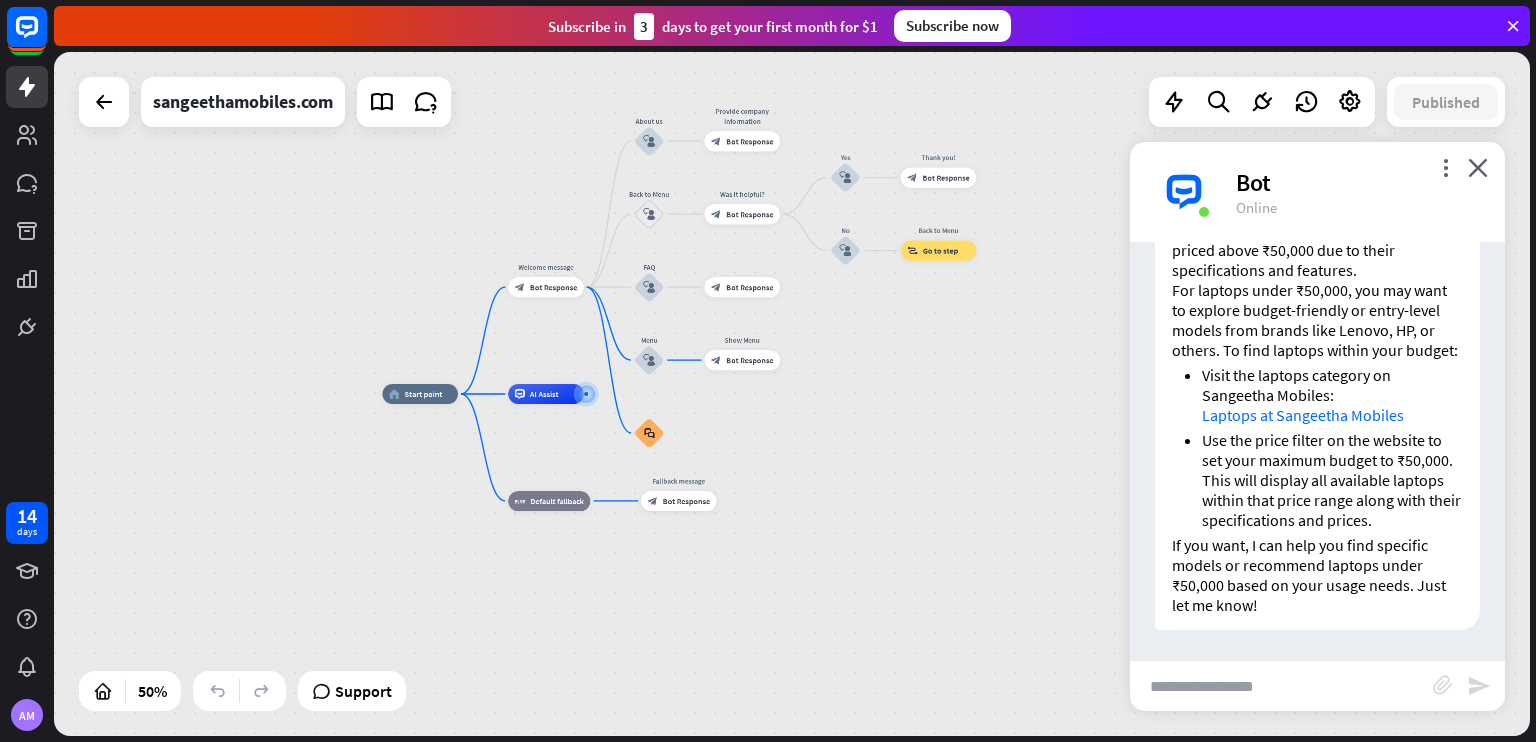 scroll, scrollTop: 14738, scrollLeft: 0, axis: vertical 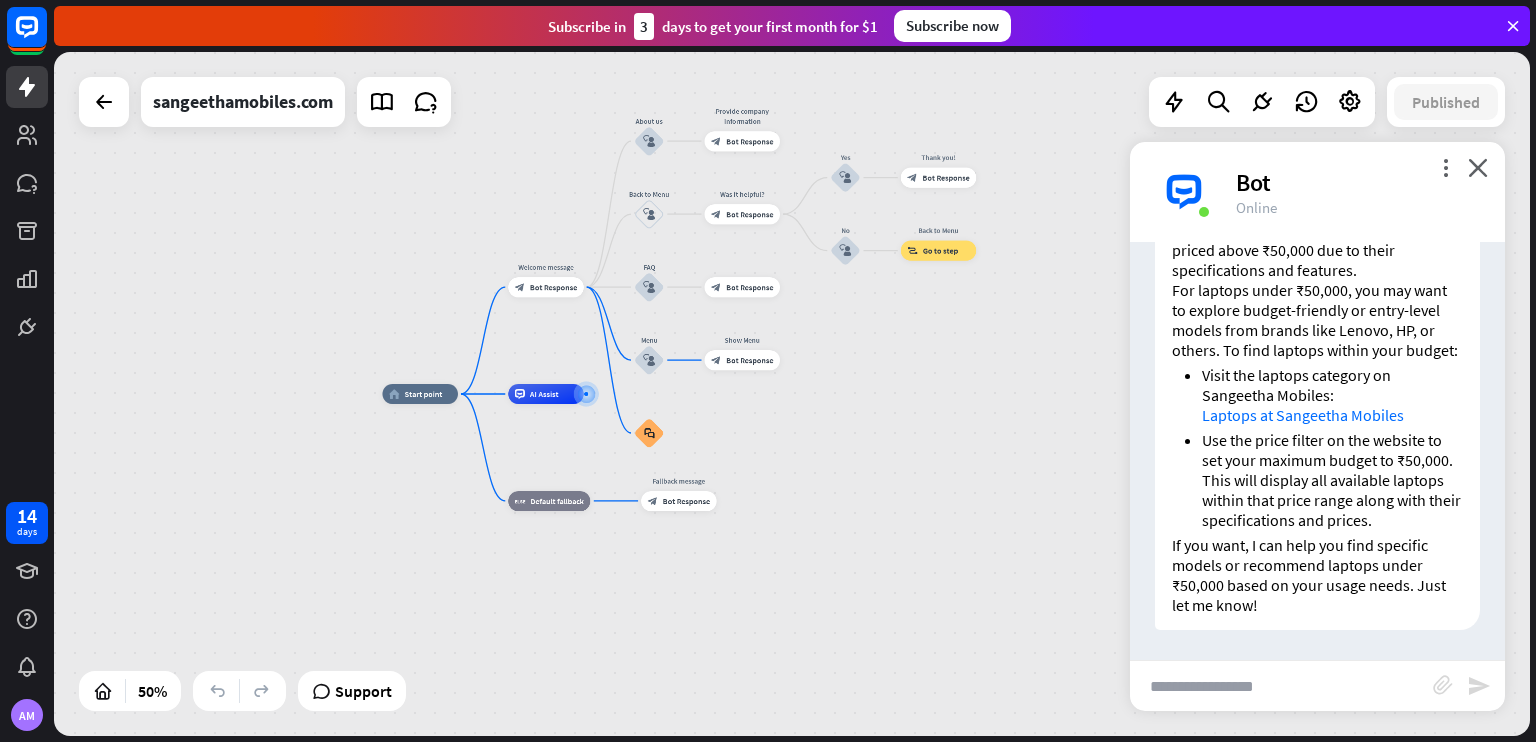 click at bounding box center [1281, 686] 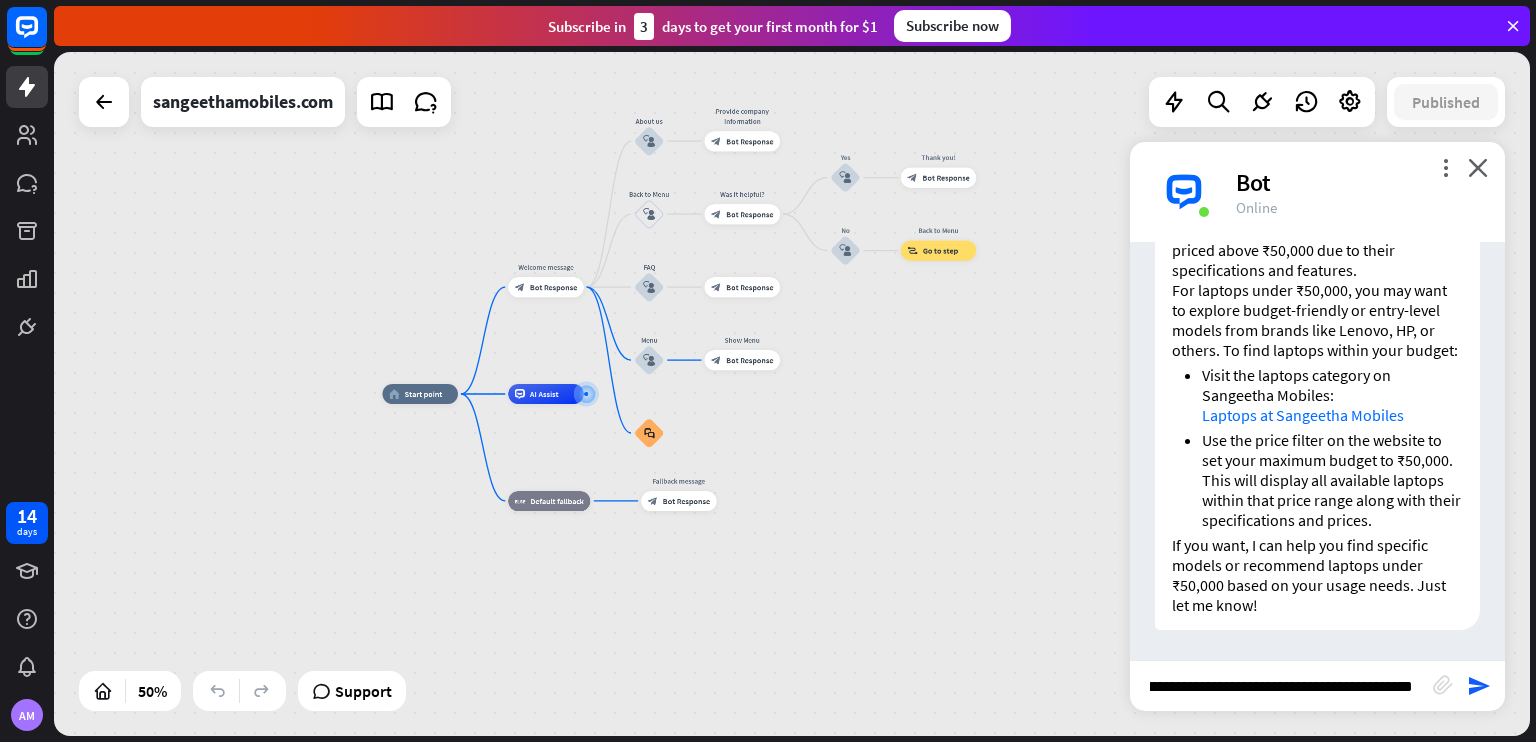 scroll, scrollTop: 0, scrollLeft: 164, axis: horizontal 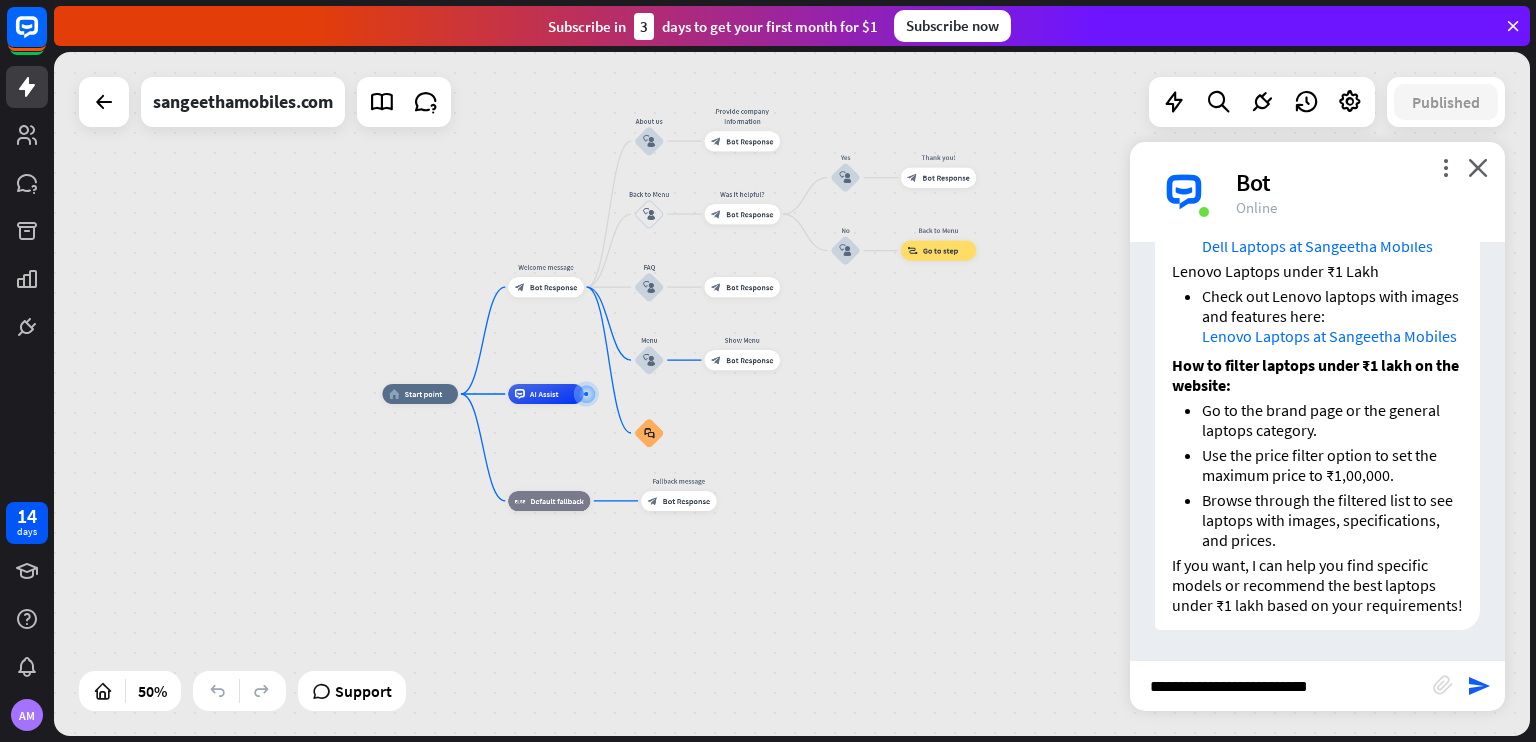type on "**********" 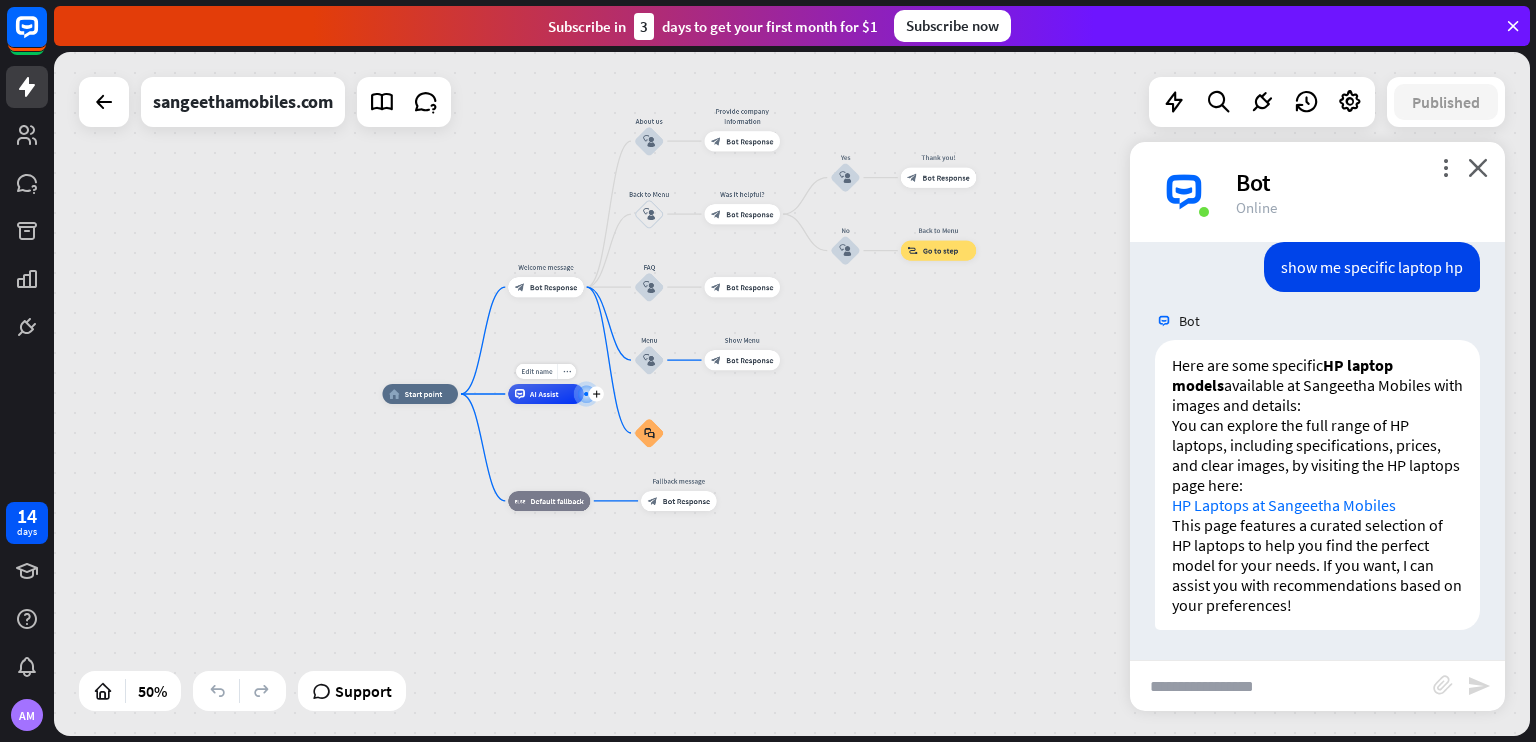 scroll, scrollTop: 16084, scrollLeft: 0, axis: vertical 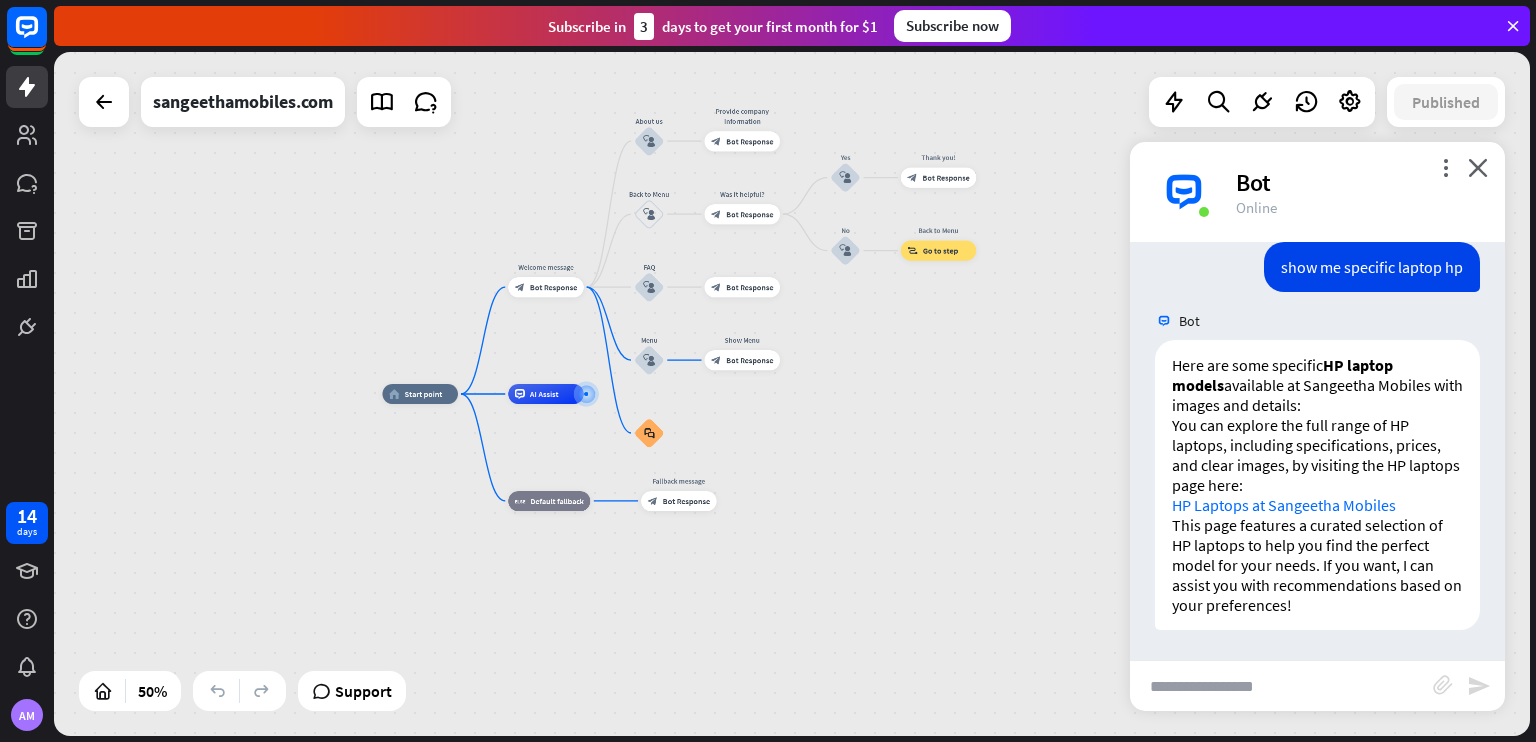 click at bounding box center (1281, 686) 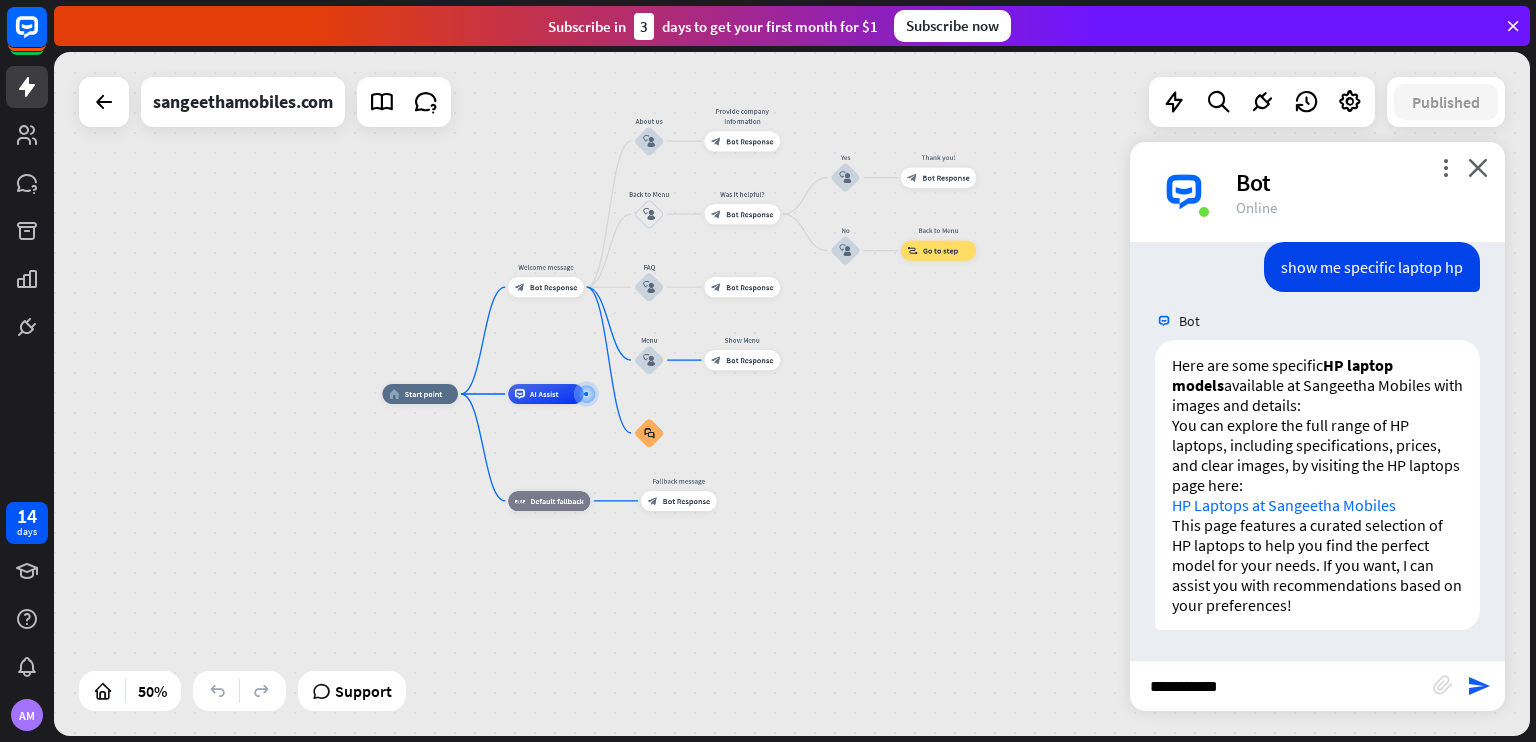 type on "**********" 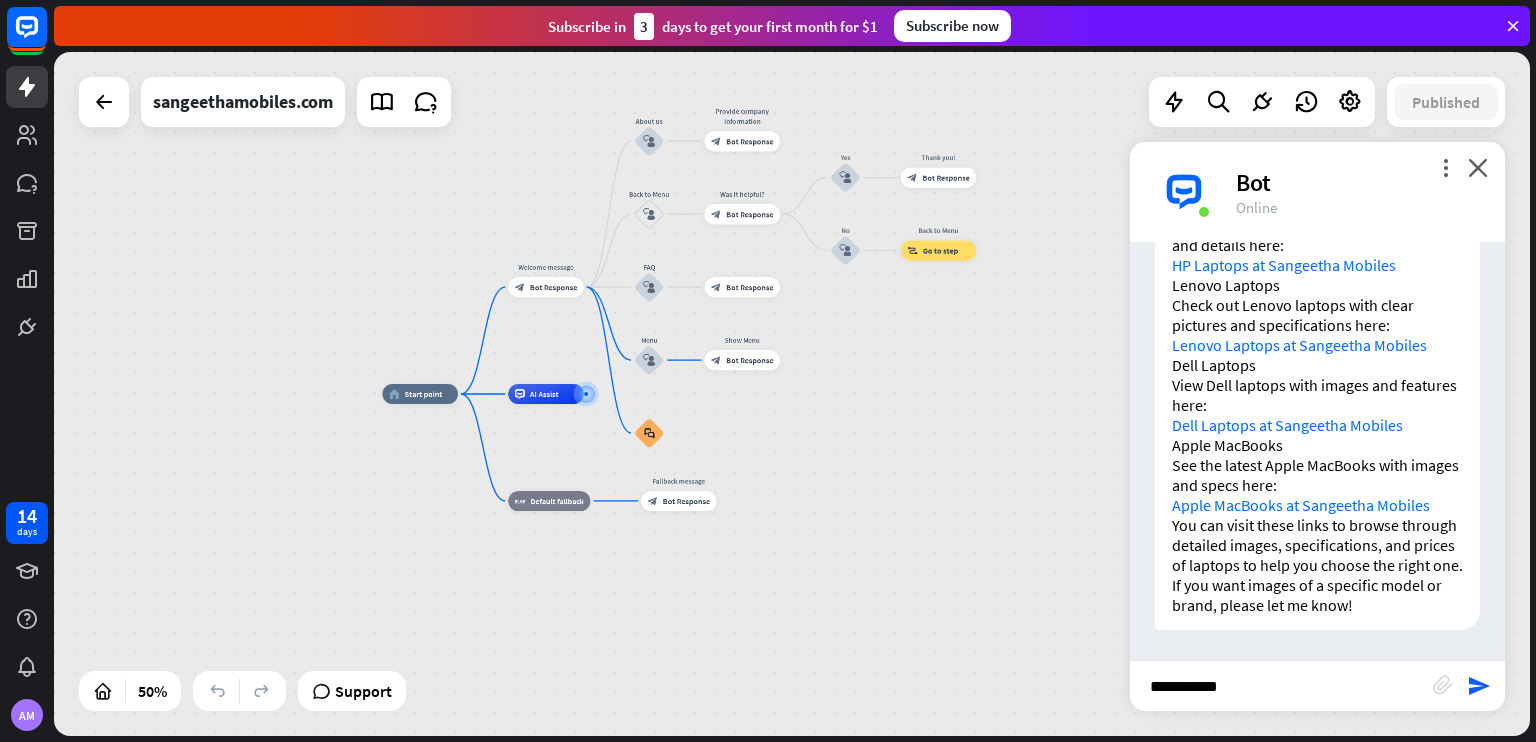 scroll, scrollTop: 16740, scrollLeft: 0, axis: vertical 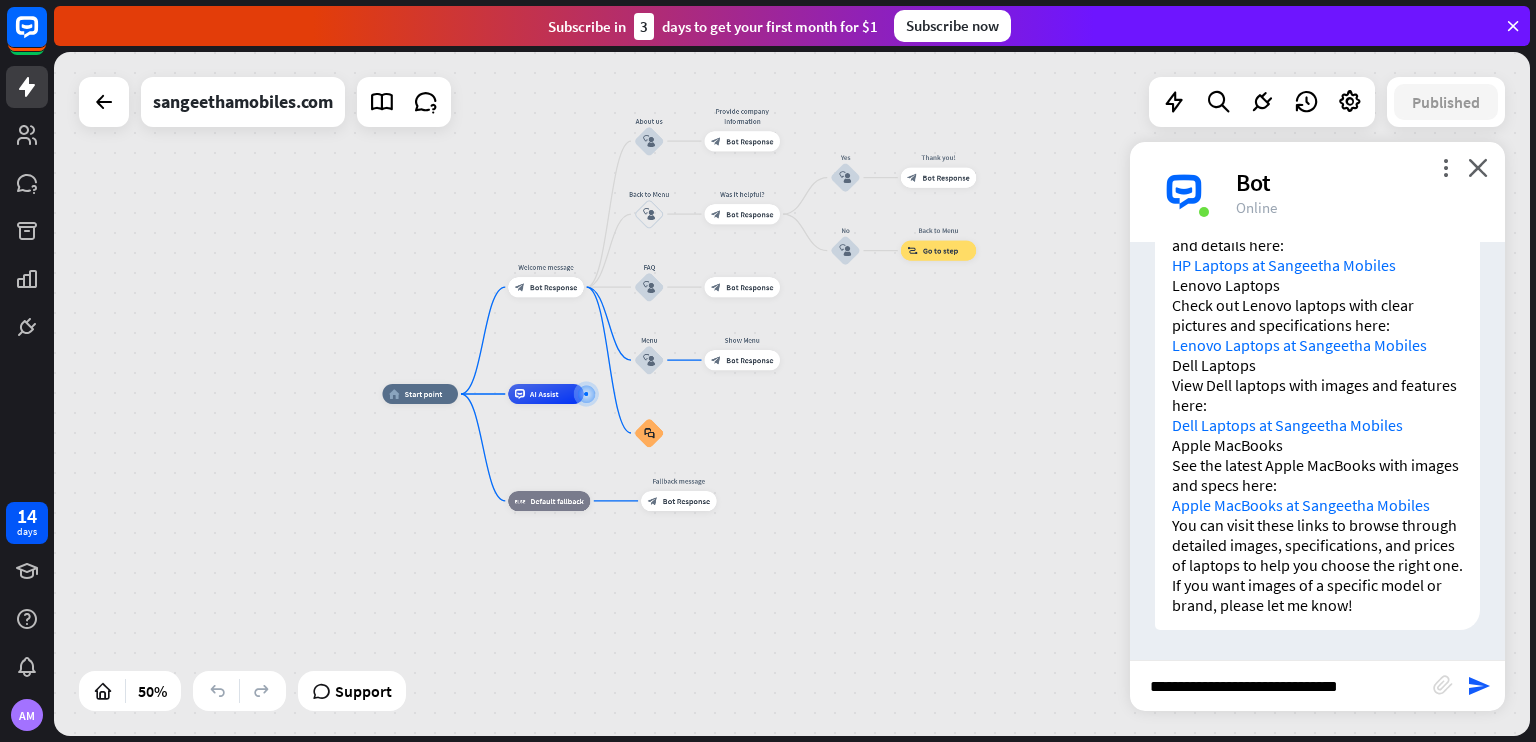 type on "**********" 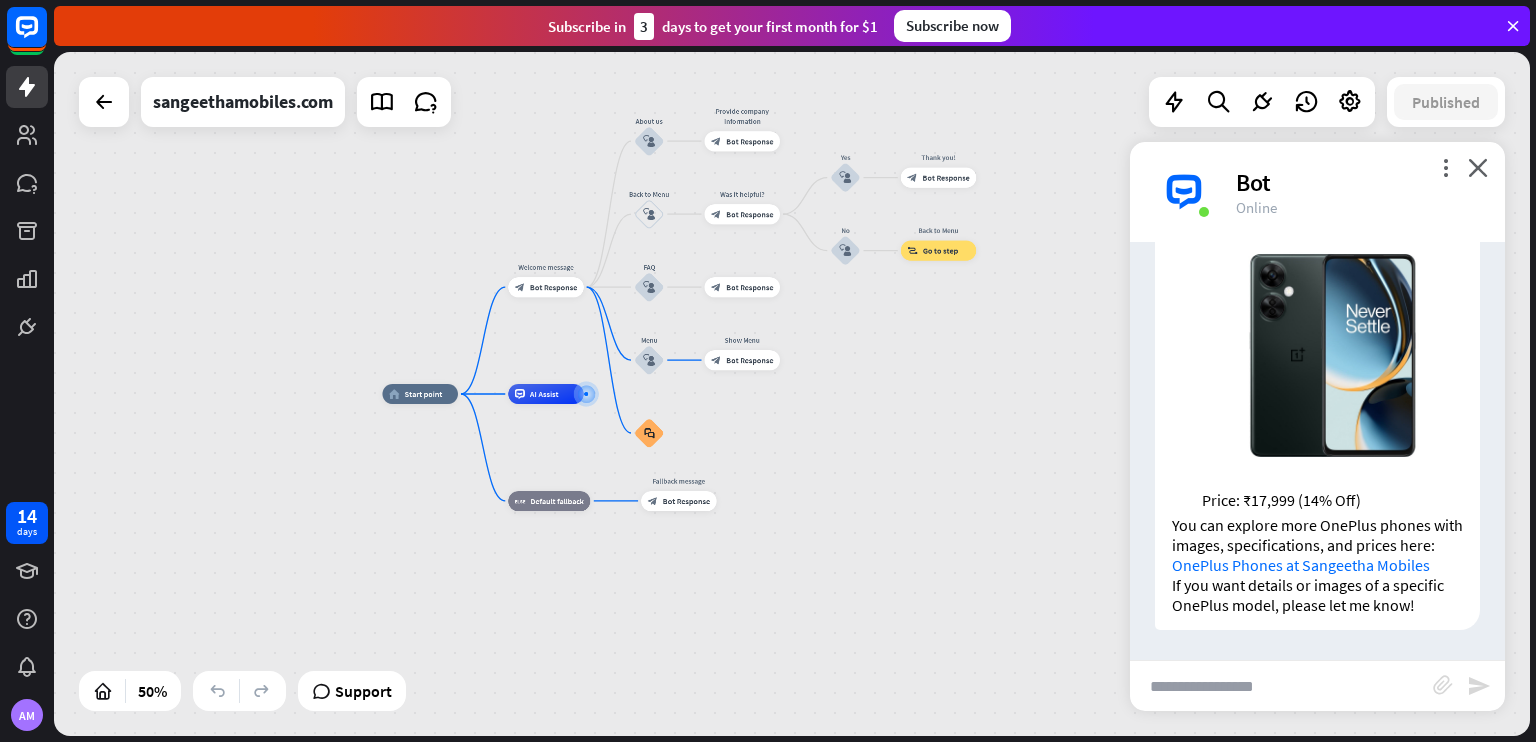 scroll, scrollTop: 17730, scrollLeft: 0, axis: vertical 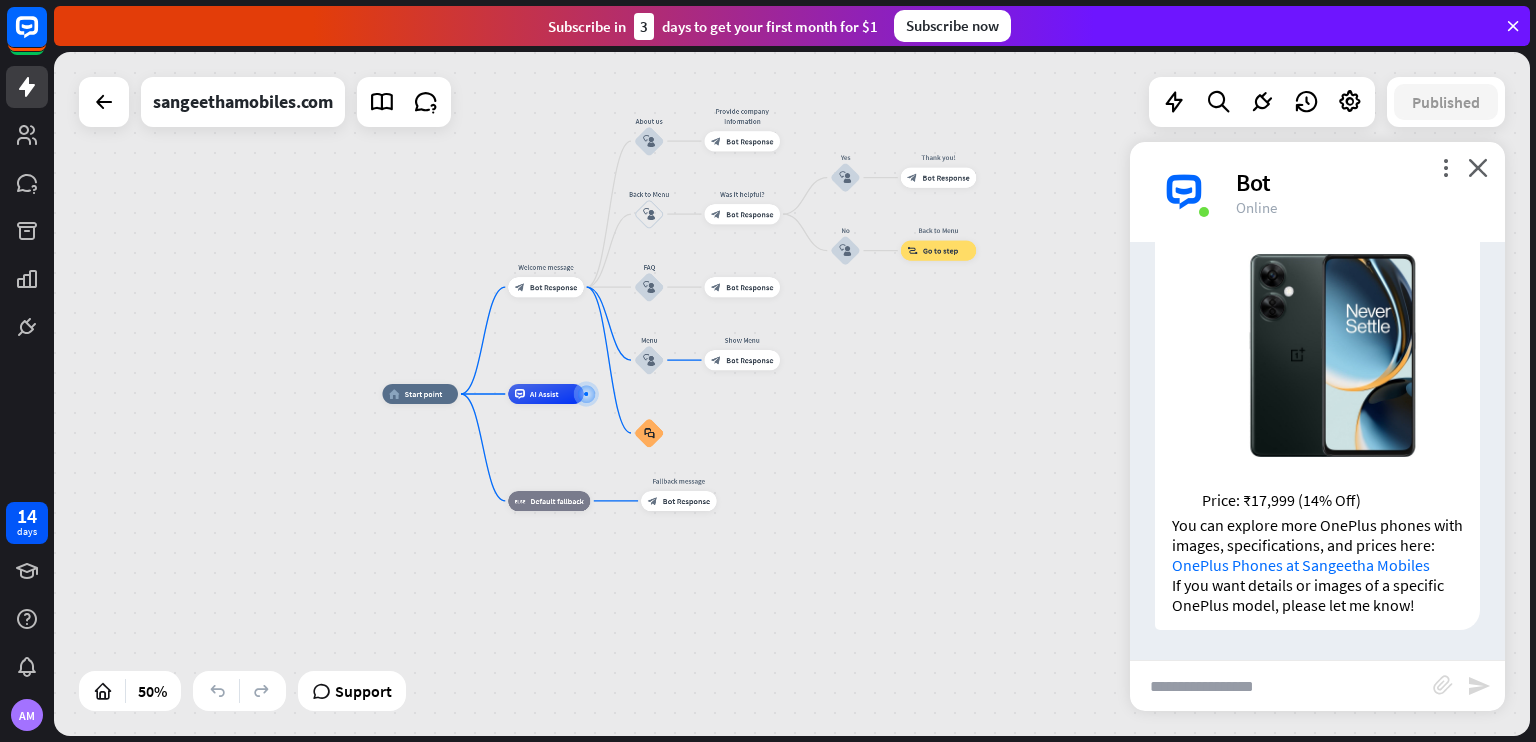 click at bounding box center (1281, 686) 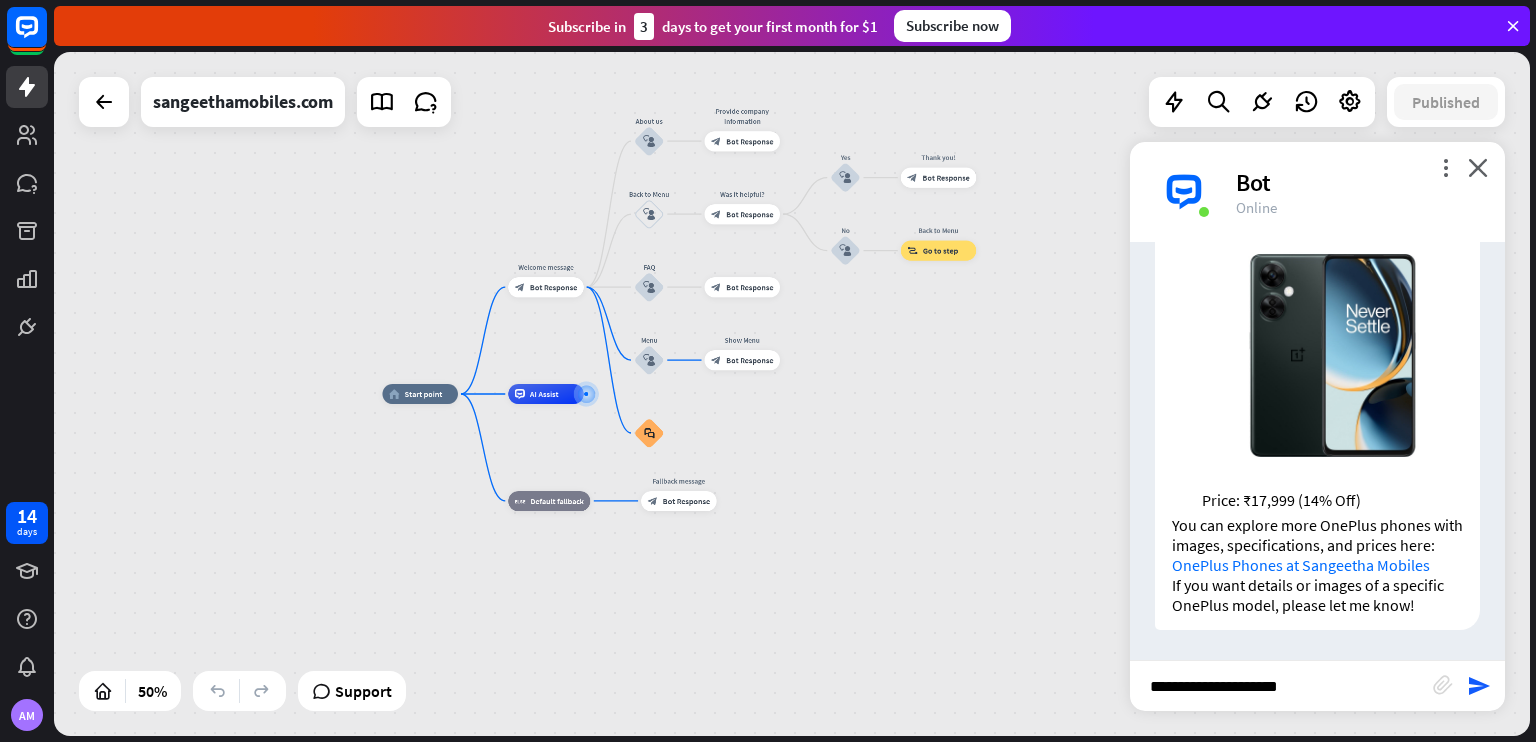 type on "**********" 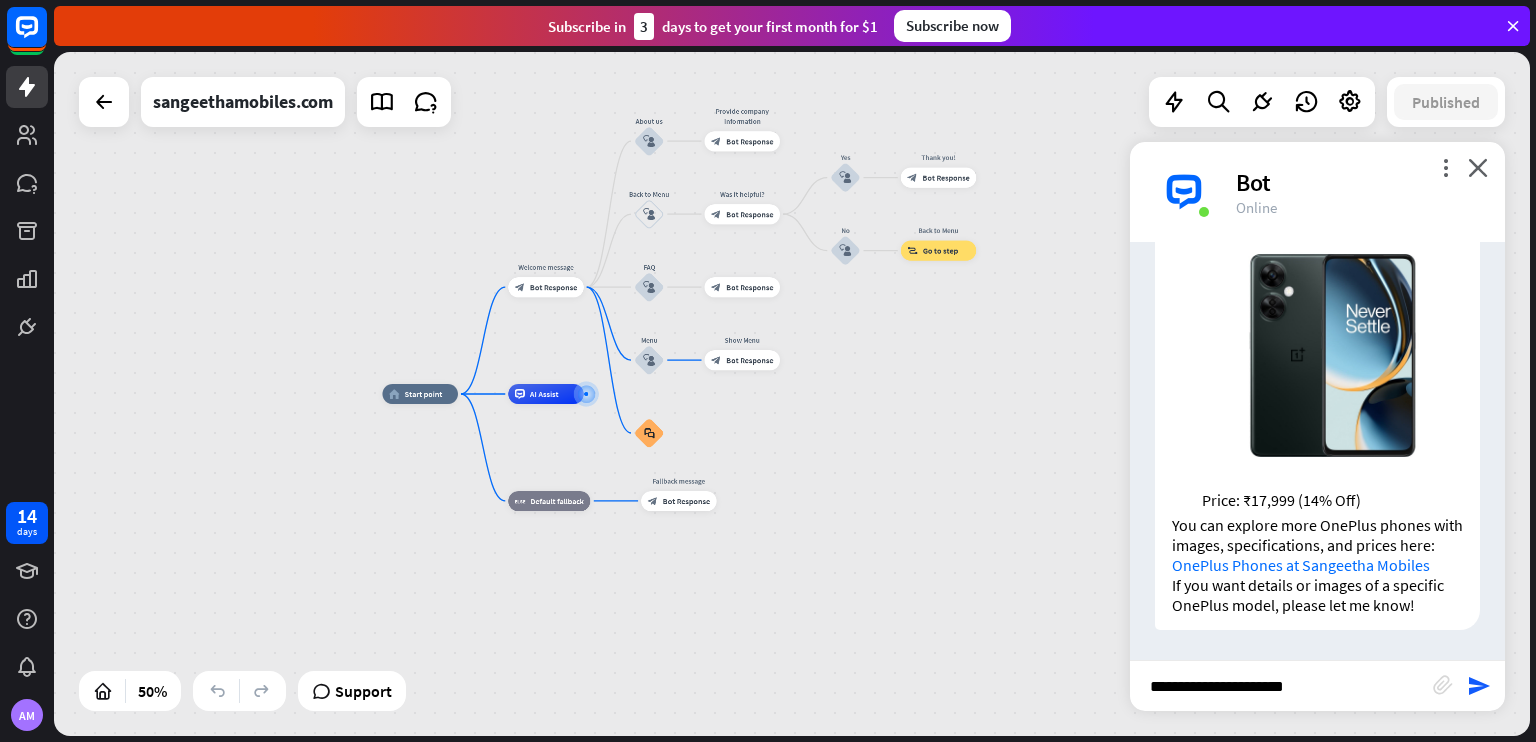 type 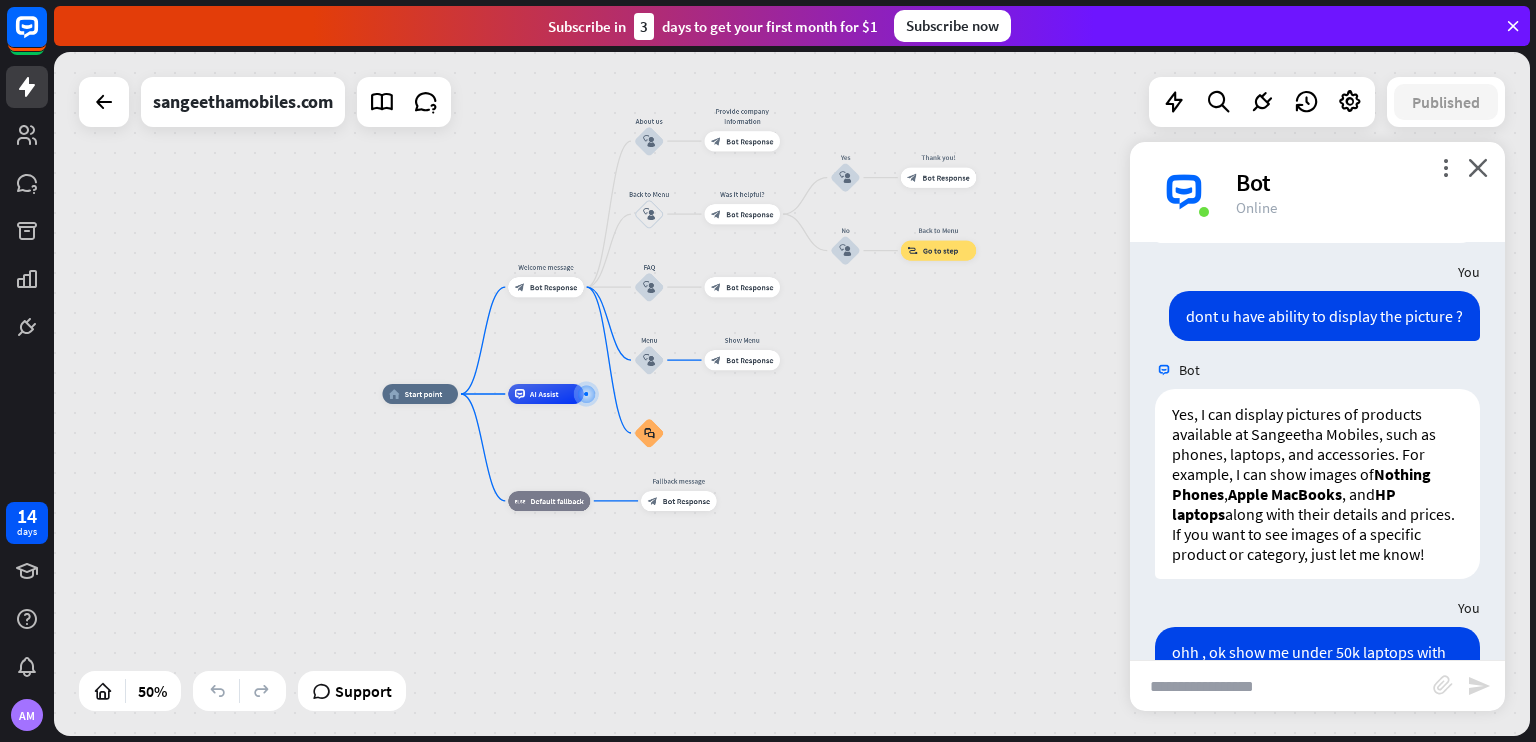 scroll, scrollTop: 13184, scrollLeft: 0, axis: vertical 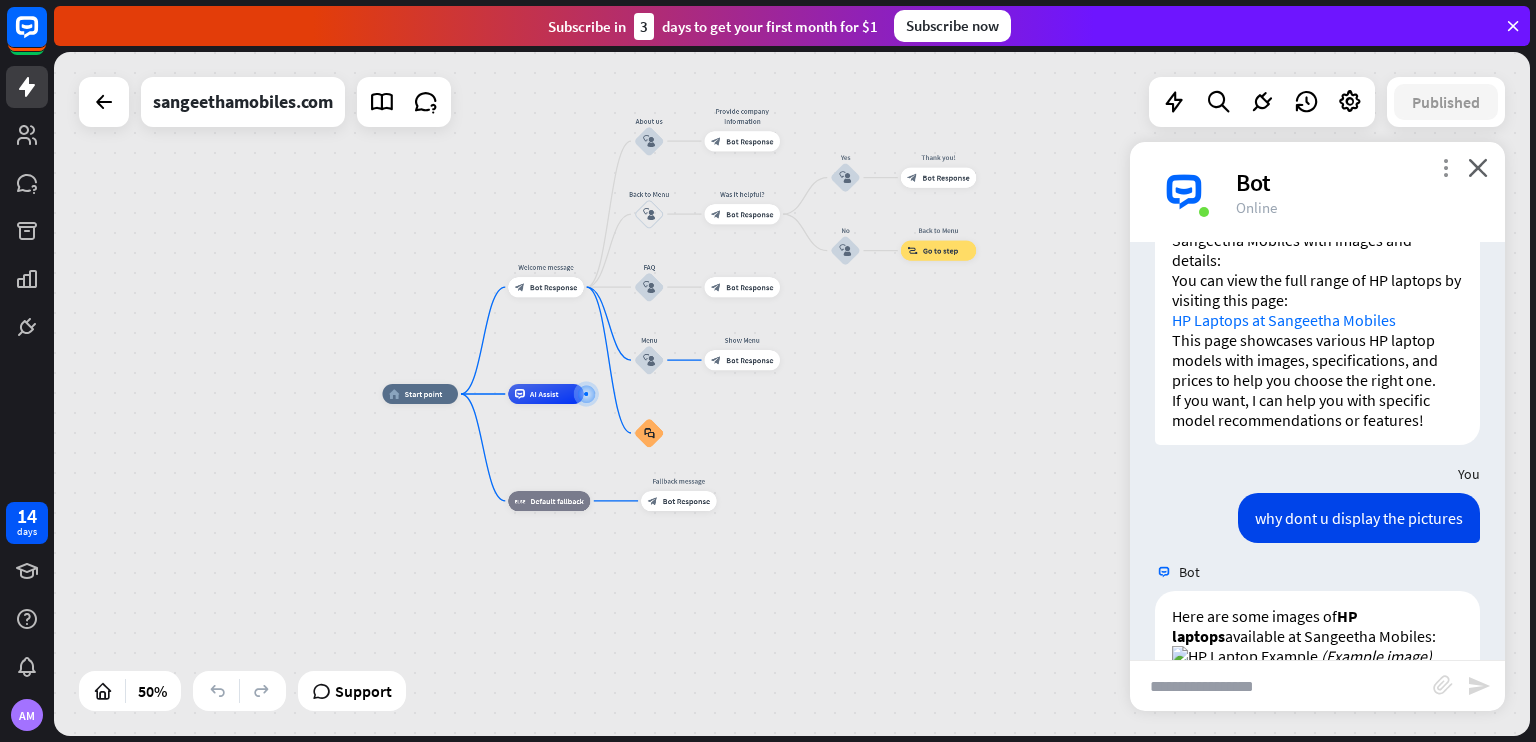 click on "more_vert" at bounding box center (1445, 167) 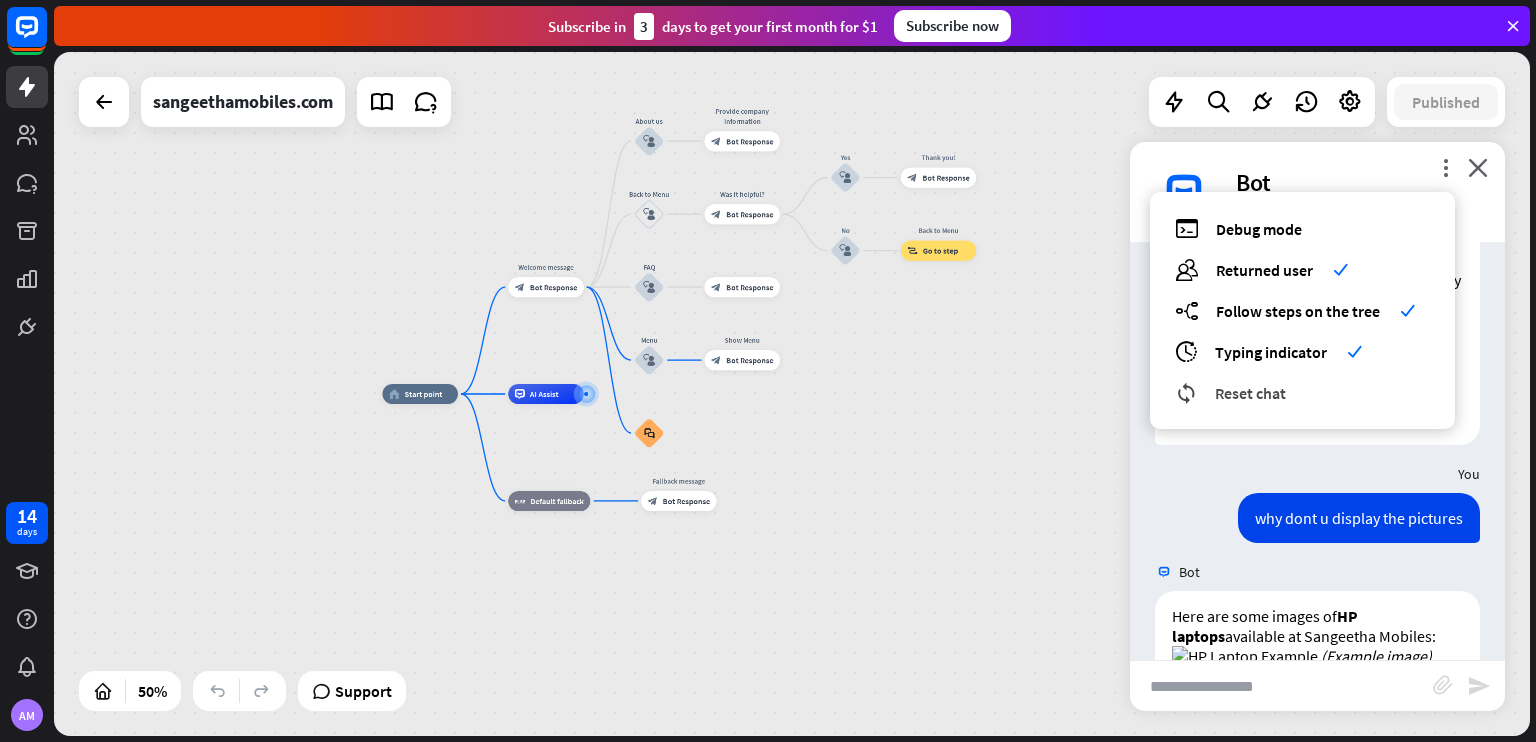 click on "Reset chat" at bounding box center (1250, 393) 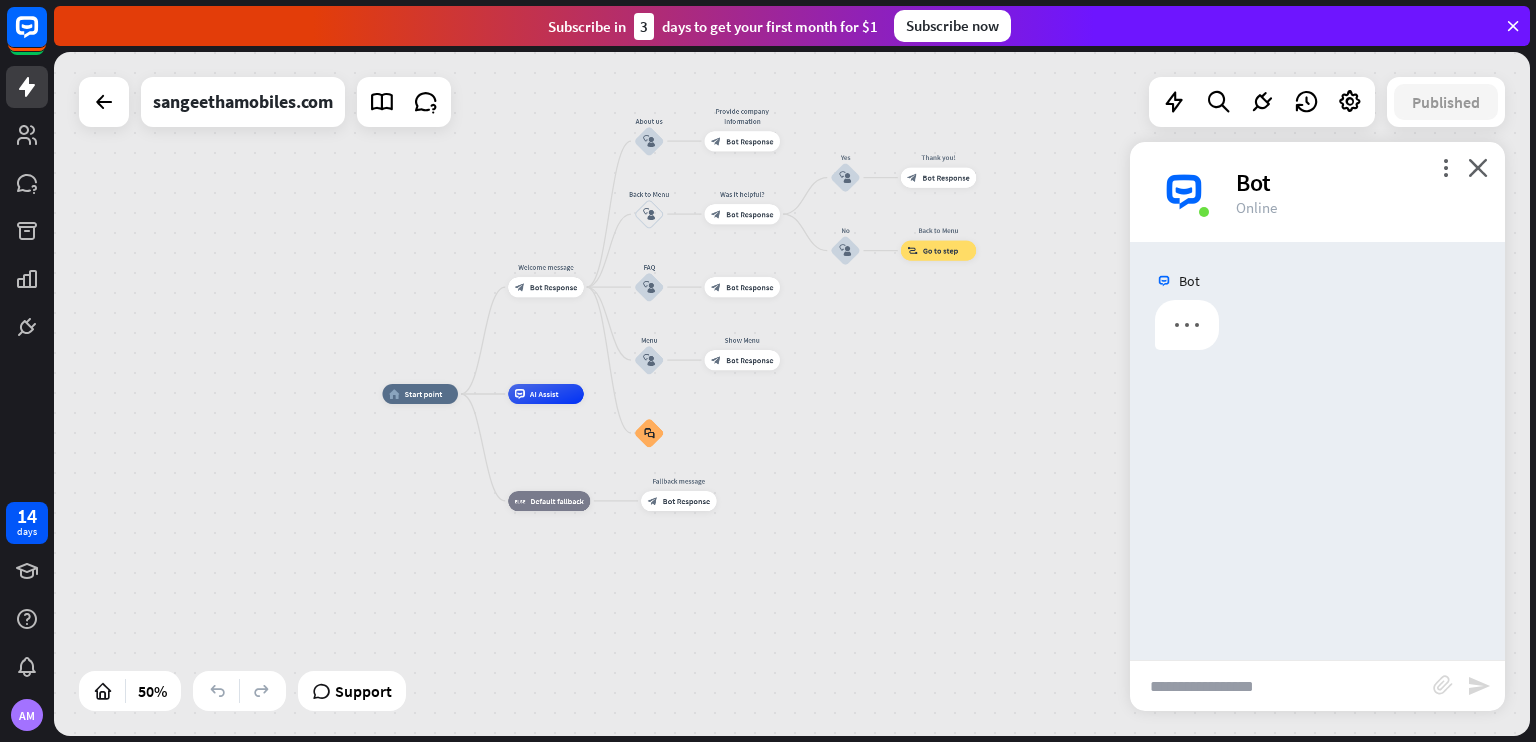 scroll, scrollTop: 0, scrollLeft: 0, axis: both 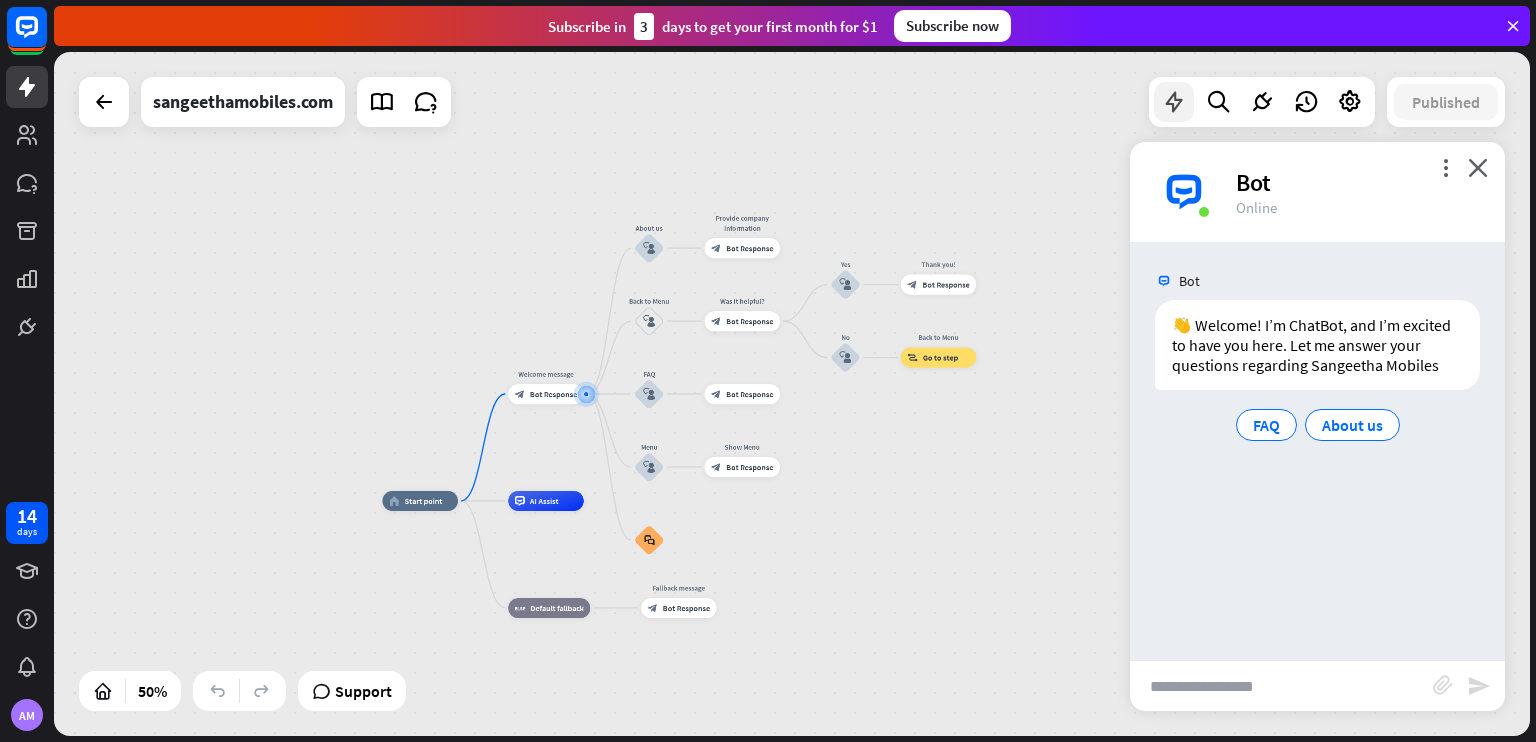 click at bounding box center [1174, 102] 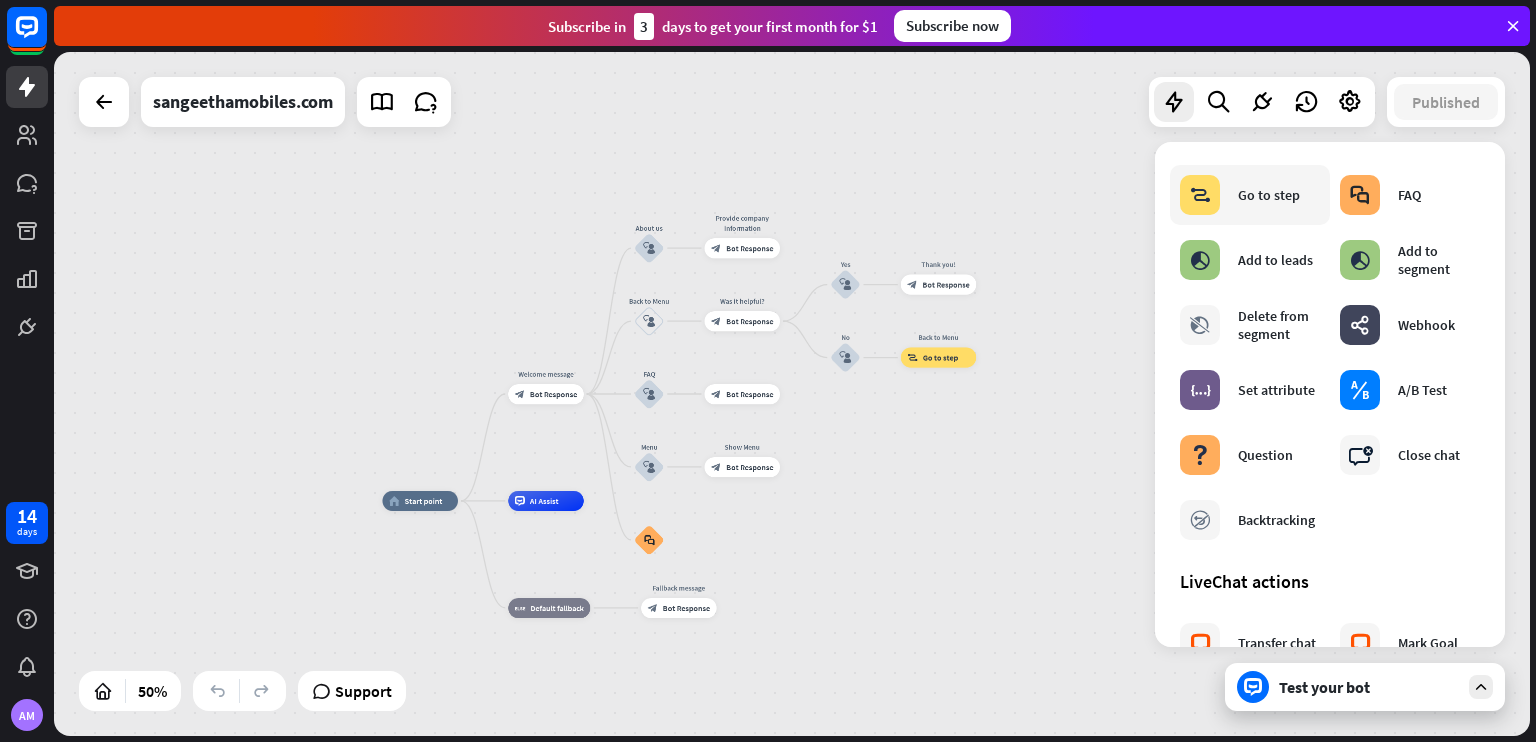 scroll, scrollTop: 0, scrollLeft: 0, axis: both 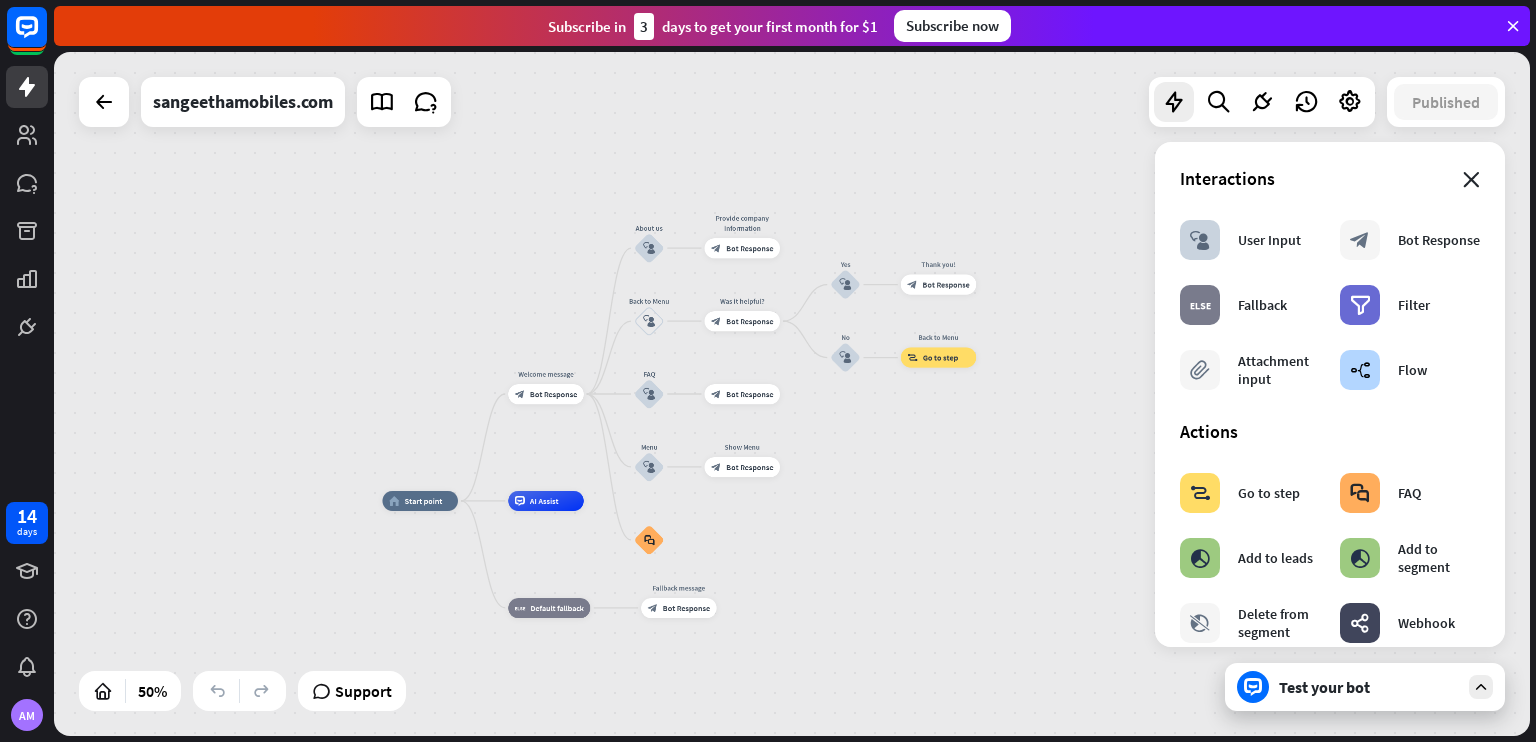 click on "close" at bounding box center (1471, 180) 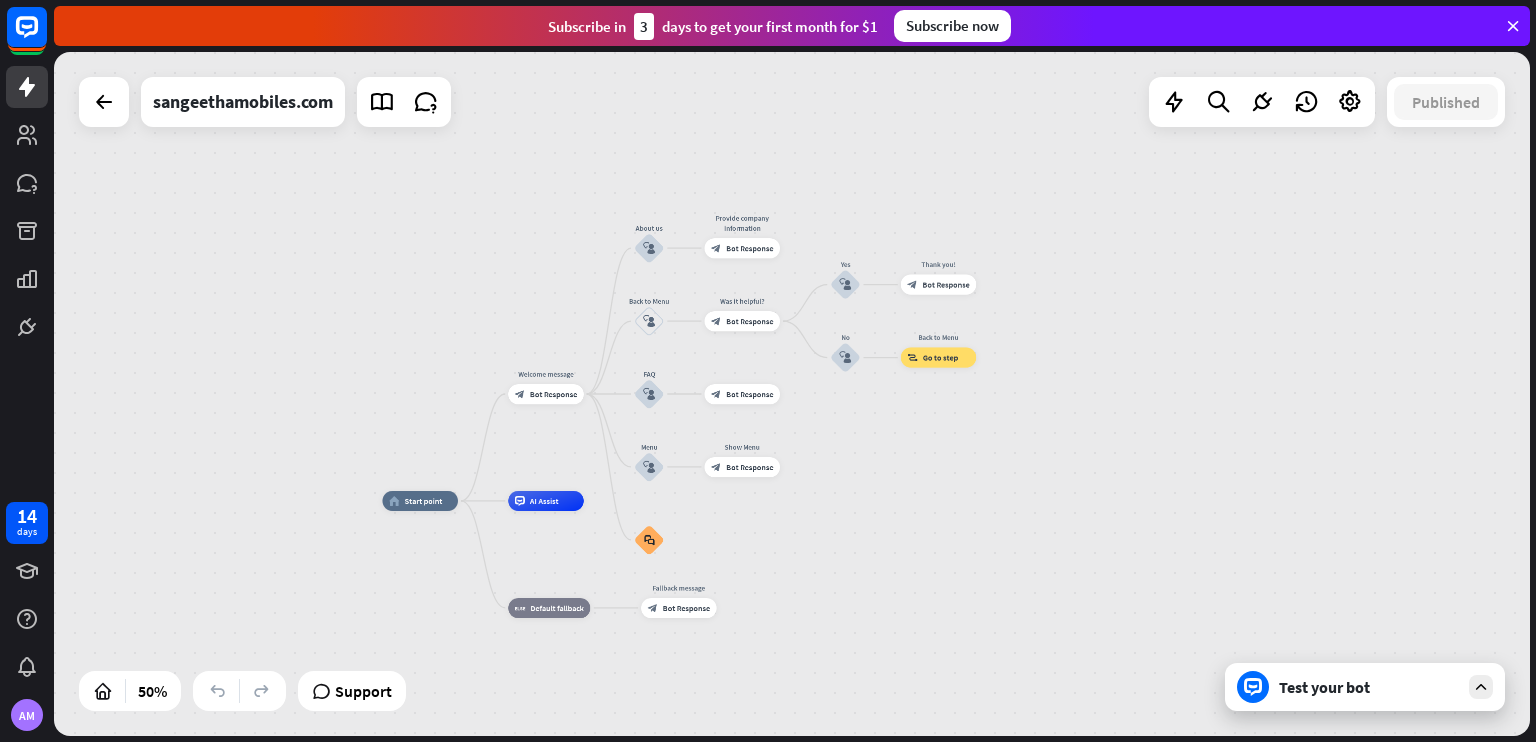 click on "Test your bot" at bounding box center [1369, 687] 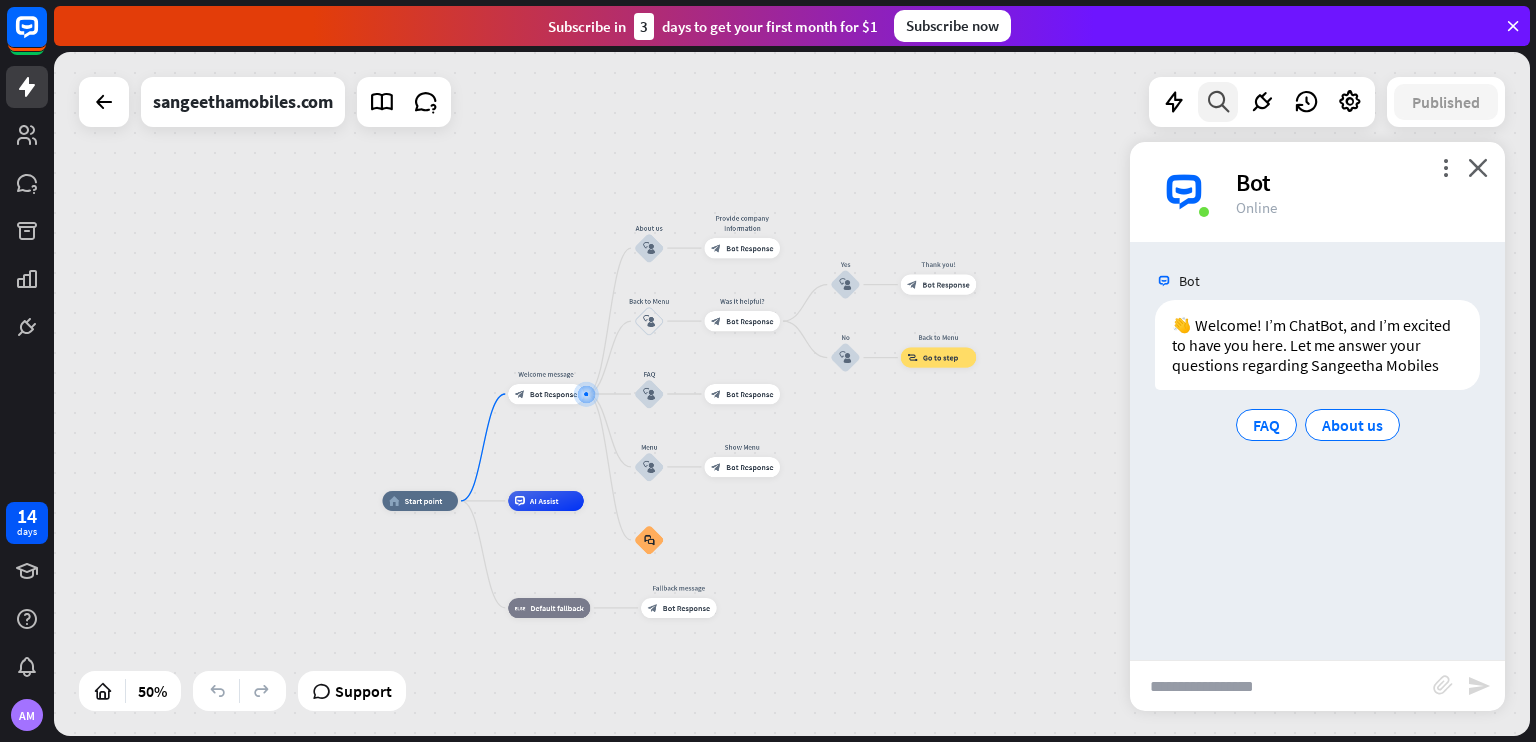 click at bounding box center (1218, 102) 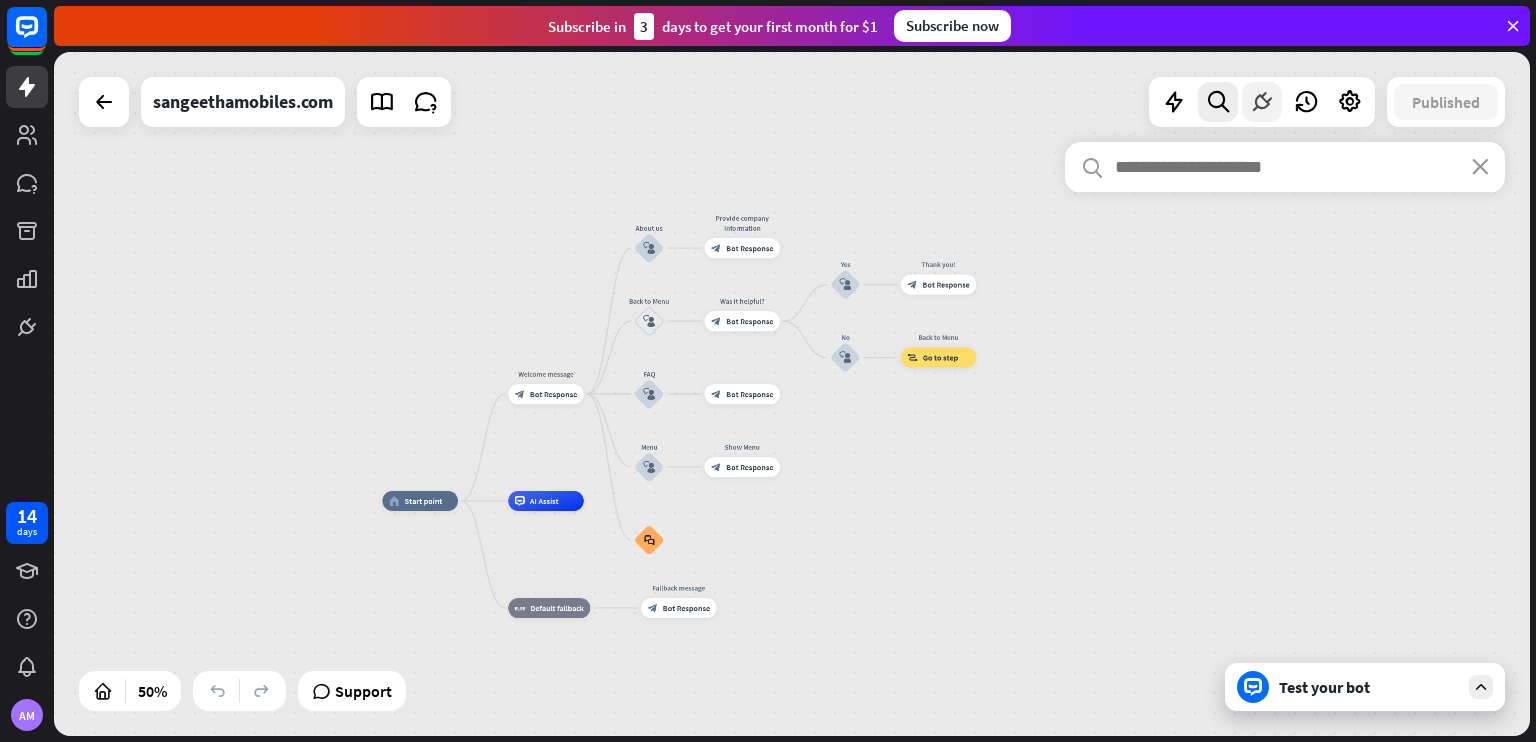 click at bounding box center [1262, 102] 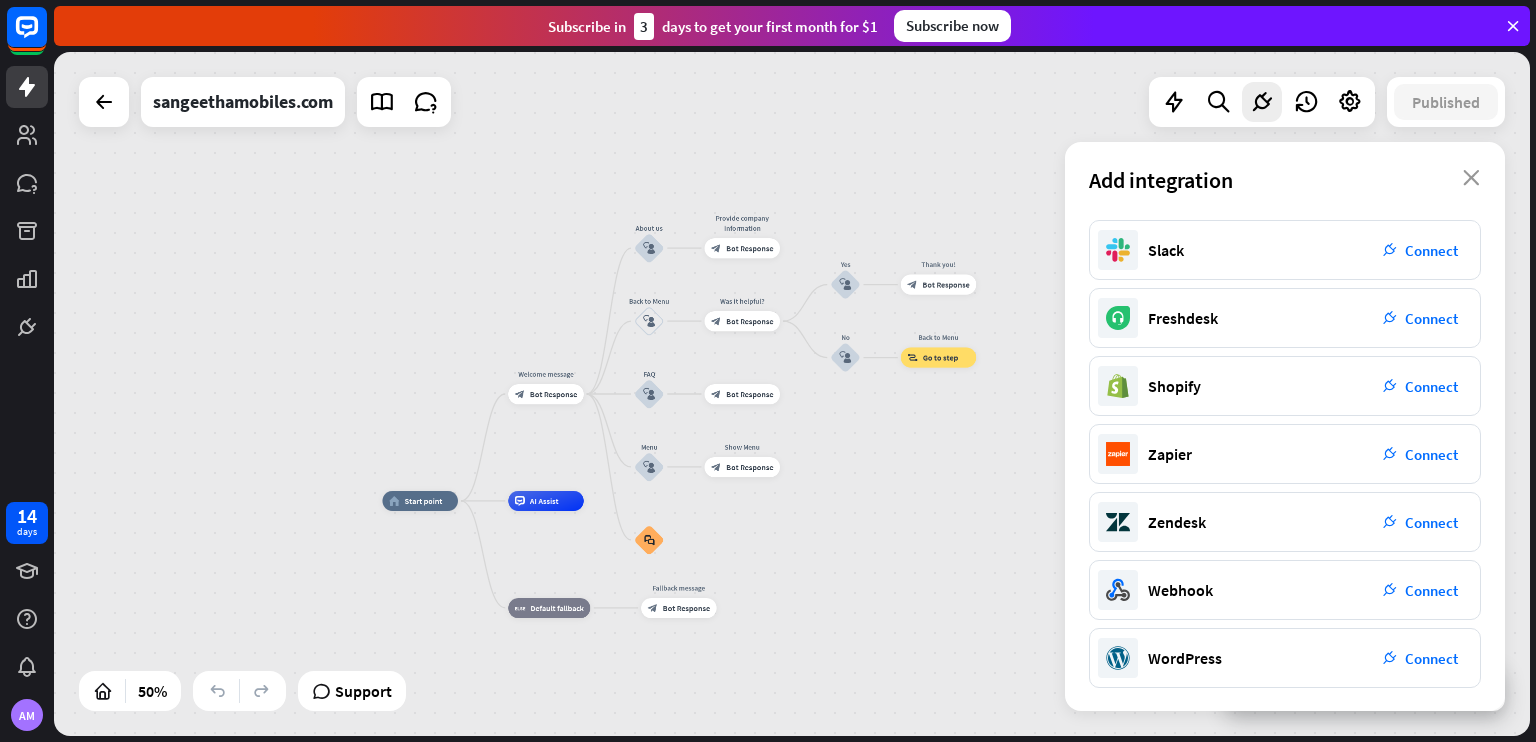 scroll, scrollTop: 0, scrollLeft: 0, axis: both 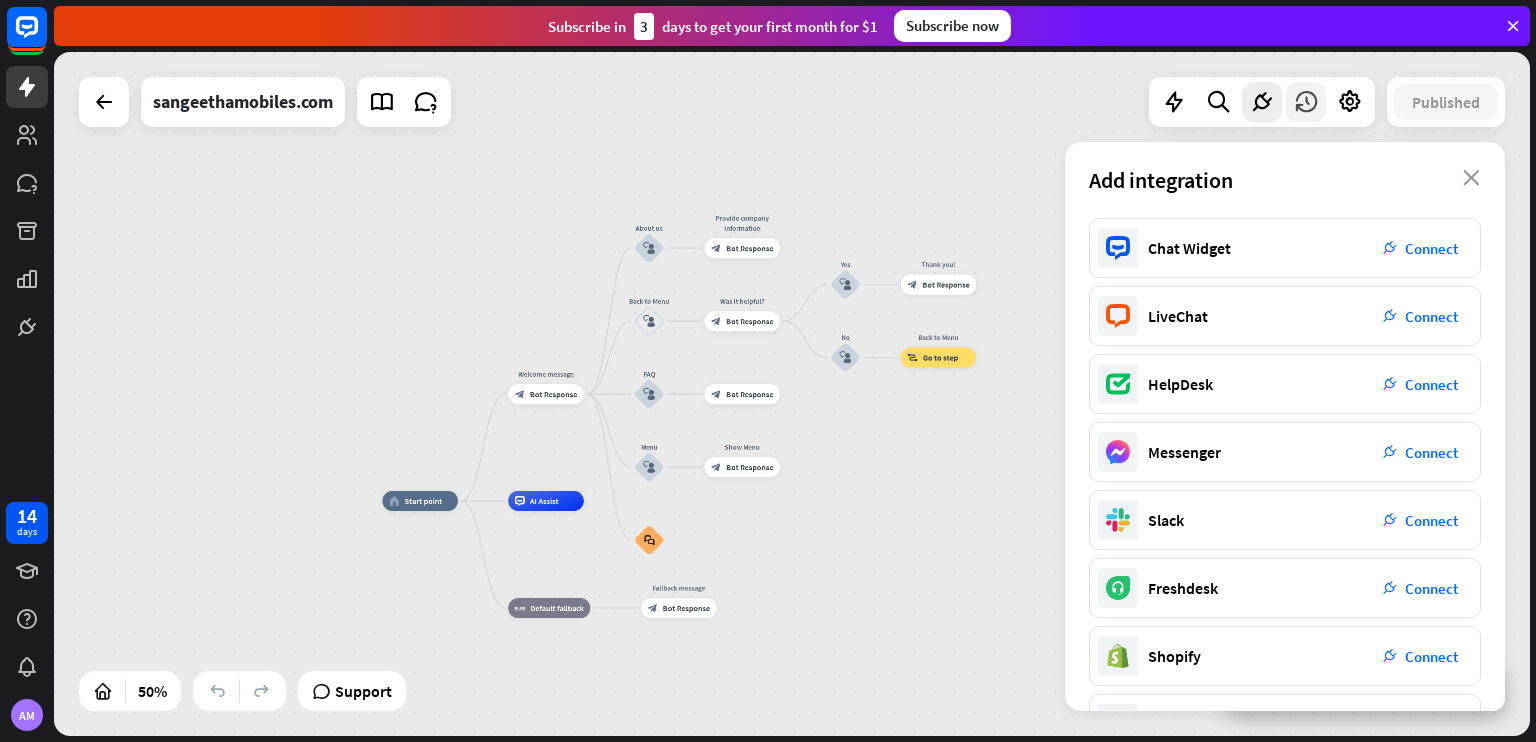 click at bounding box center (1306, 102) 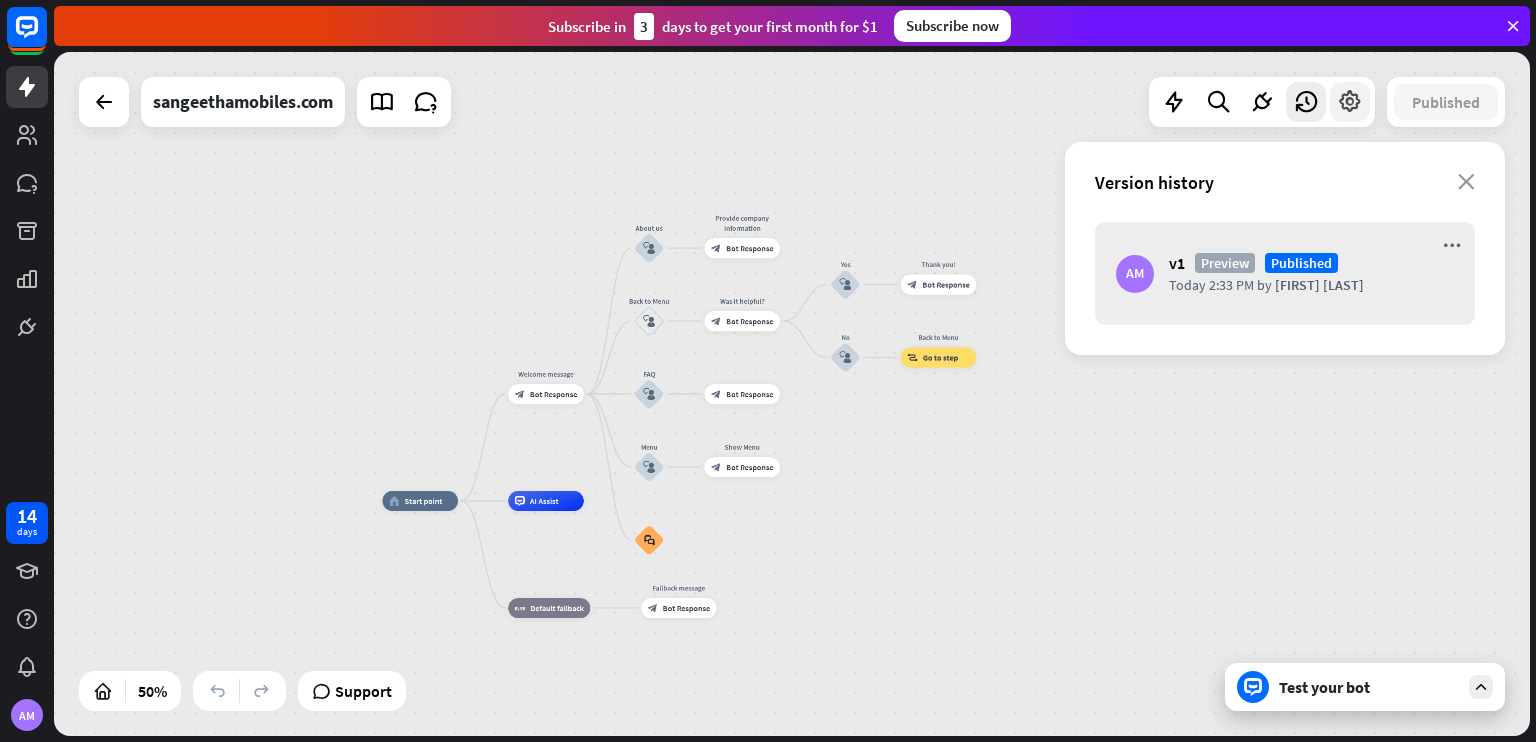 click at bounding box center (1350, 102) 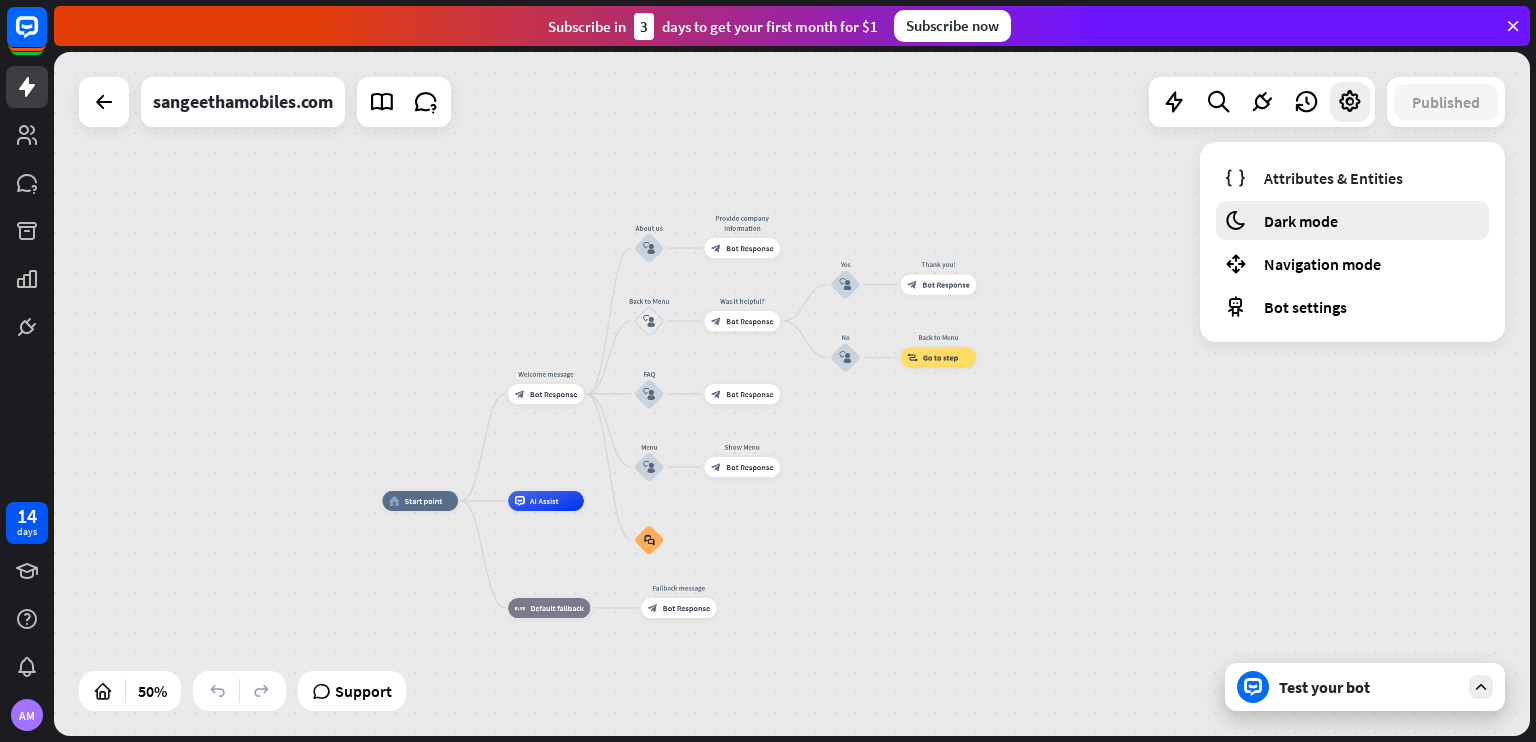 click on "Dark mode" at bounding box center (1301, 221) 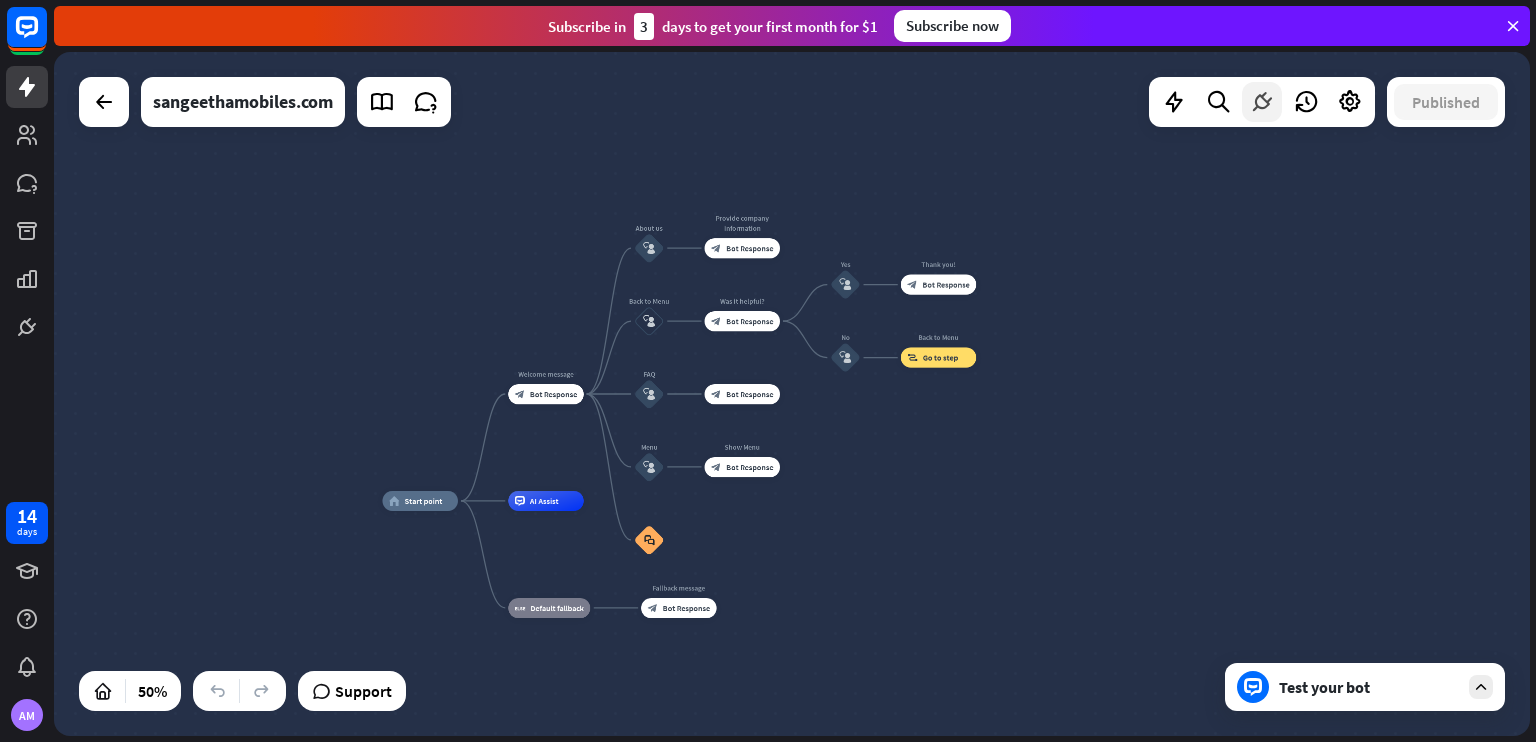 click at bounding box center (1262, 102) 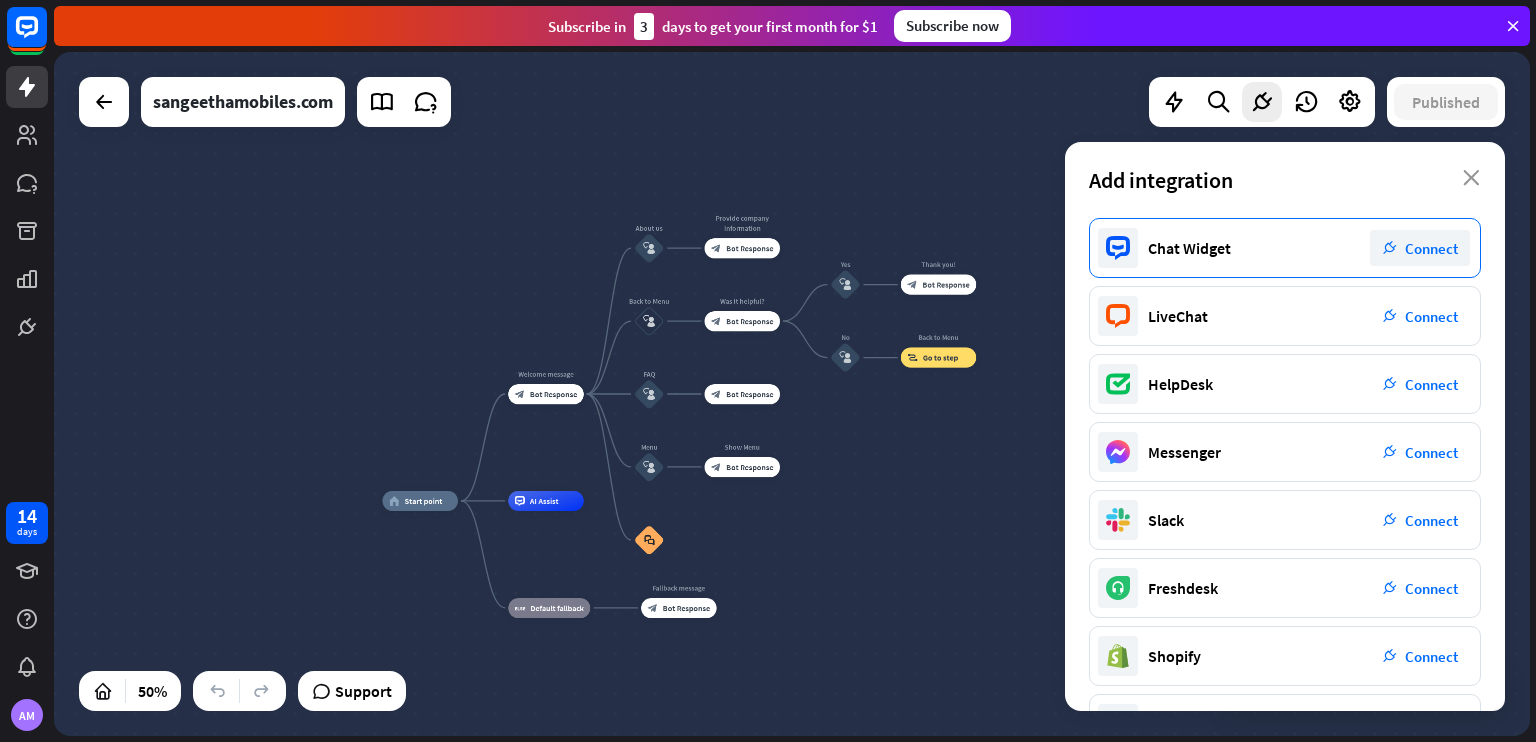 click on "plug_integration   Connect" at bounding box center (1420, 248) 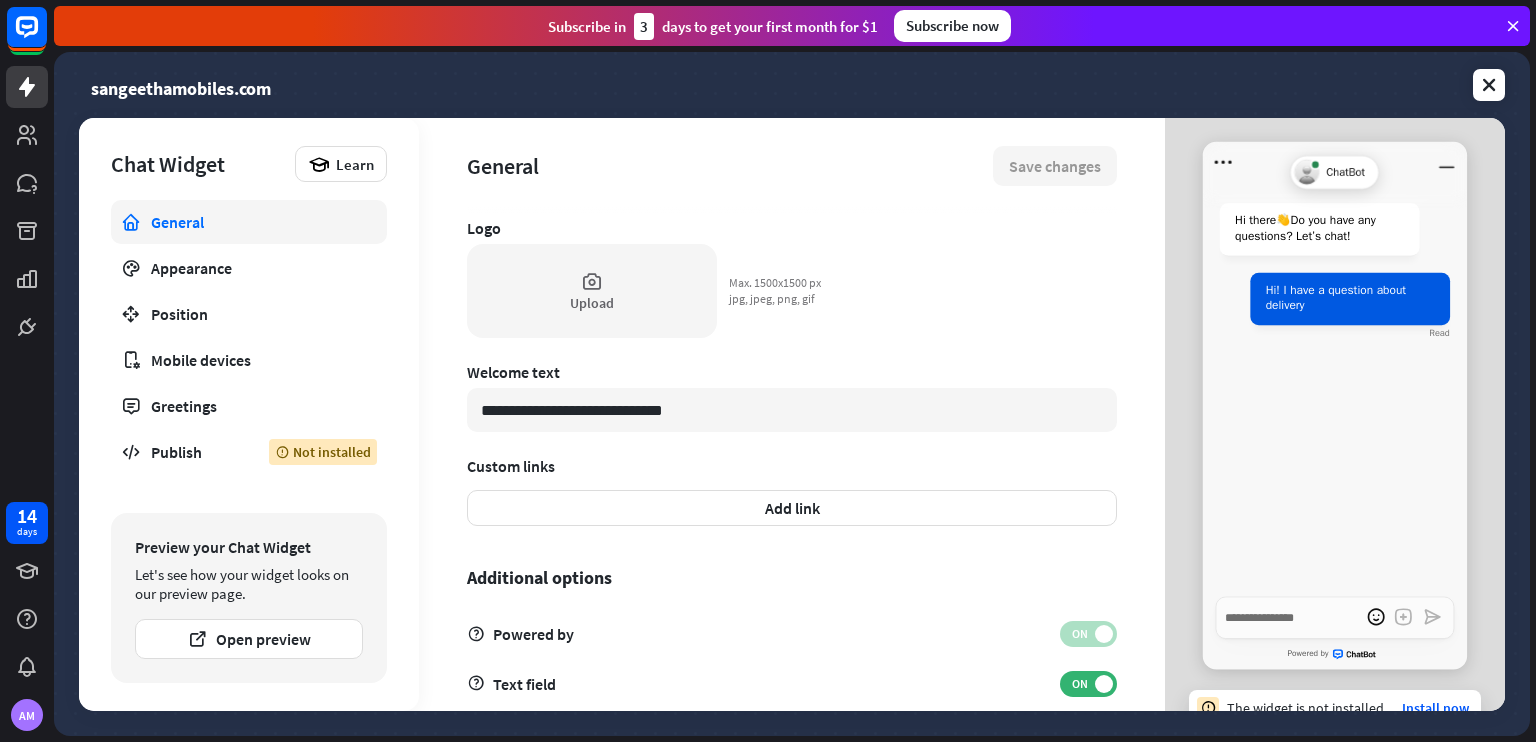 scroll, scrollTop: 574, scrollLeft: 0, axis: vertical 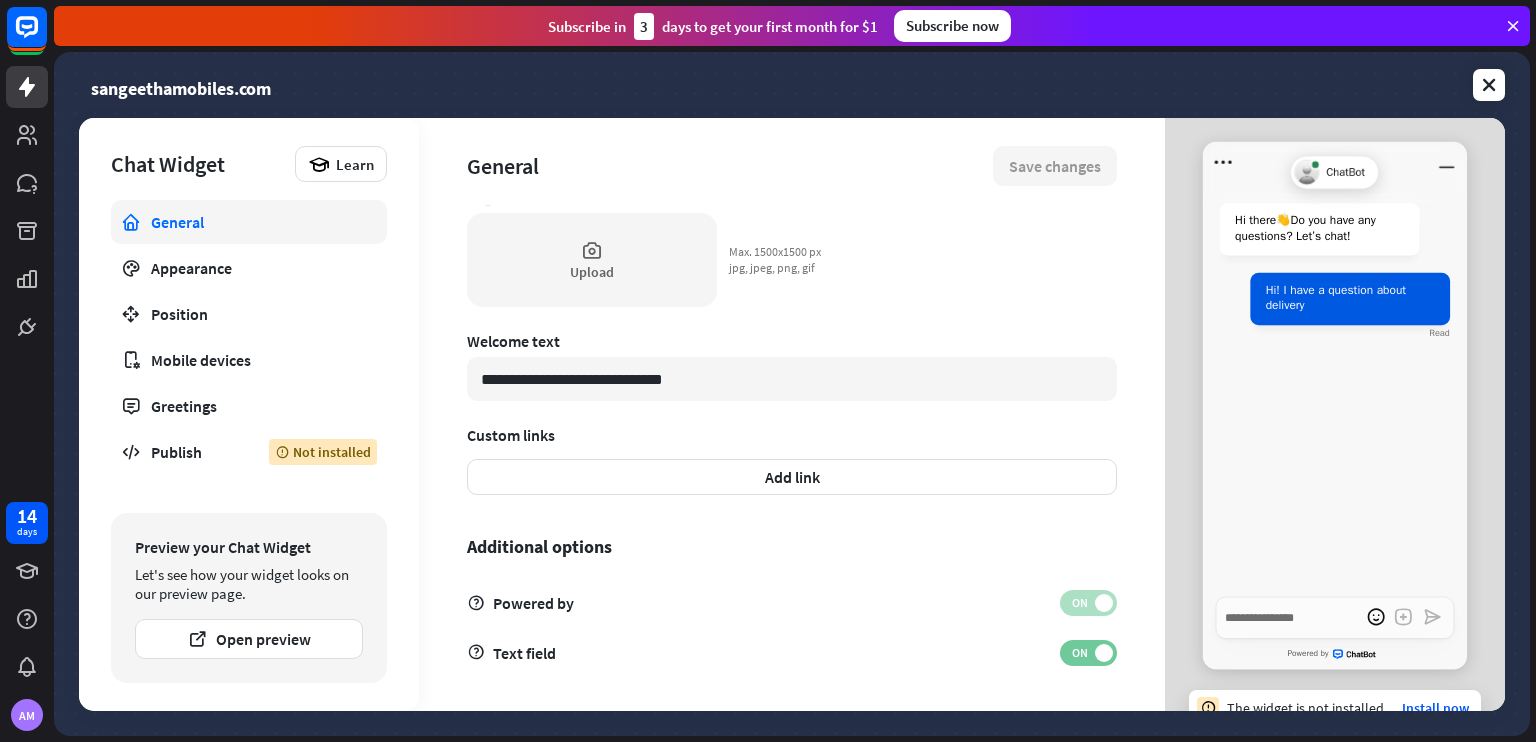 click on "ON" at bounding box center (1079, 653) 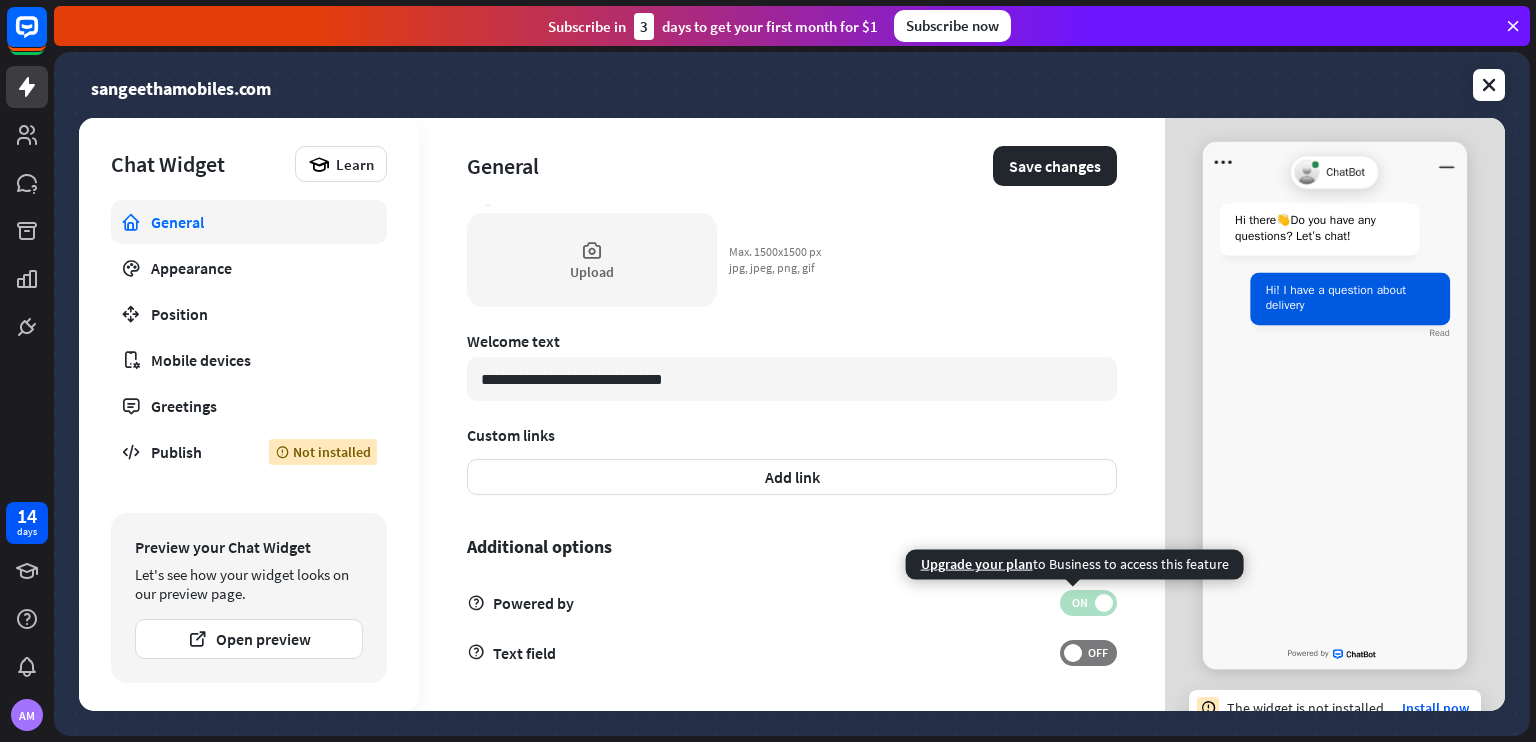 click on "ON" at bounding box center (1079, 603) 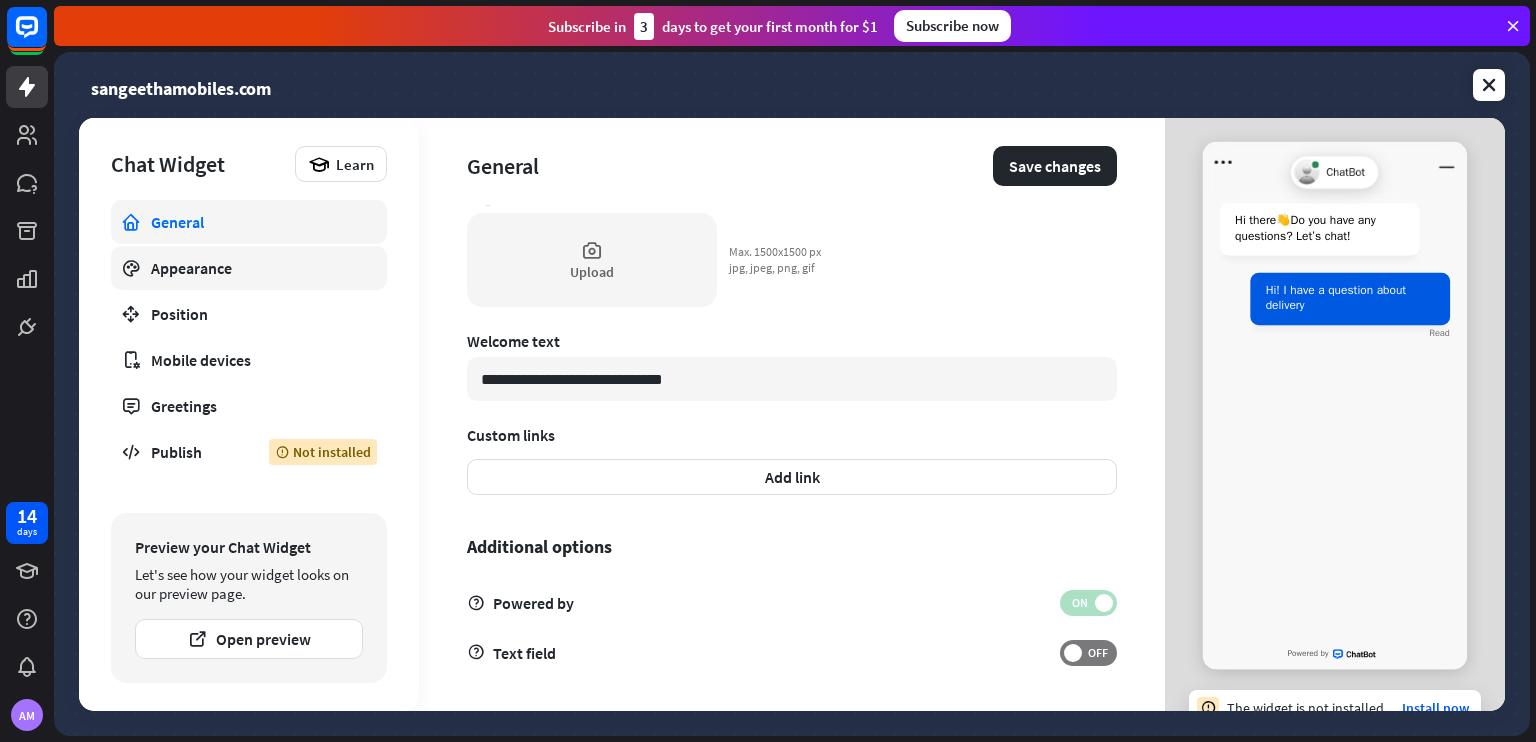 click on "Appearance" at bounding box center [249, 268] 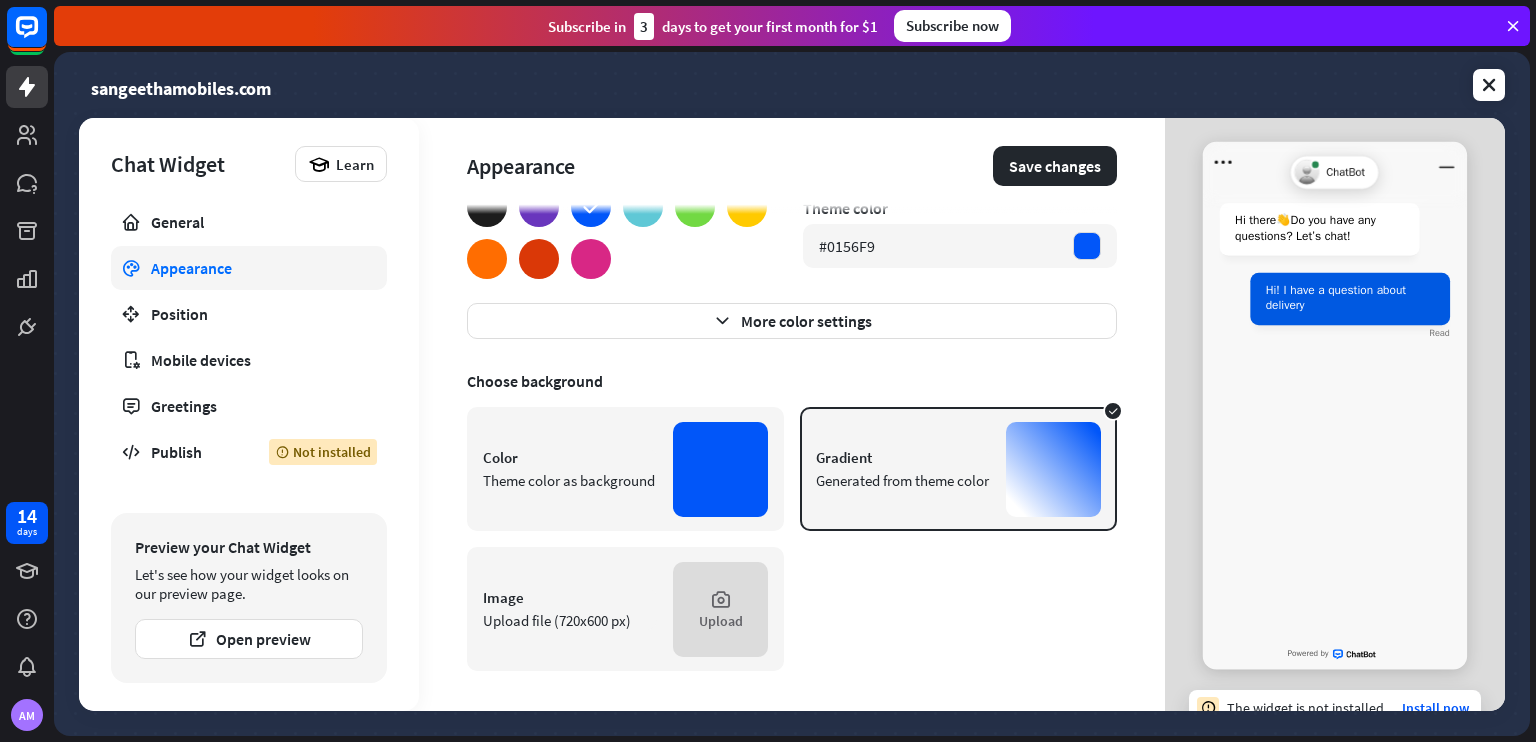 scroll, scrollTop: 0, scrollLeft: 0, axis: both 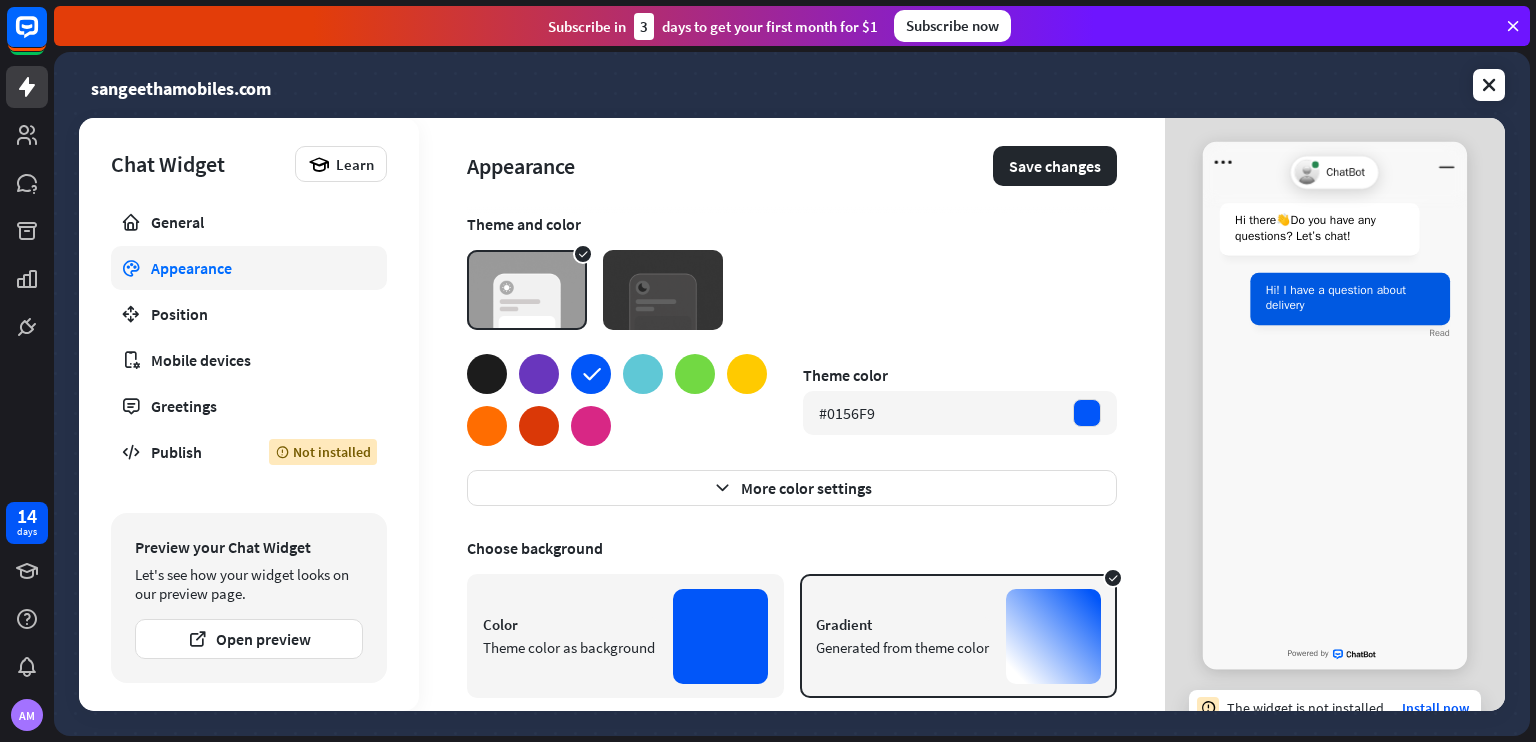 click at bounding box center [643, 374] 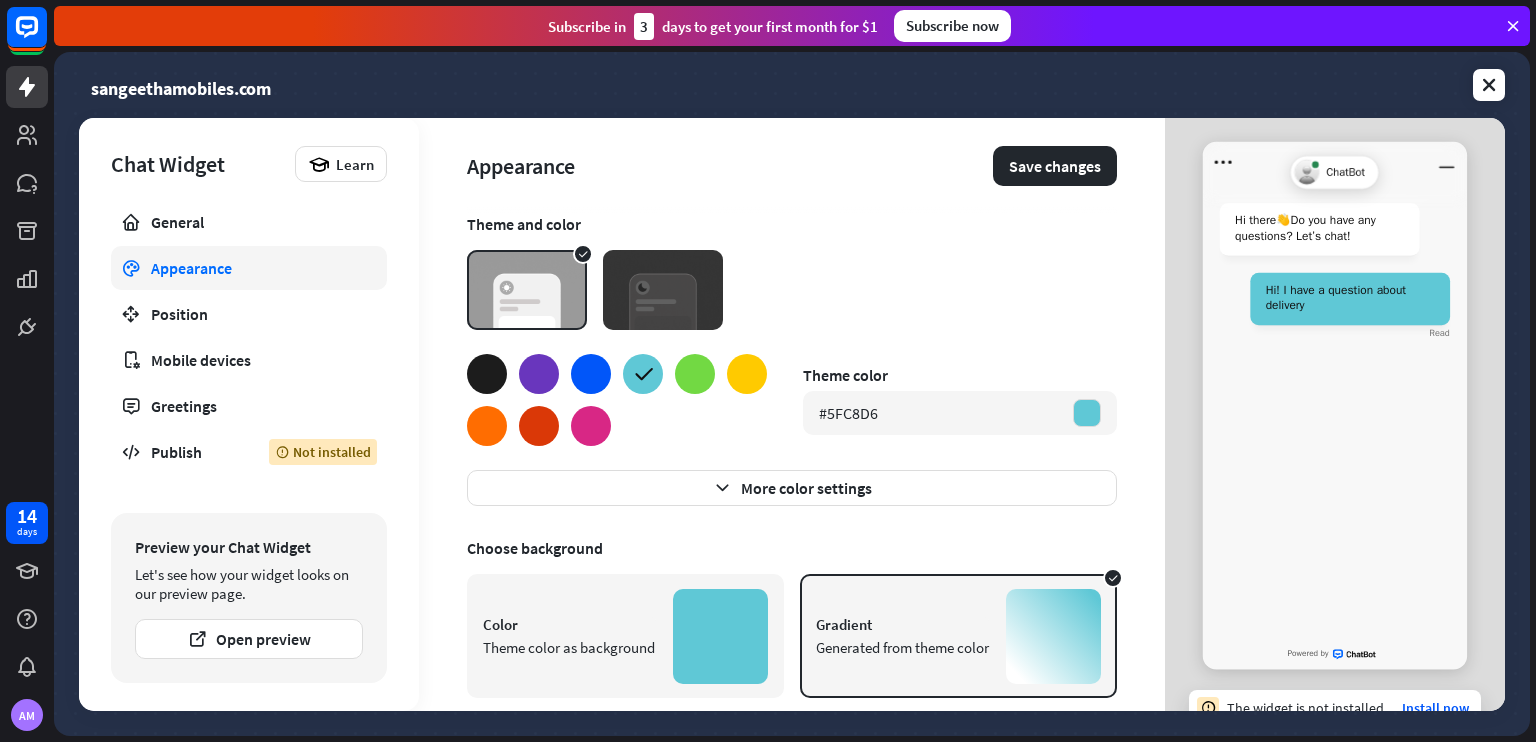 click at bounding box center [695, 374] 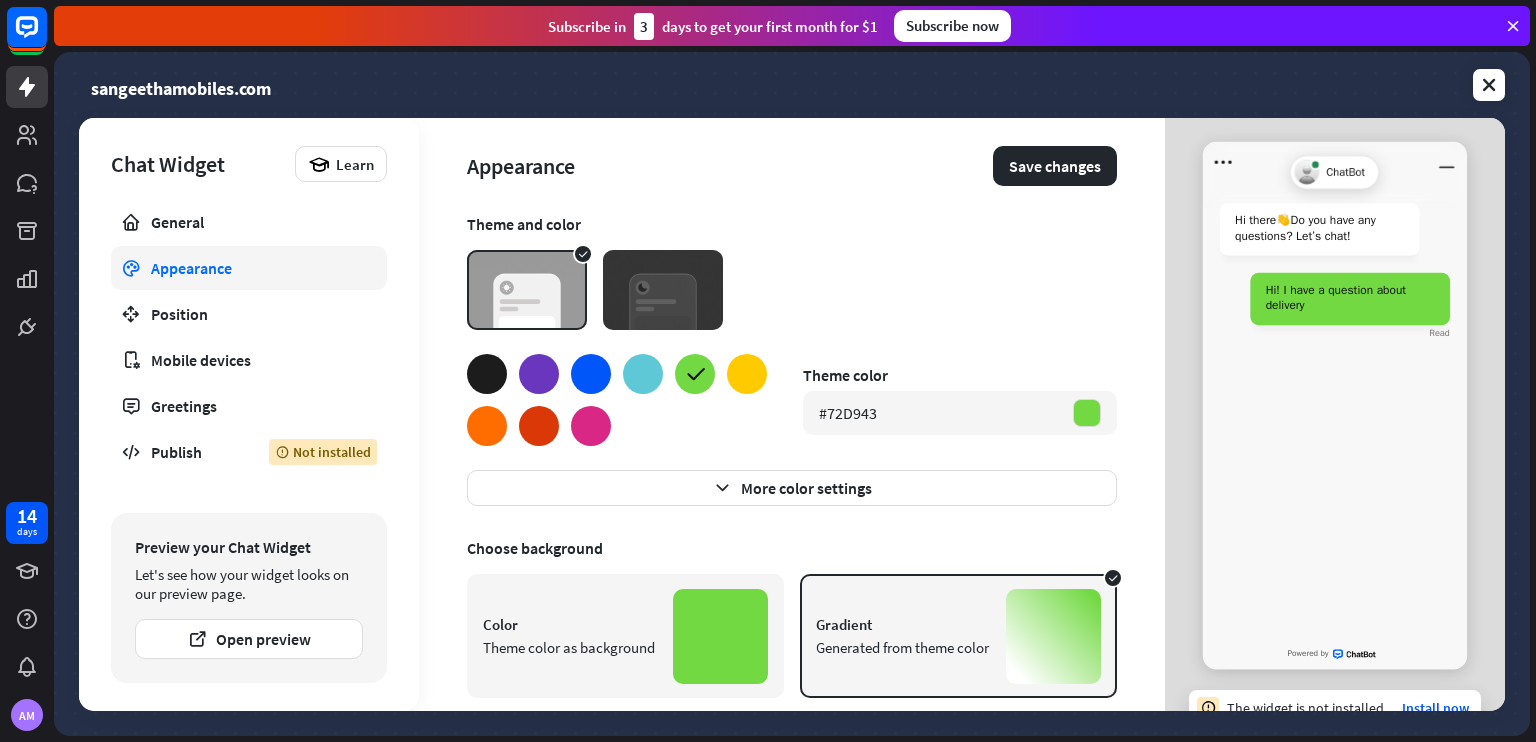 click at bounding box center (487, 374) 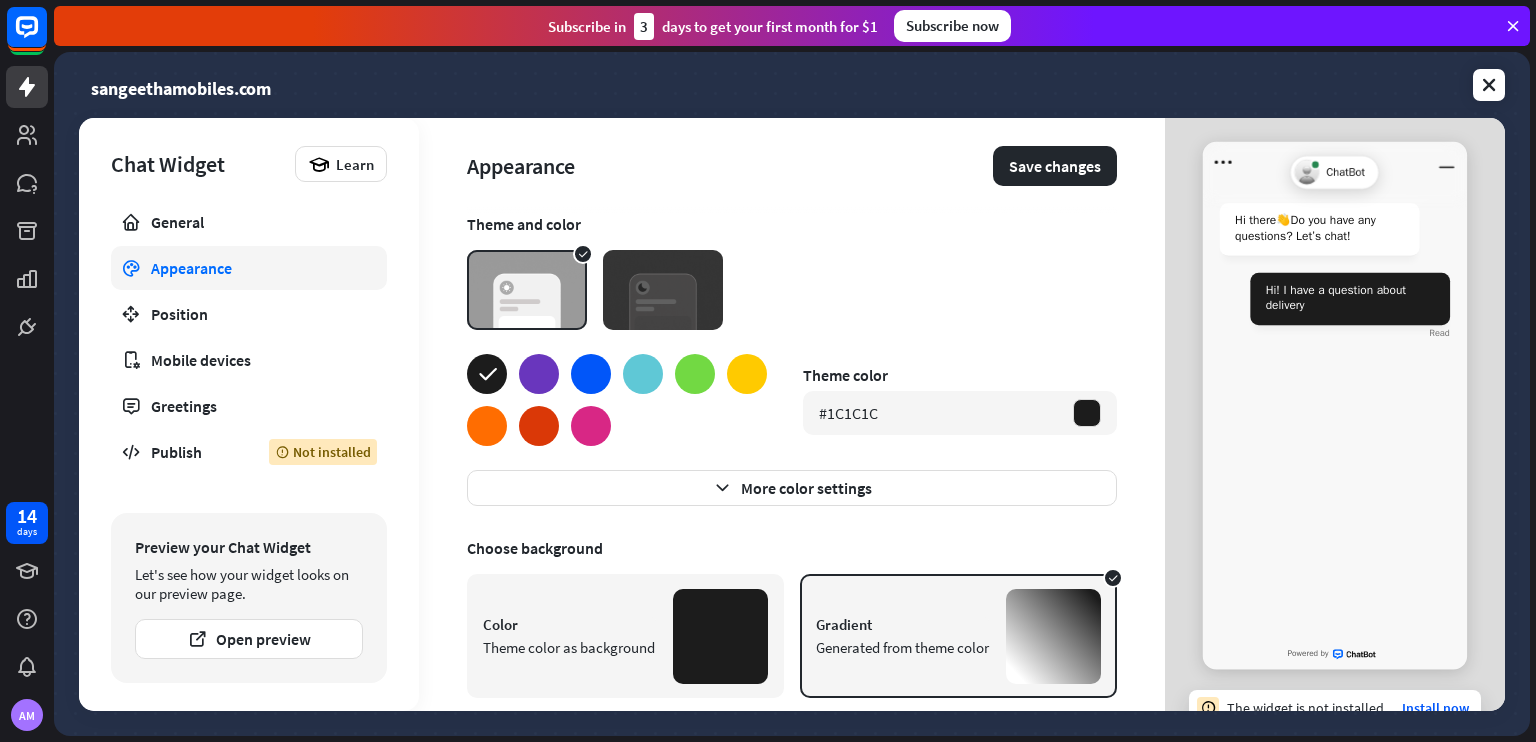 click at bounding box center (539, 374) 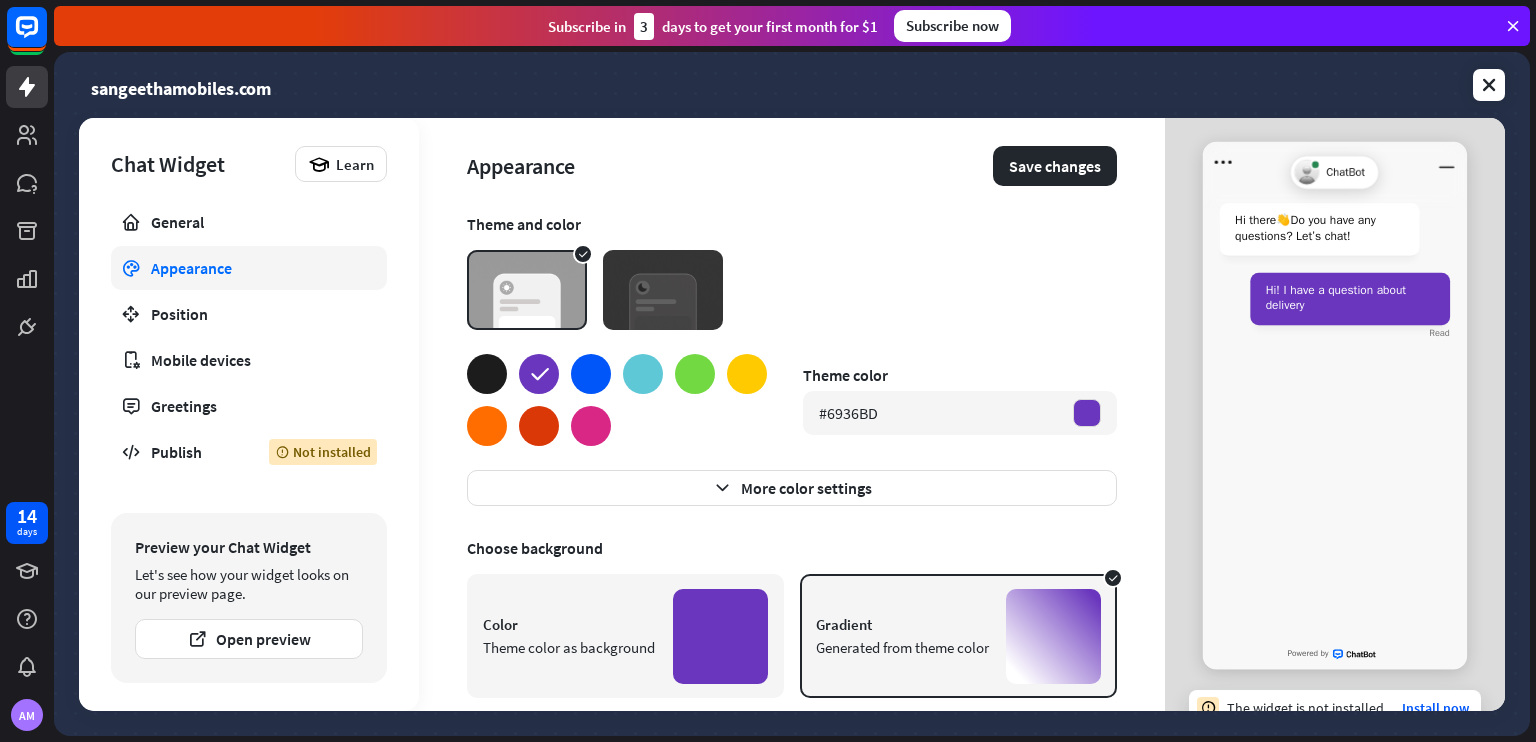 click at bounding box center (643, 374) 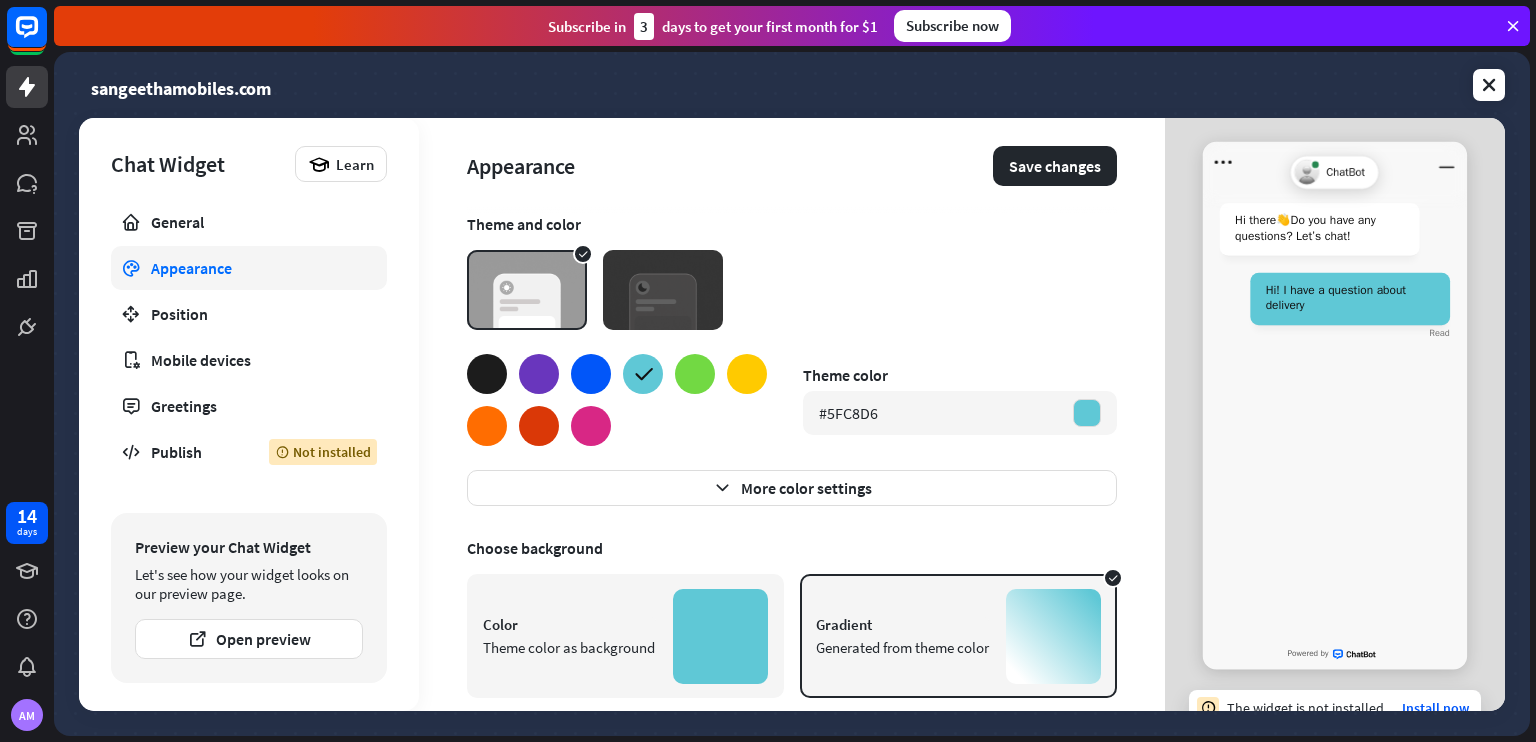 click at bounding box center (487, 374) 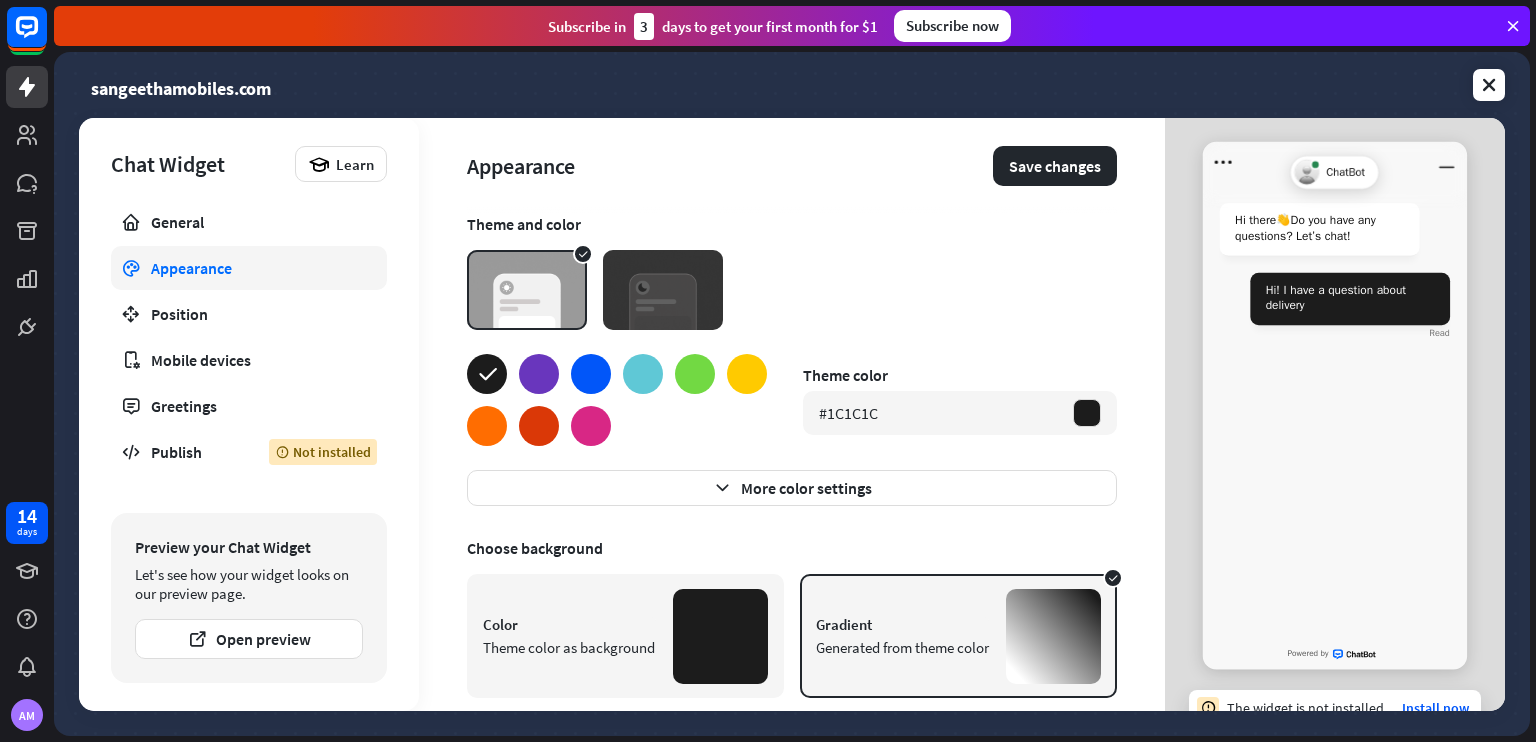 click at bounding box center [663, 290] 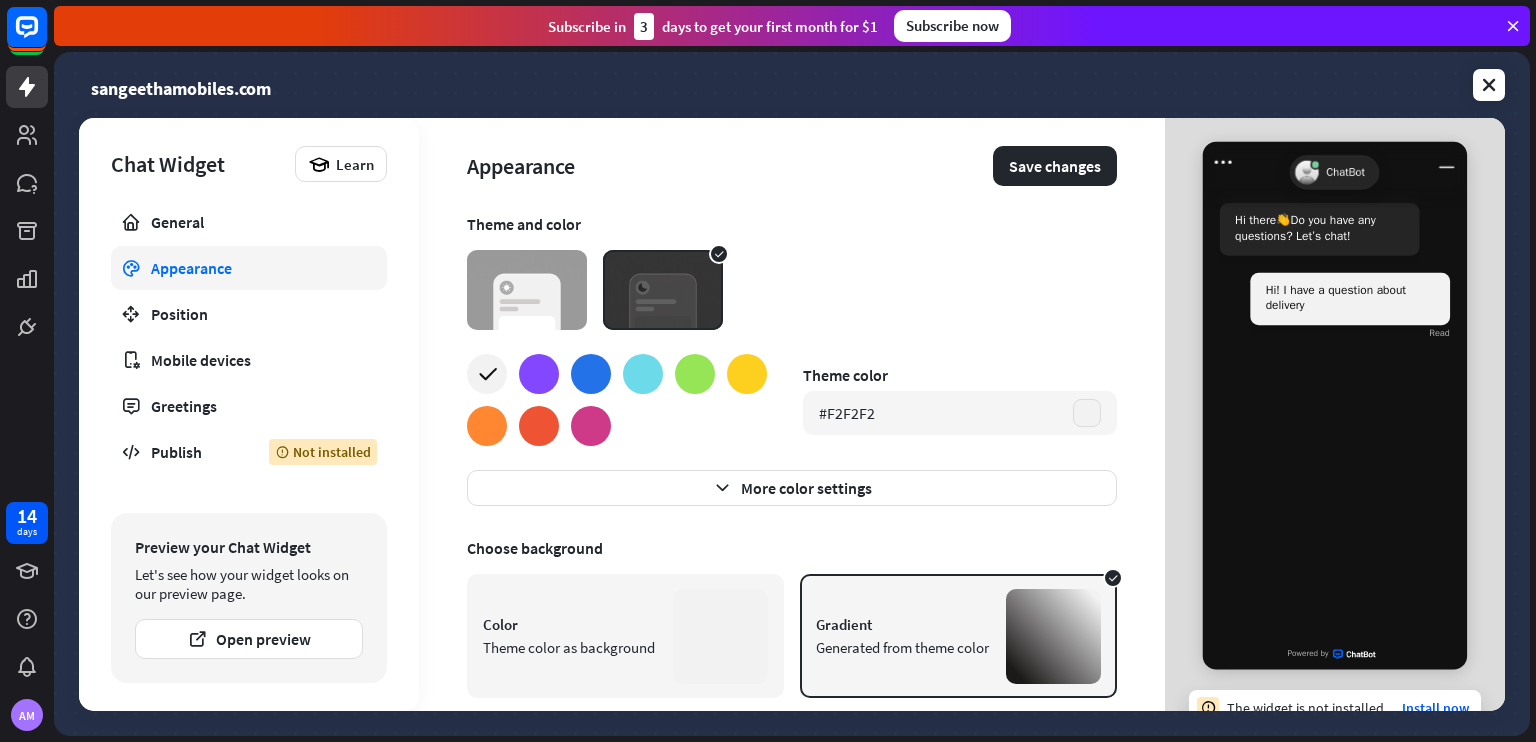 click at bounding box center [591, 426] 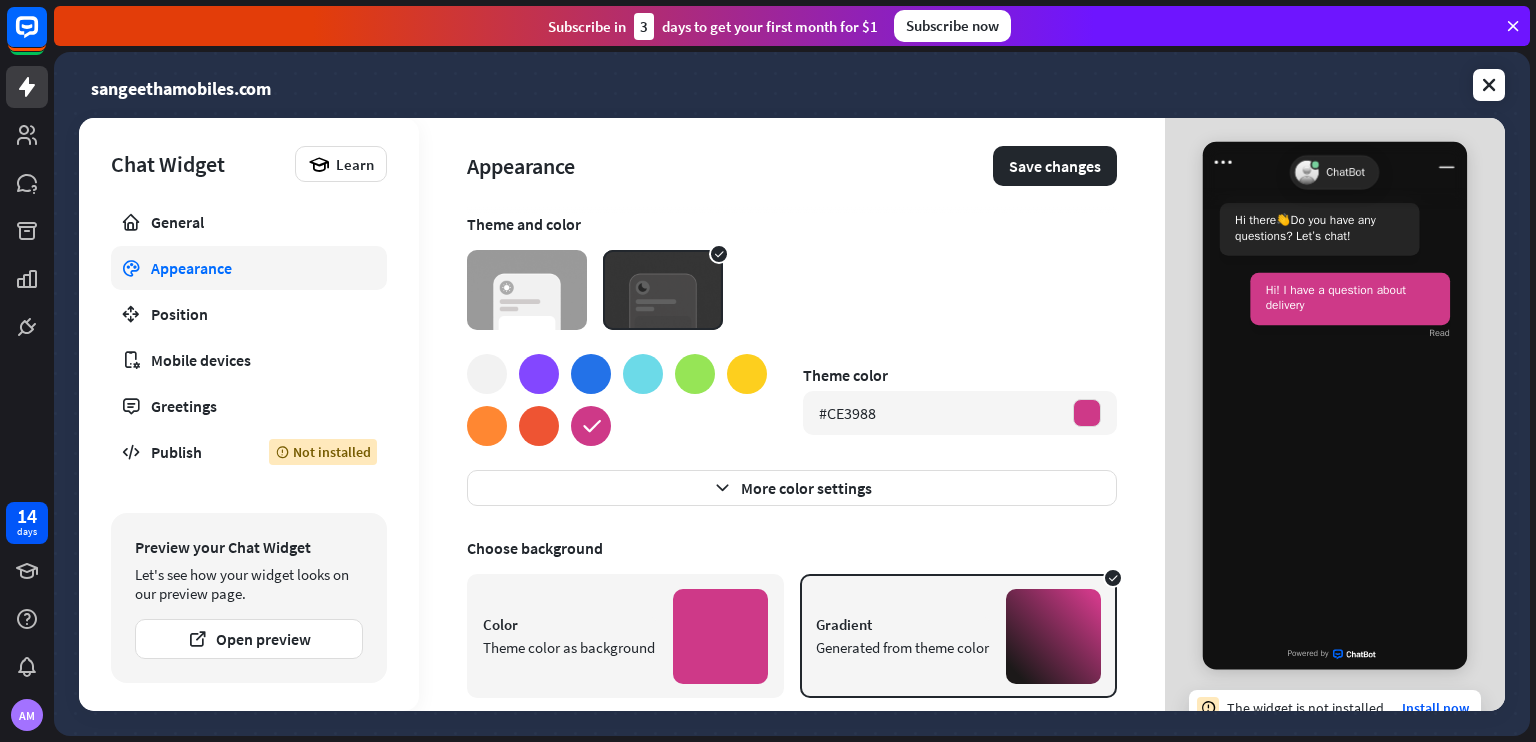 click at bounding box center (487, 374) 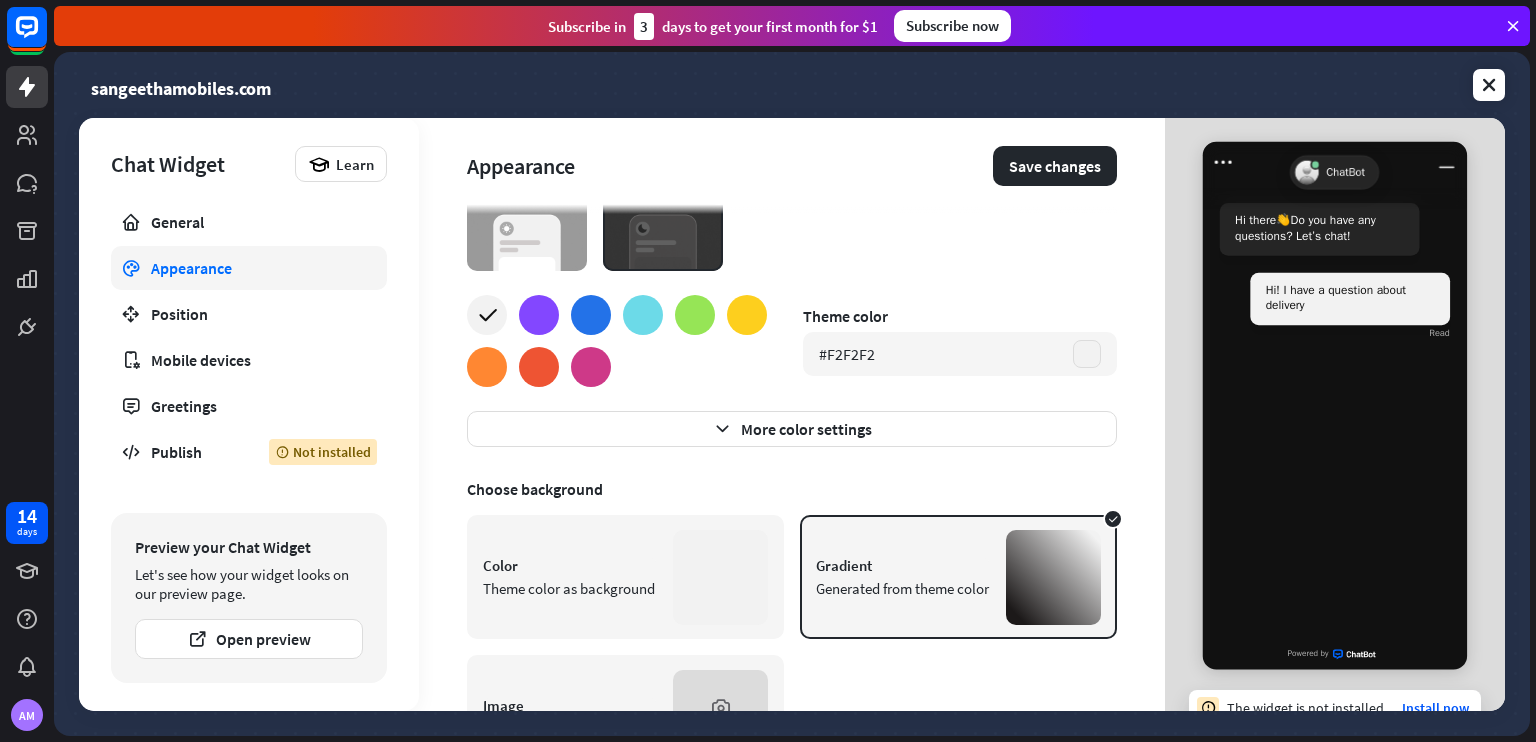 scroll, scrollTop: 62, scrollLeft: 0, axis: vertical 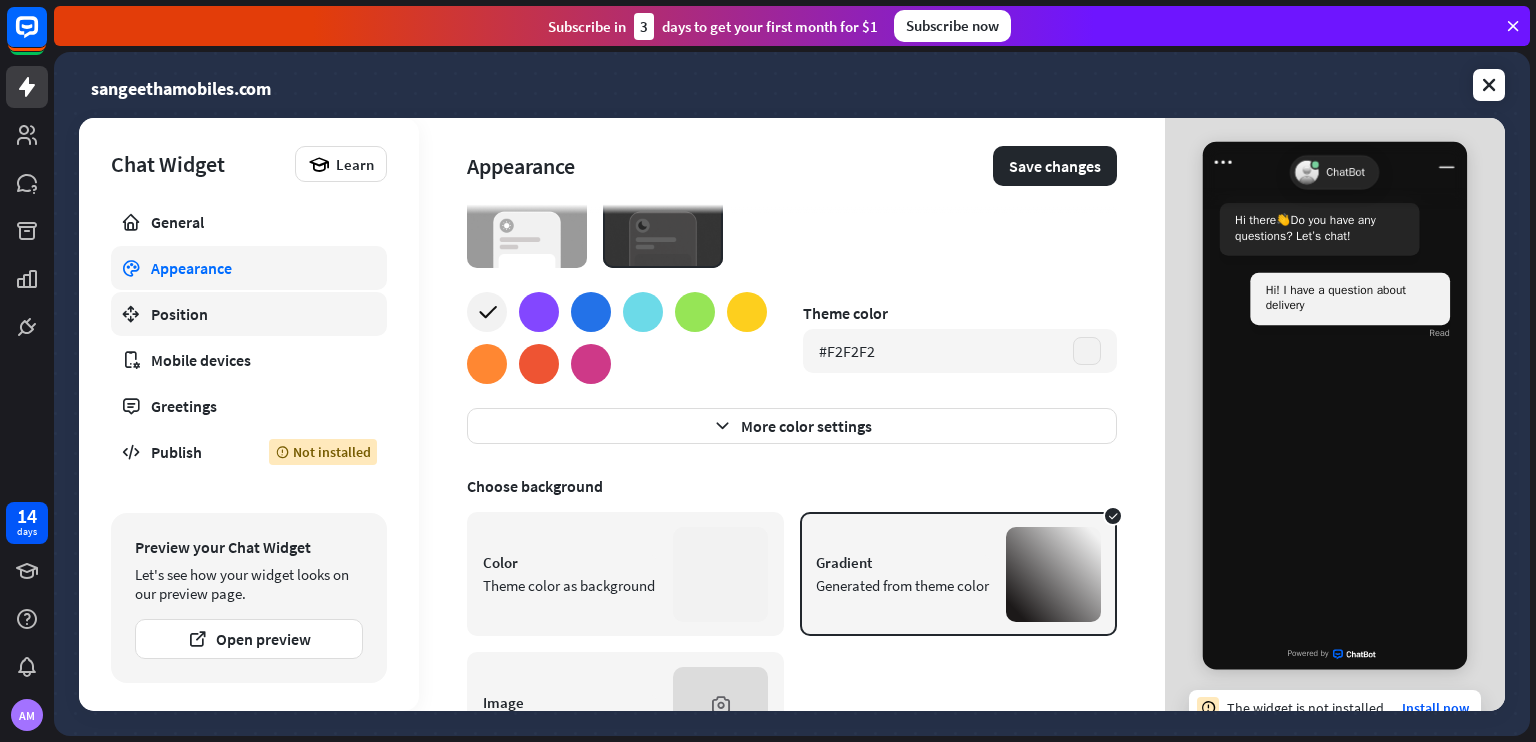 click on "Position" at bounding box center [249, 314] 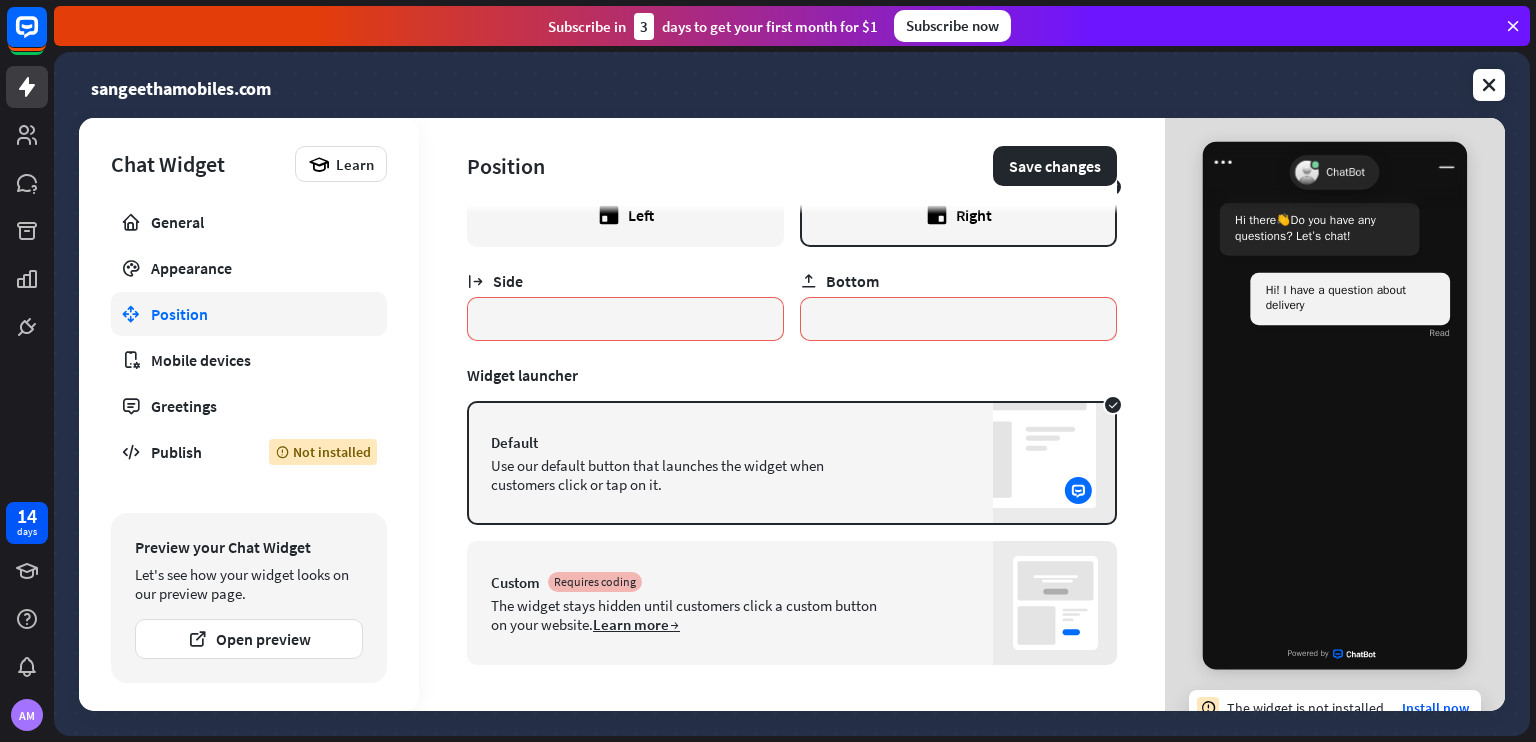 scroll, scrollTop: 66, scrollLeft: 0, axis: vertical 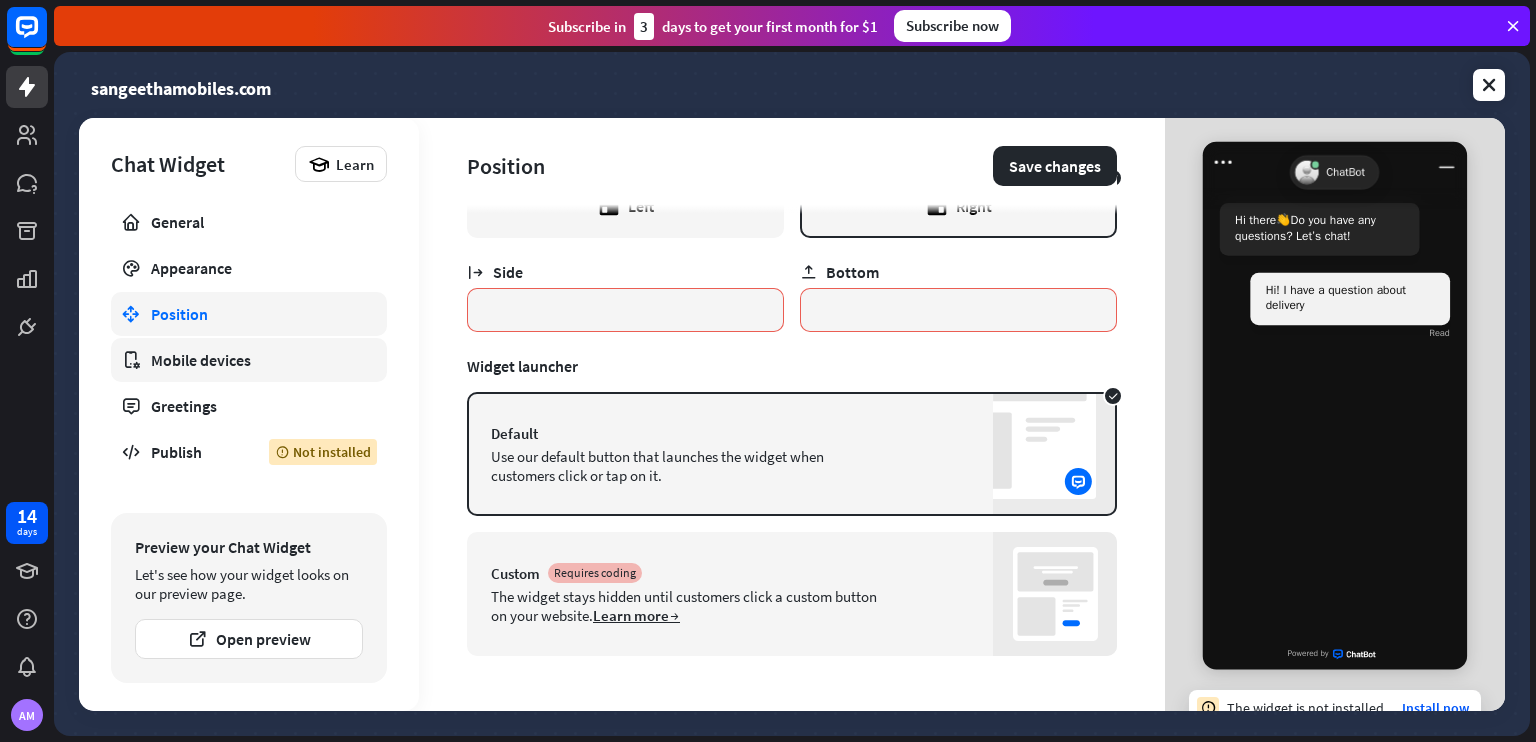 click on "Mobile devices" at bounding box center [249, 360] 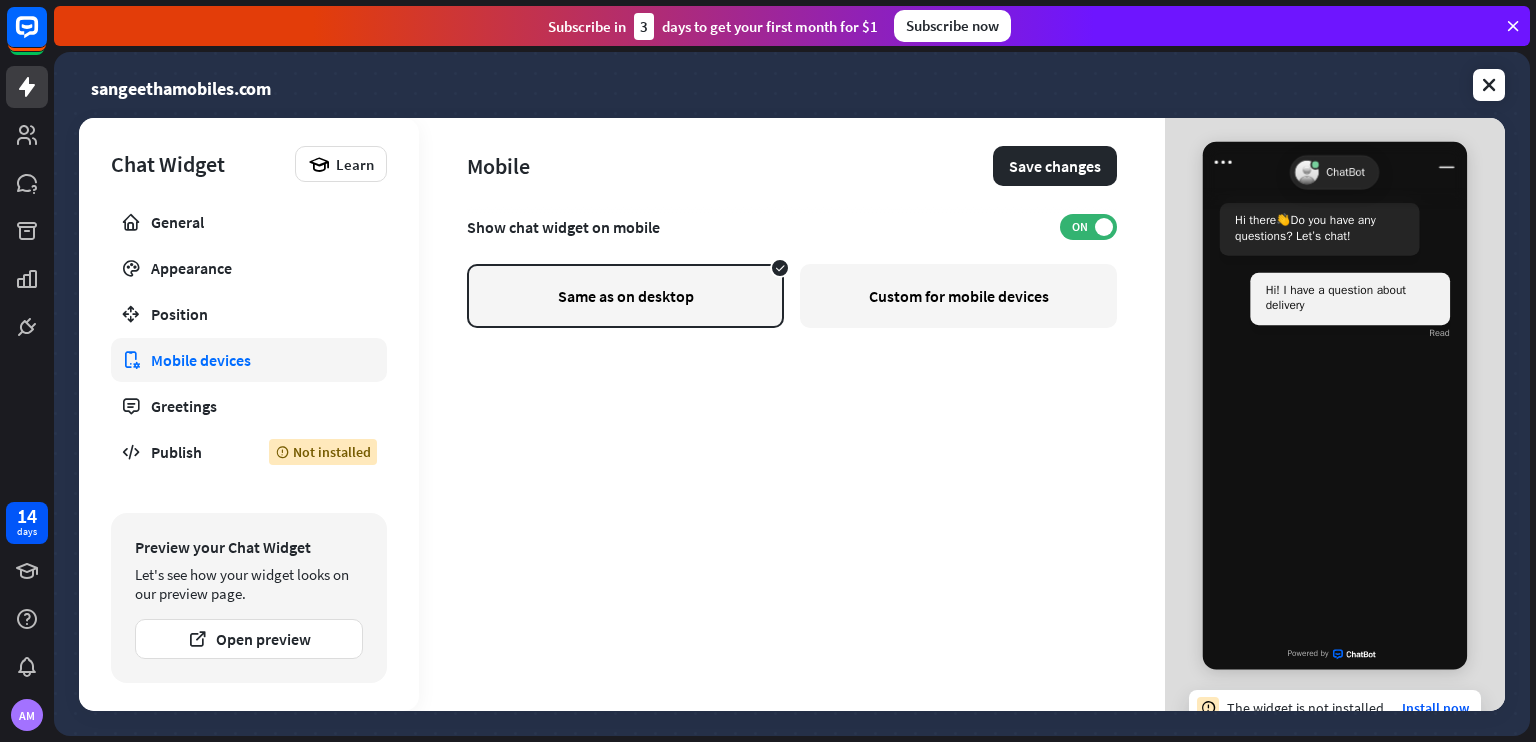scroll, scrollTop: 0, scrollLeft: 0, axis: both 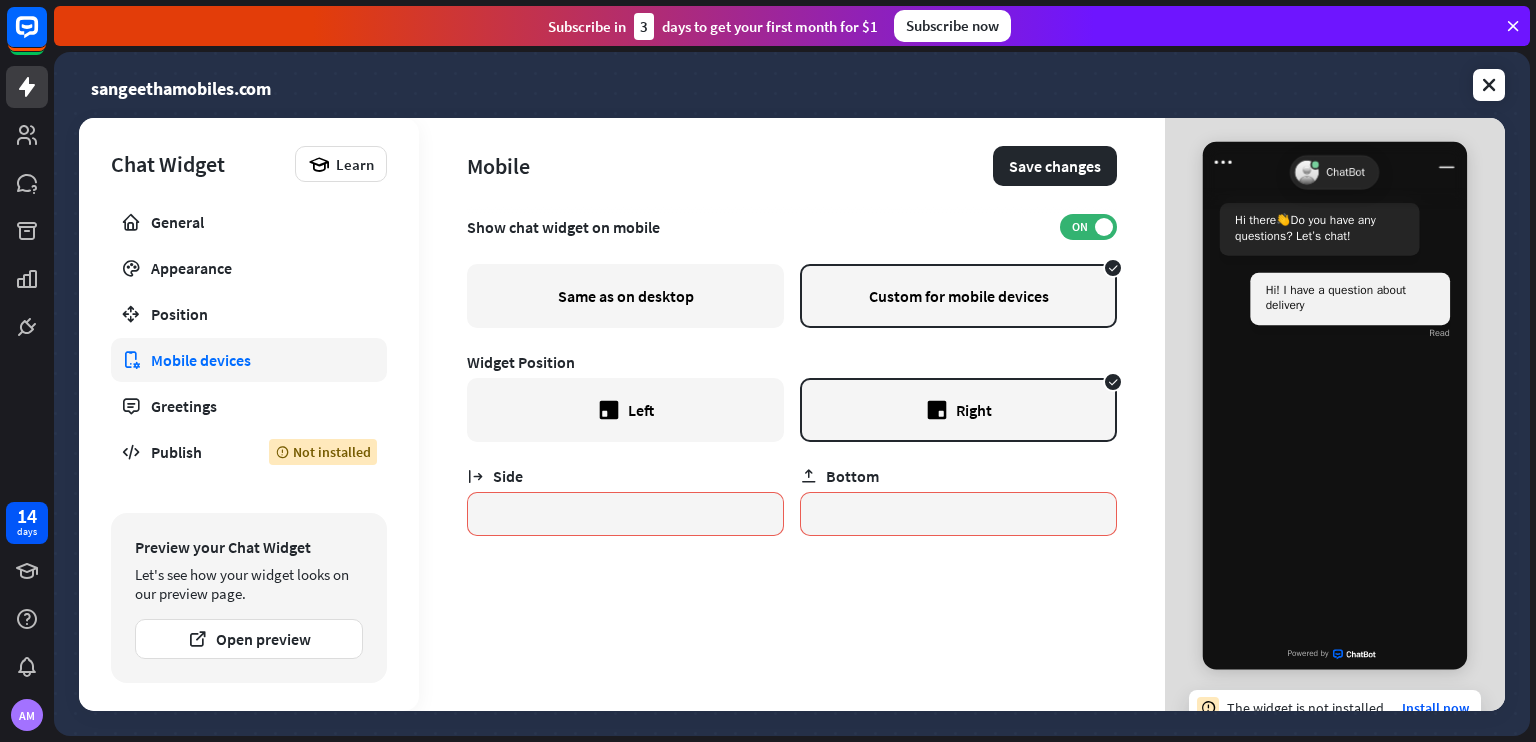 click on "Same as on desktop" at bounding box center (625, 296) 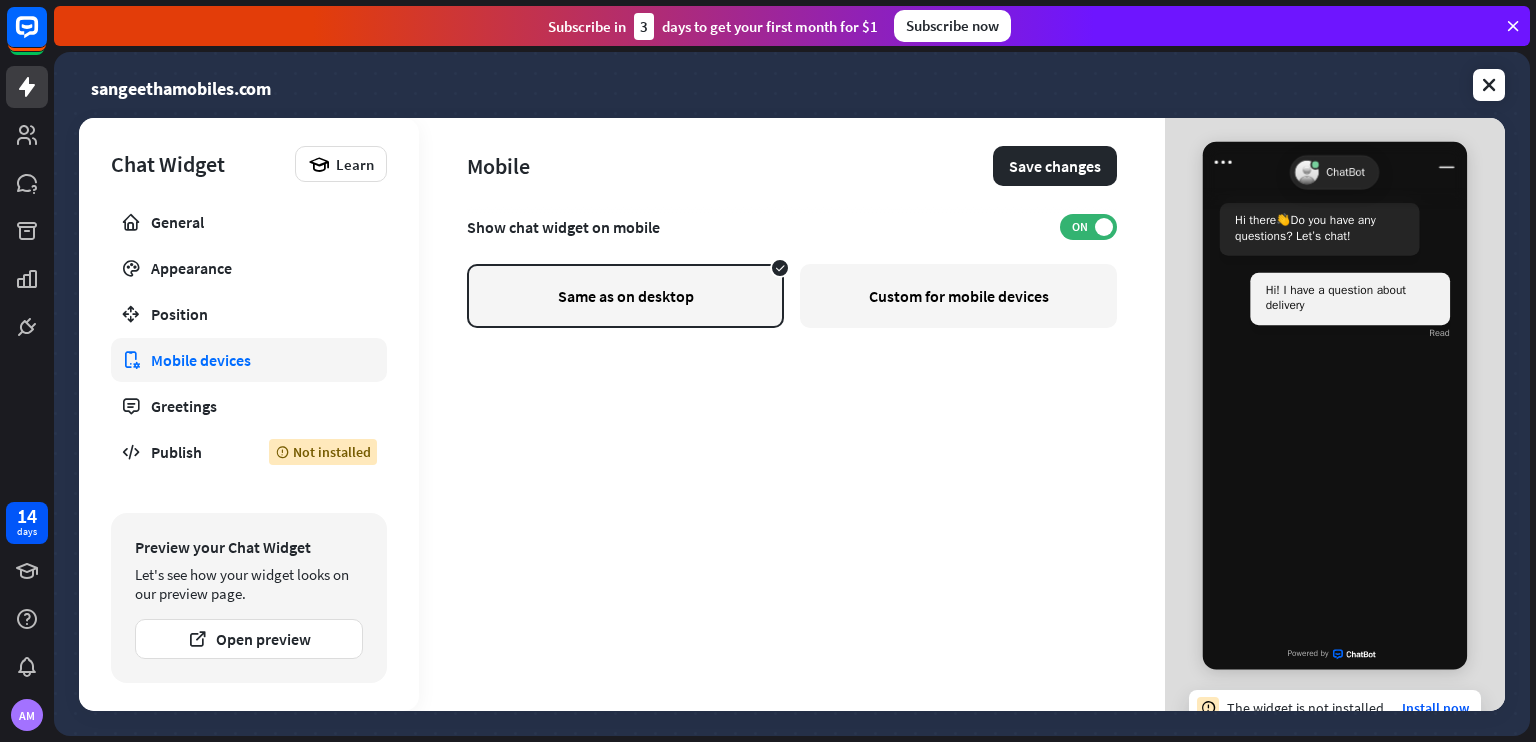 click on "Custom for mobile devices" at bounding box center [958, 296] 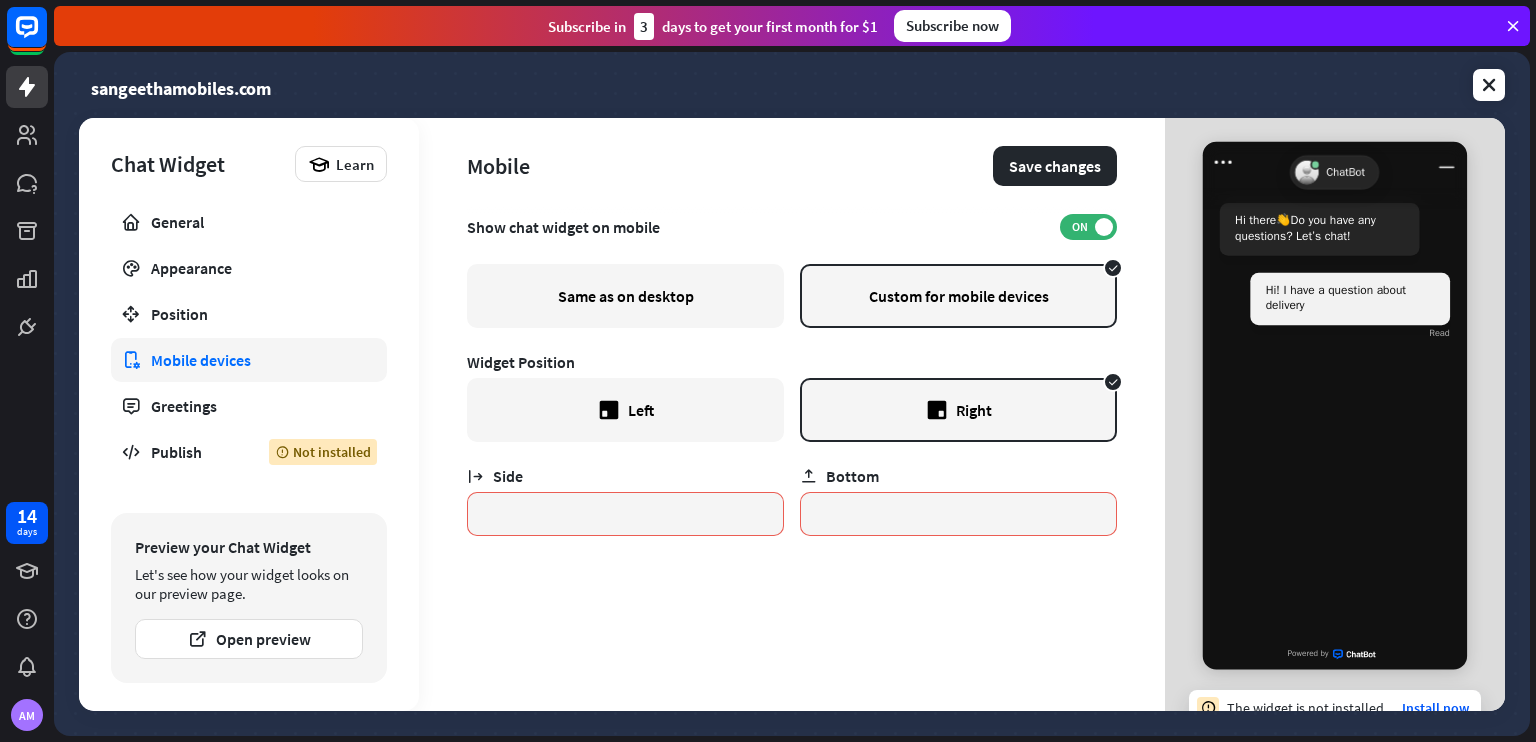 click on "Same as on desktop" at bounding box center [625, 296] 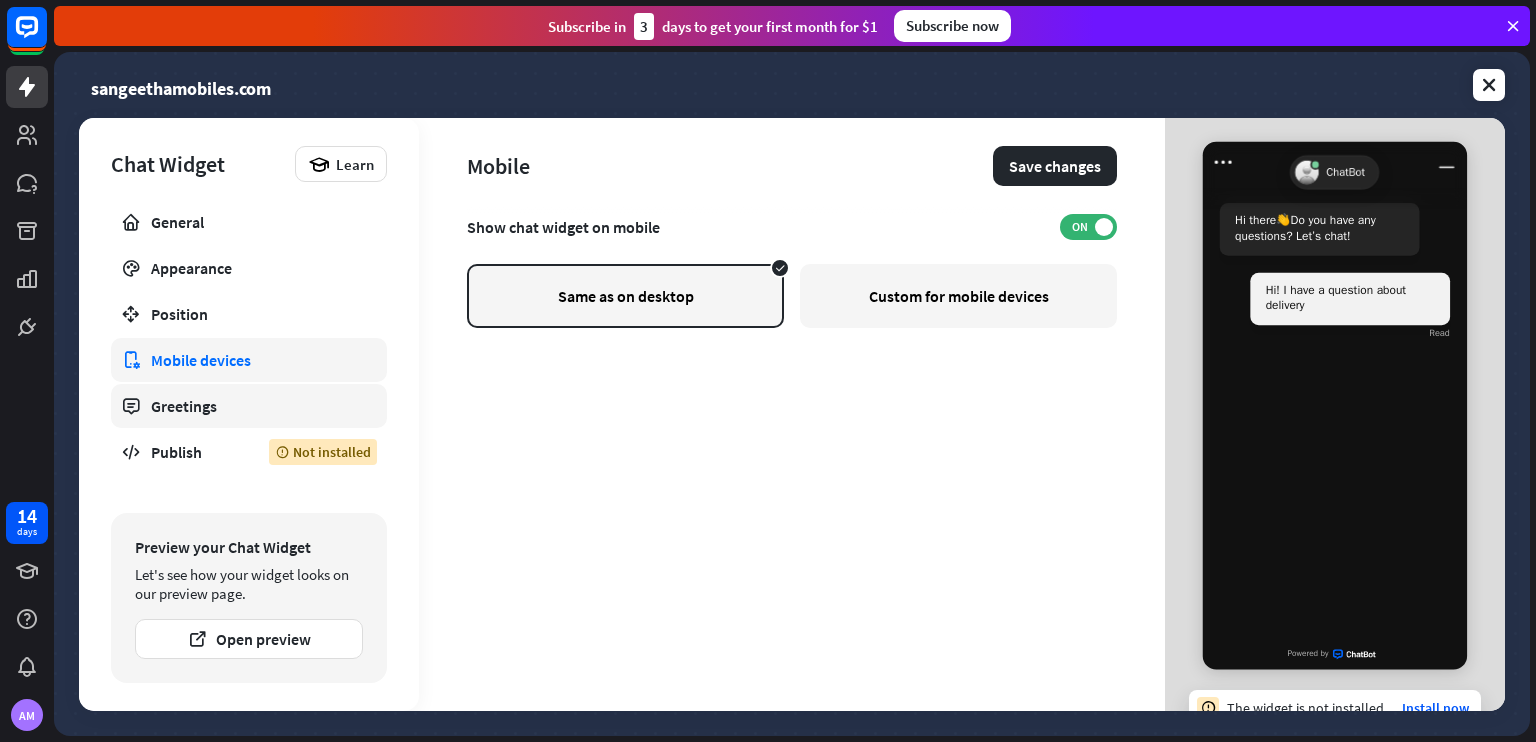 click on "Greetings" at bounding box center [249, 406] 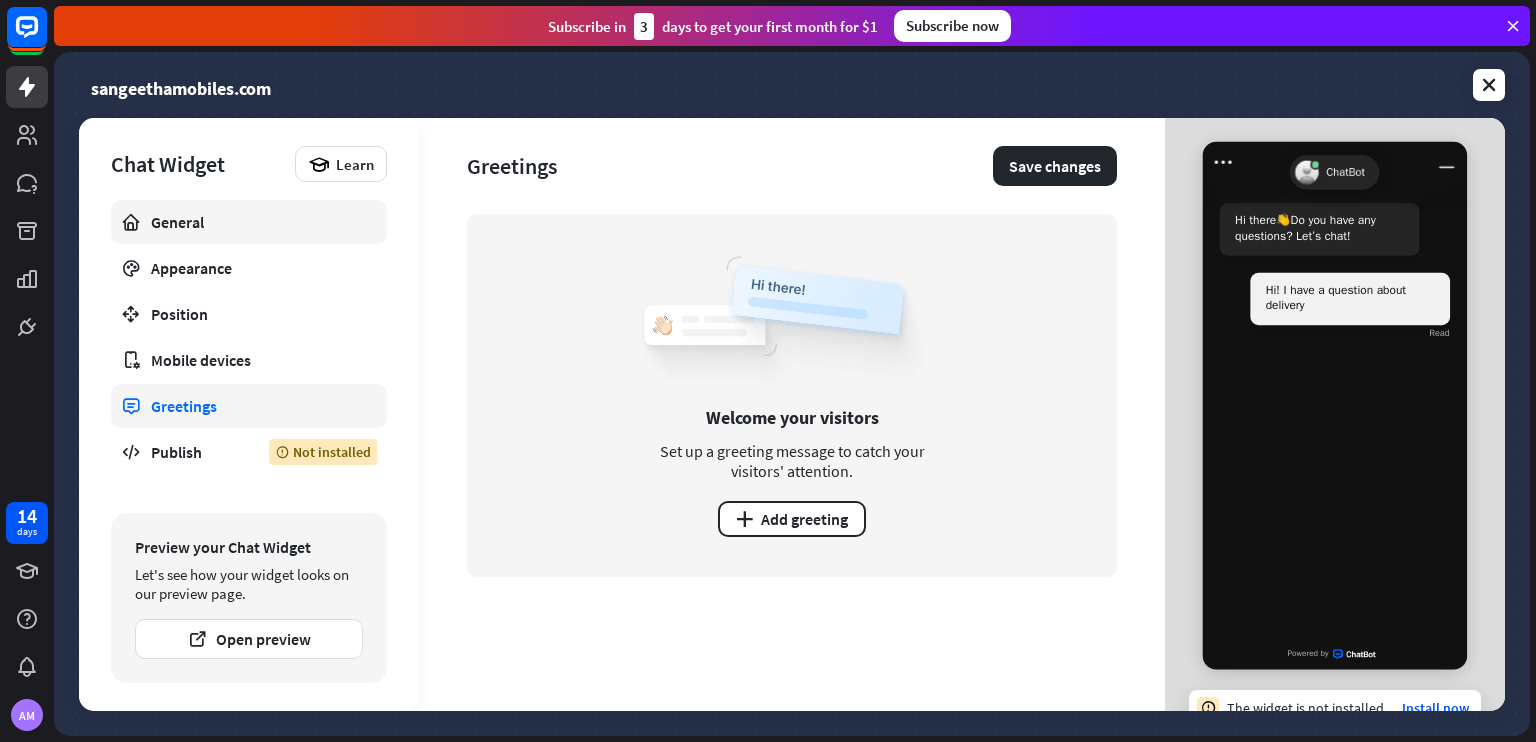 click on "General" at bounding box center (249, 222) 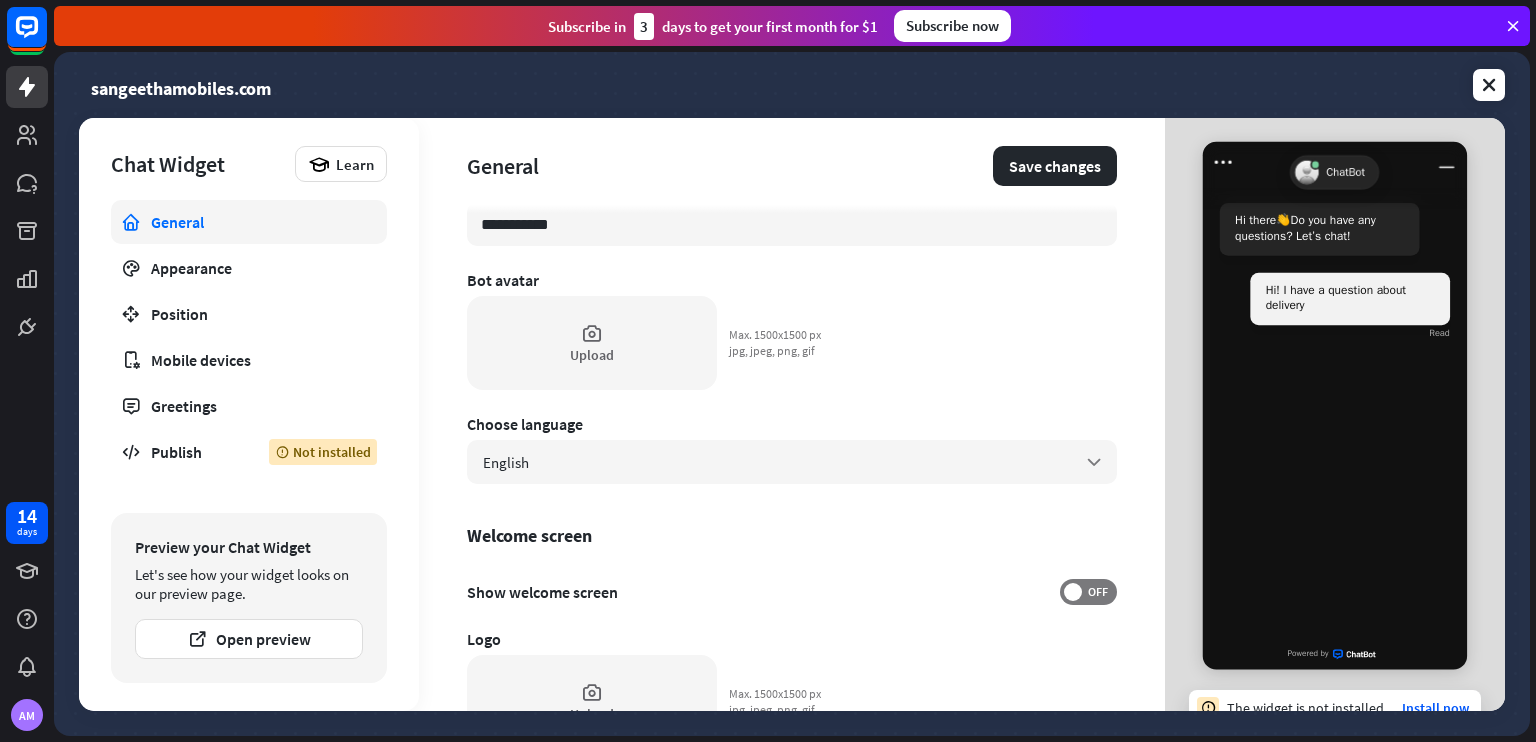 scroll, scrollTop: 132, scrollLeft: 0, axis: vertical 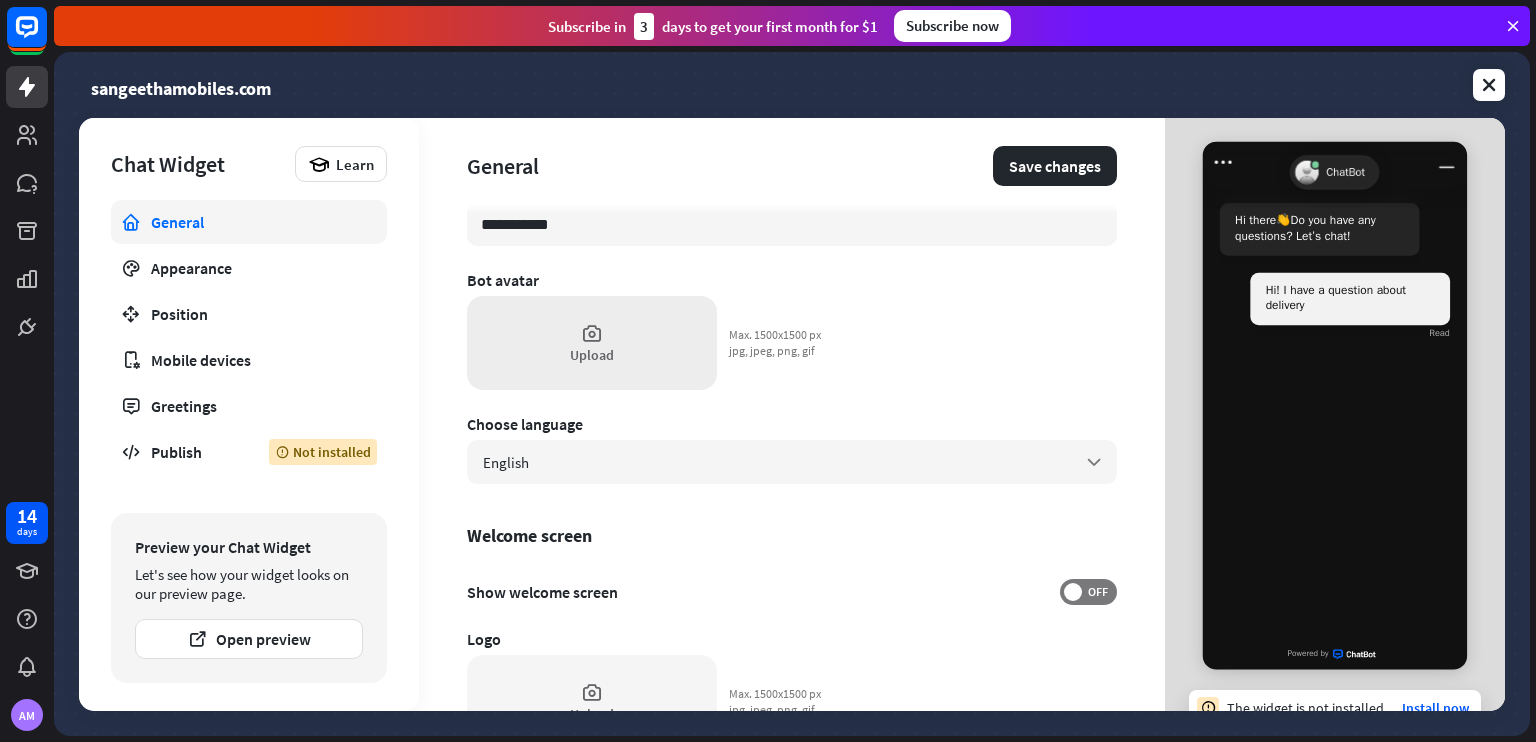 click on "Upload" at bounding box center (592, 343) 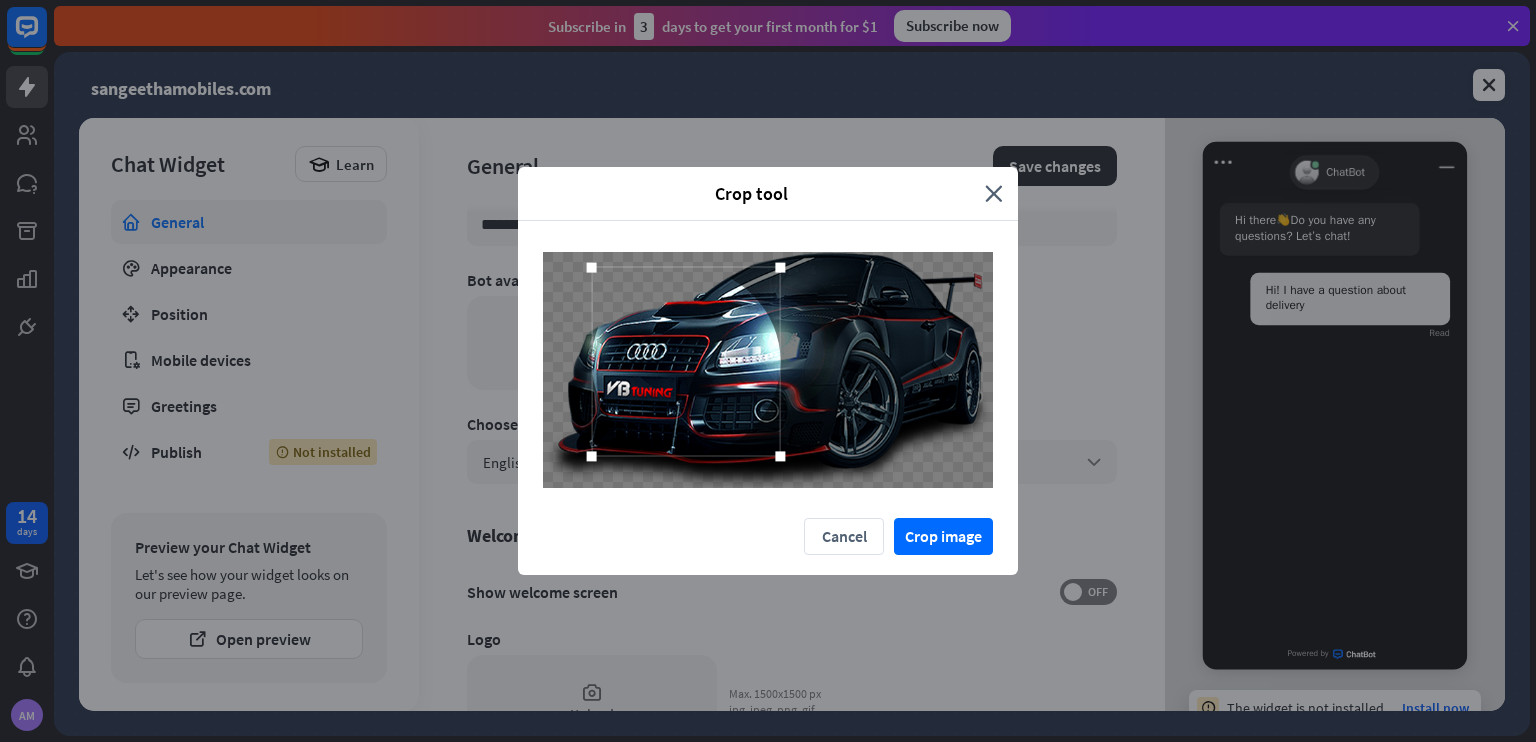drag, startPoint x: 764, startPoint y: 331, endPoint x: 682, endPoint y: 323, distance: 82.38932 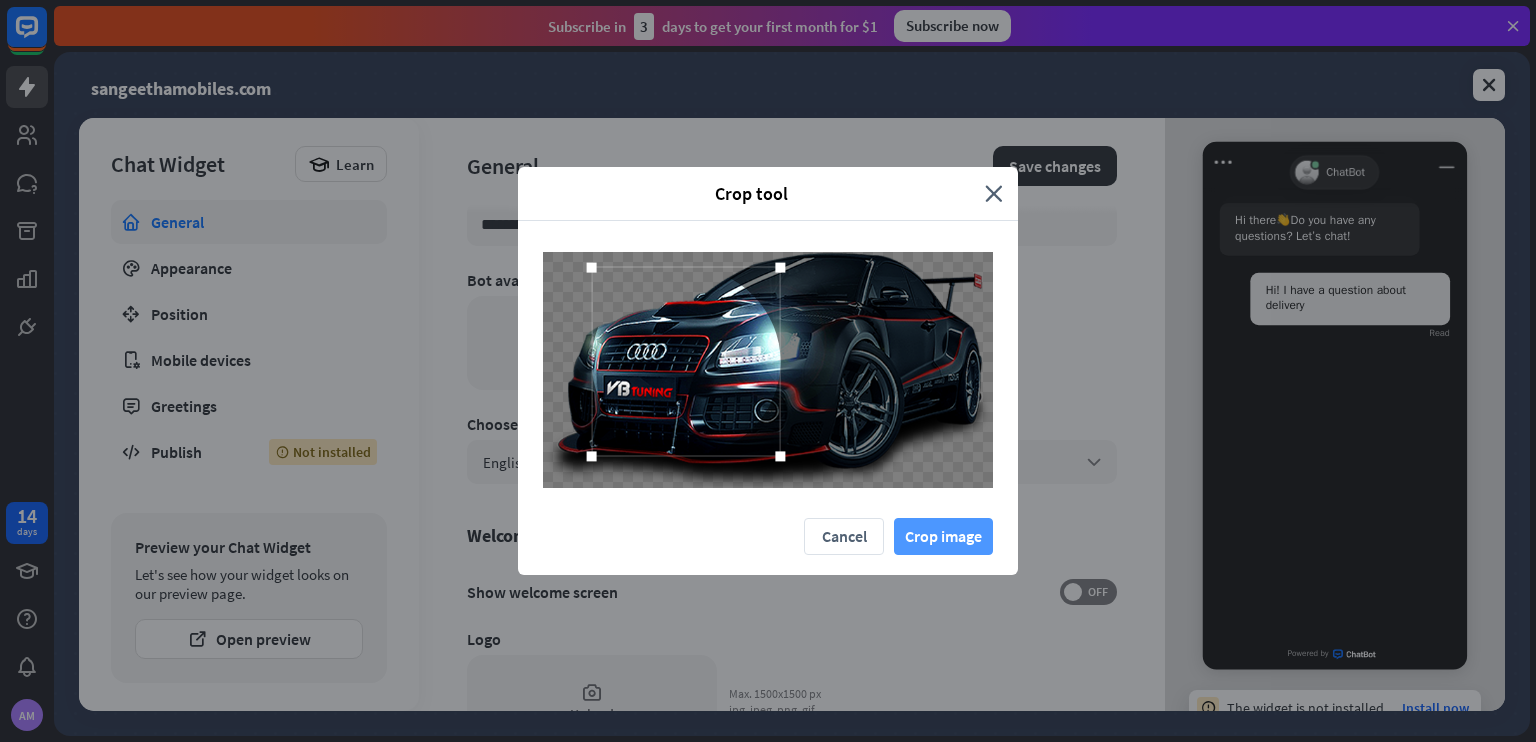 click on "Crop image" at bounding box center (943, 536) 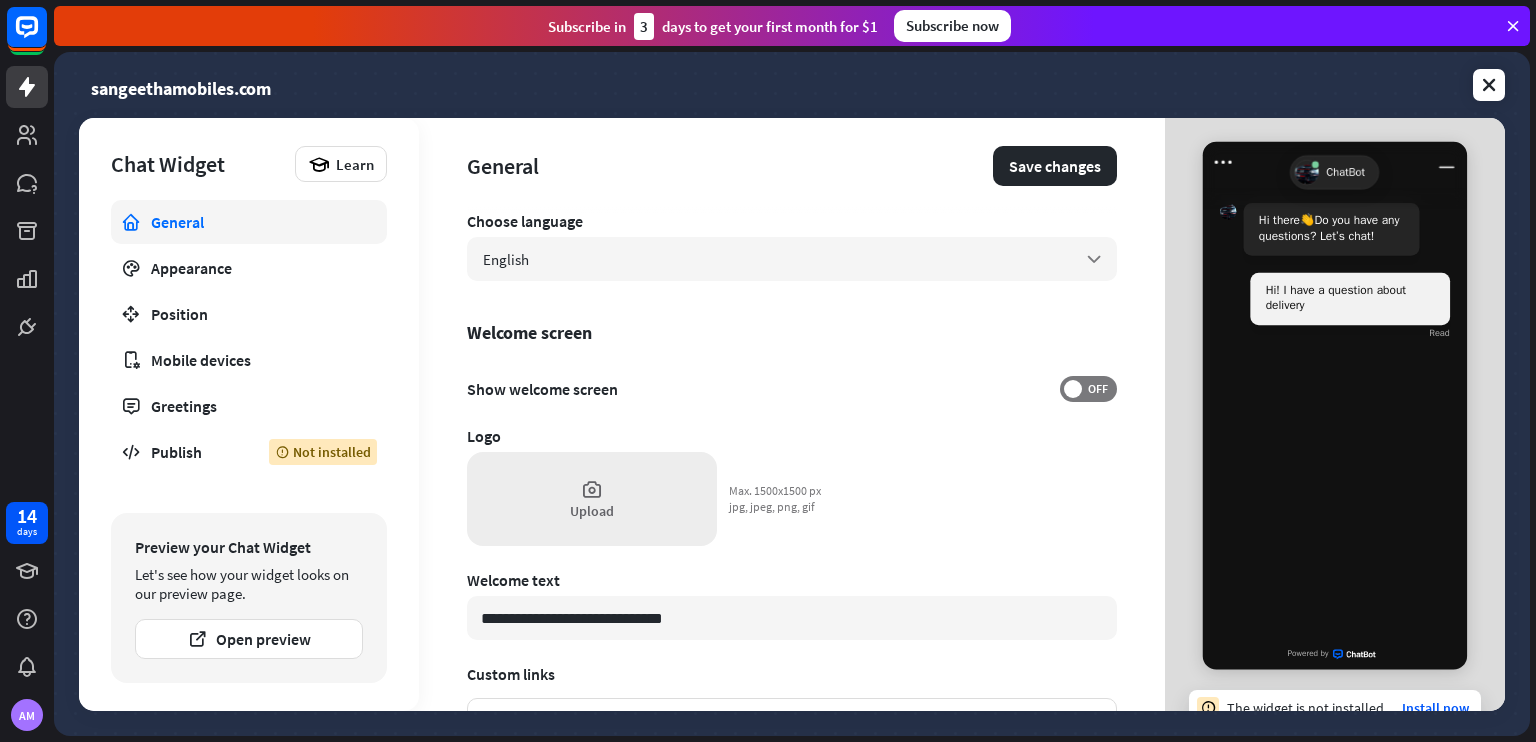 scroll, scrollTop: 574, scrollLeft: 0, axis: vertical 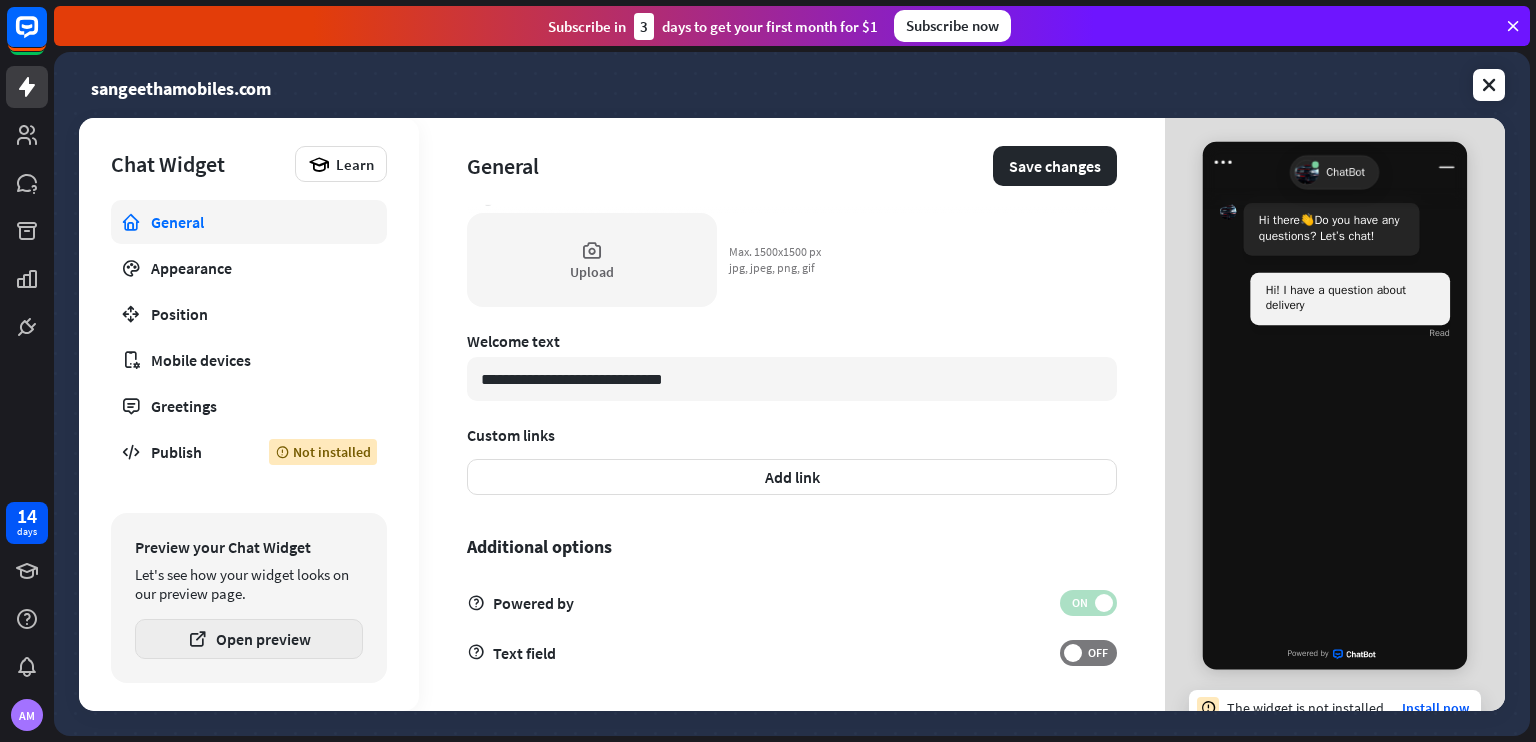 click on "Open preview" at bounding box center (249, 639) 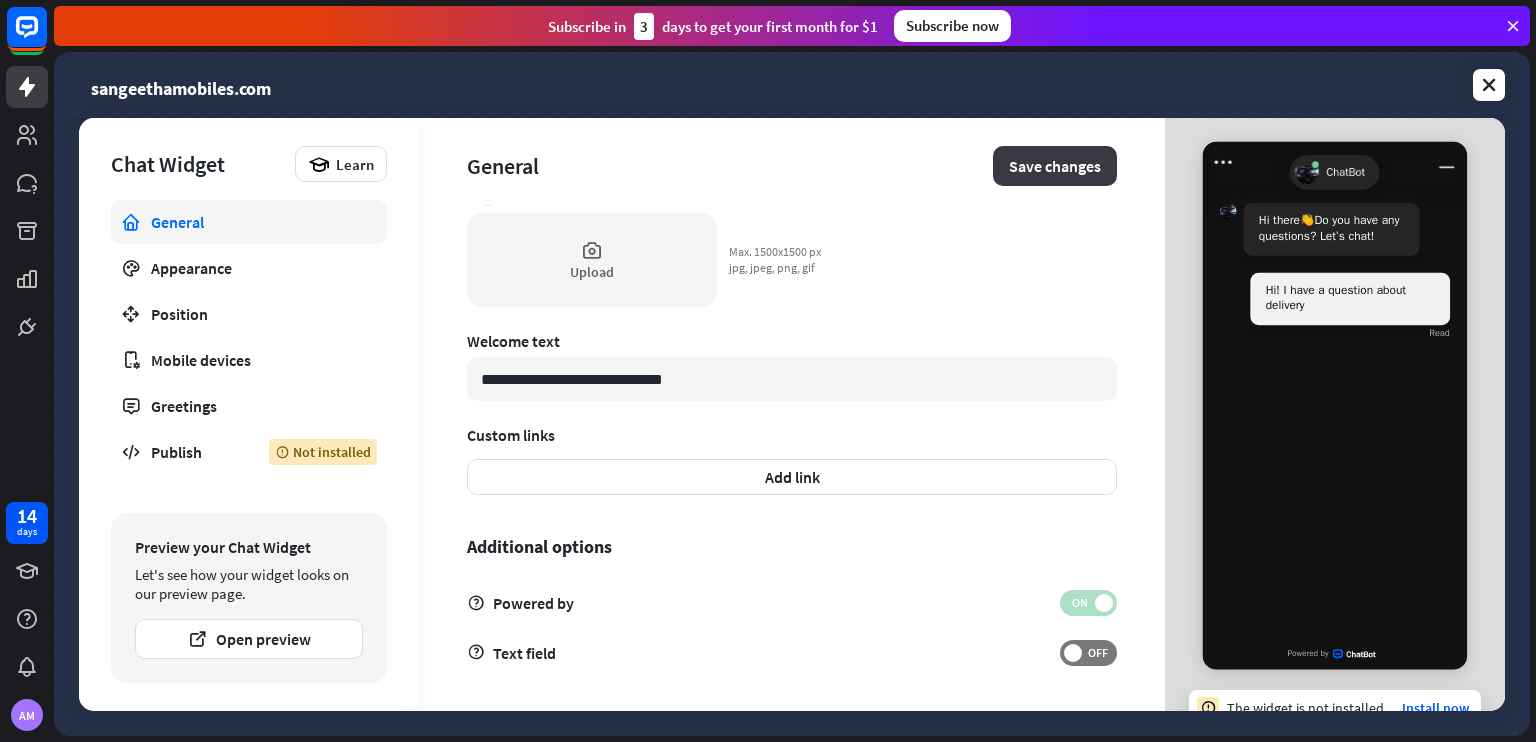 click on "Save changes" at bounding box center (1055, 166) 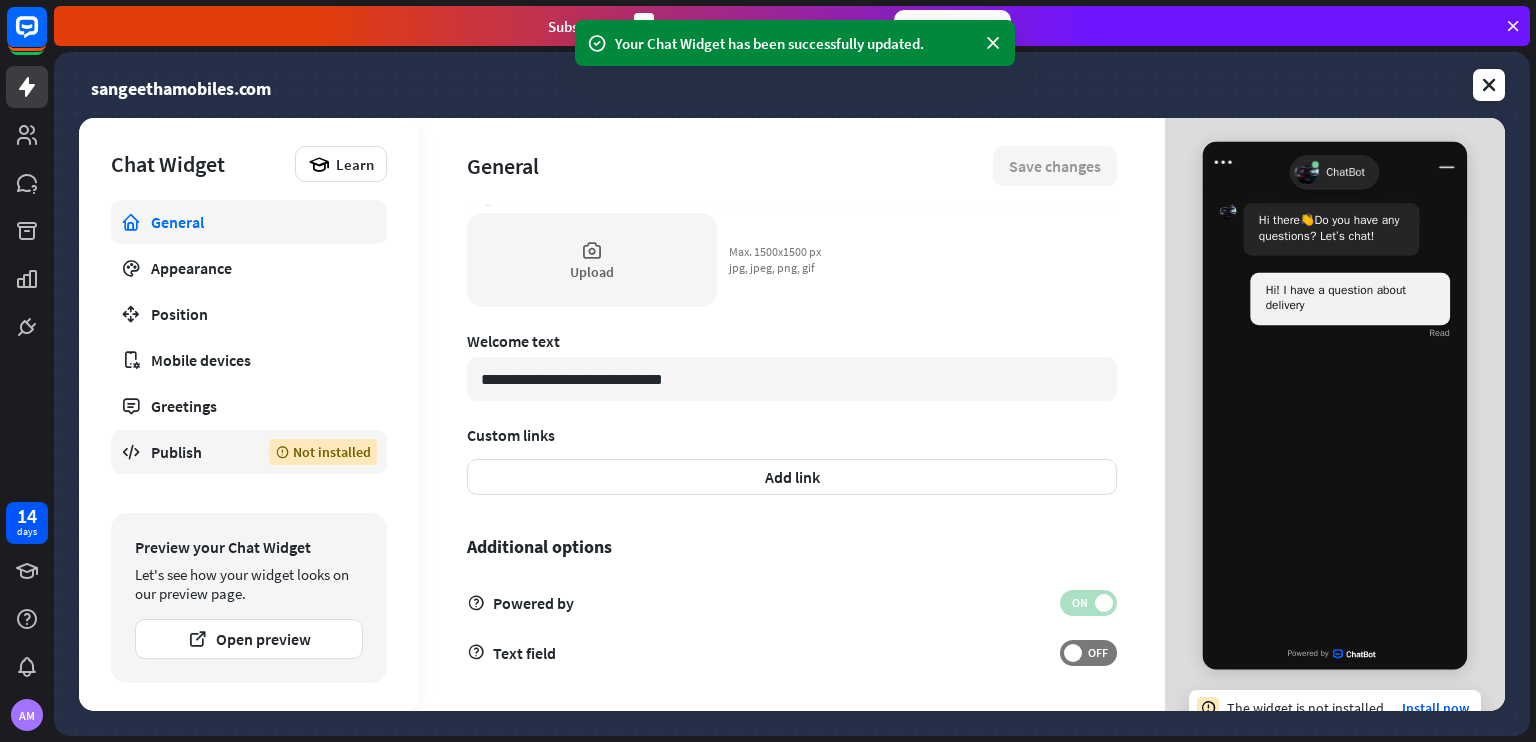 click on "Publish
Not installed" at bounding box center (249, 452) 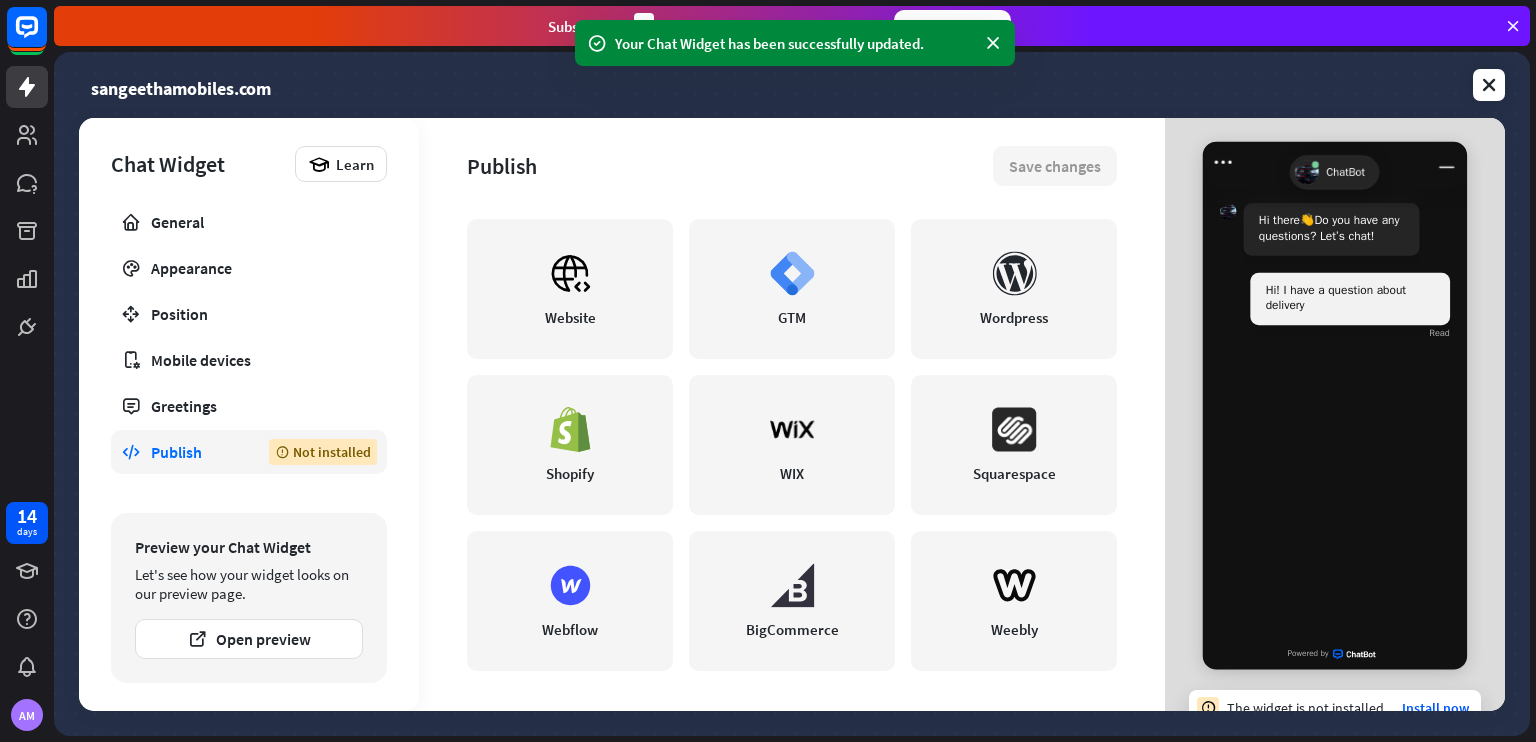 scroll, scrollTop: 0, scrollLeft: 0, axis: both 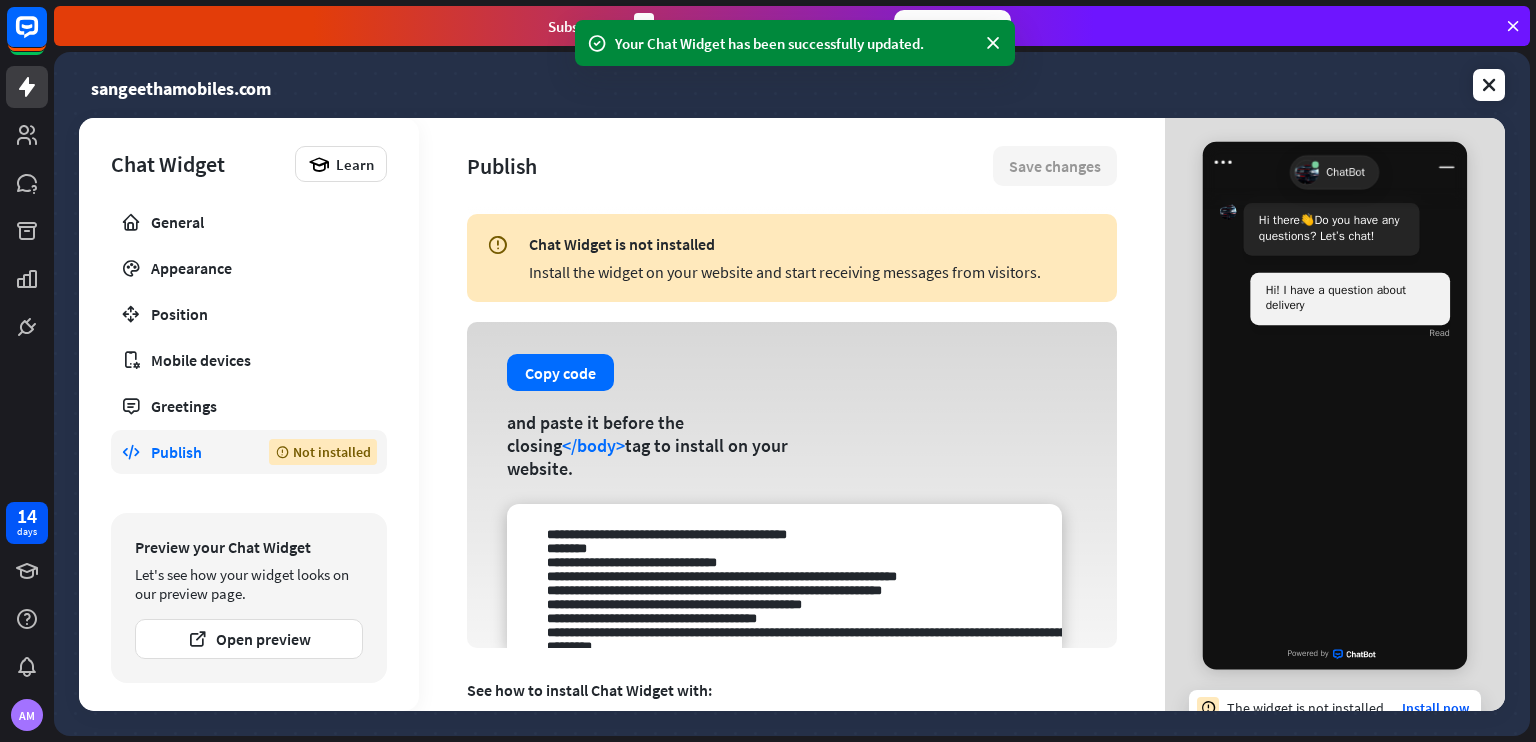 click on "Chat Widget is not installed
Install the widget on your website and start receiving
messages from visitors." at bounding box center [813, 258] 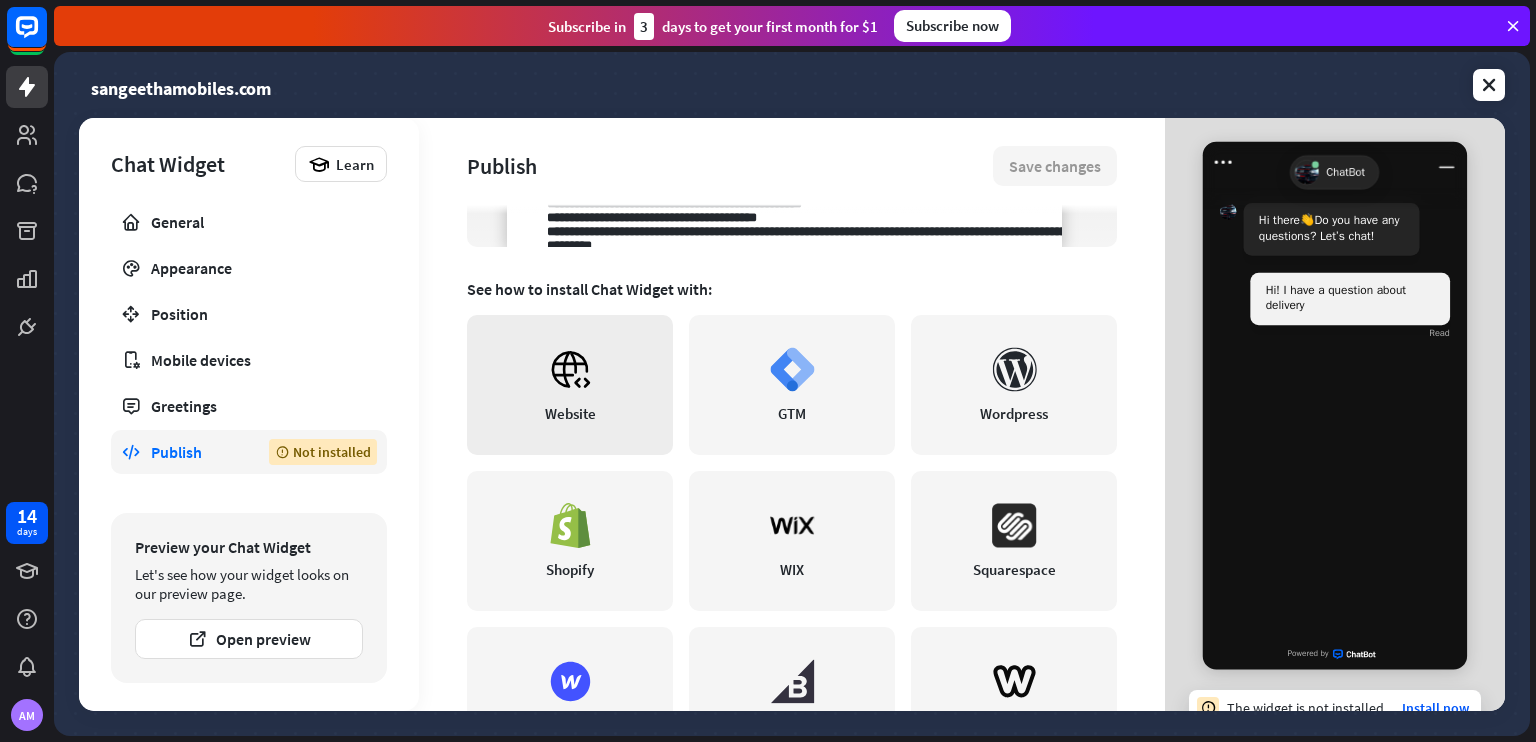 scroll, scrollTop: 363, scrollLeft: 0, axis: vertical 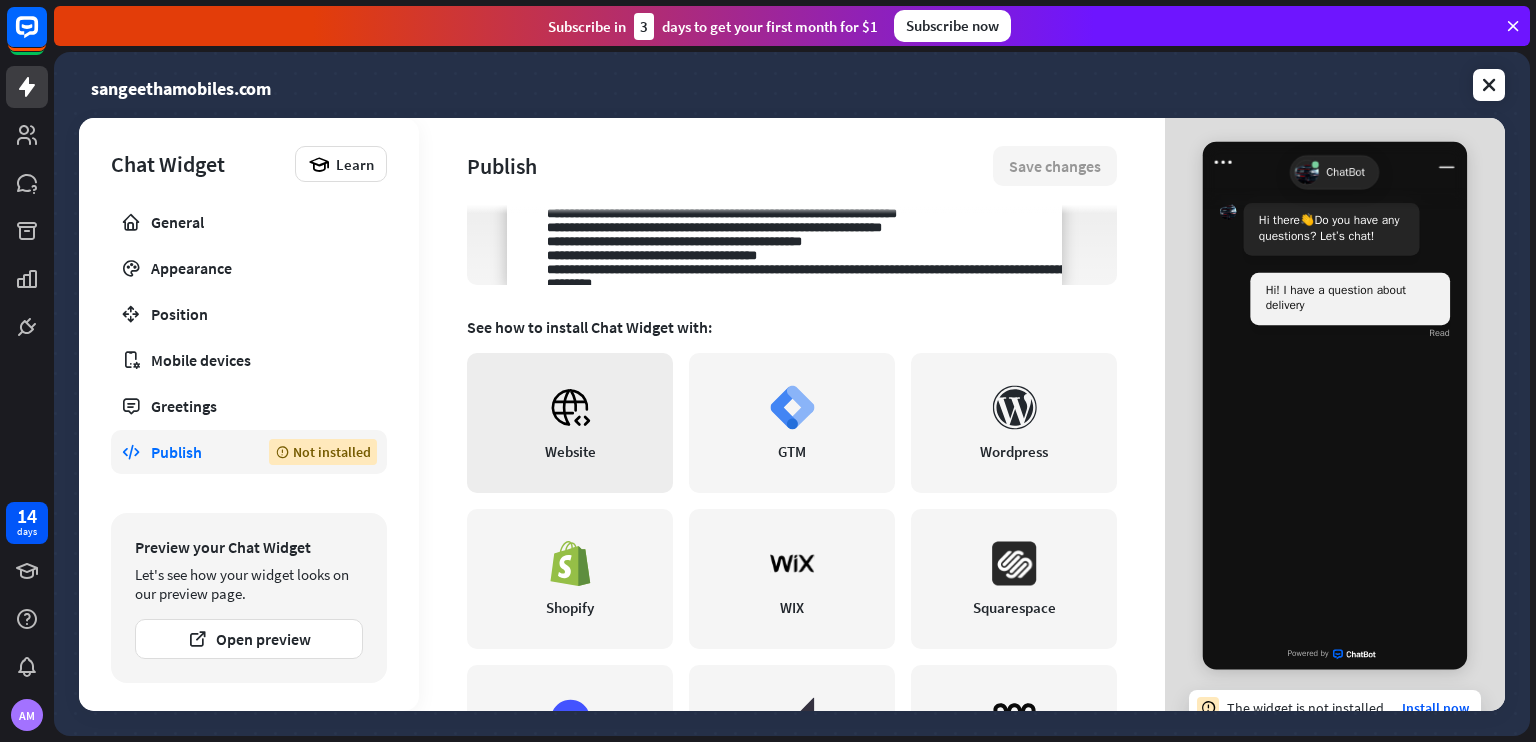 click on "Website" at bounding box center [570, 423] 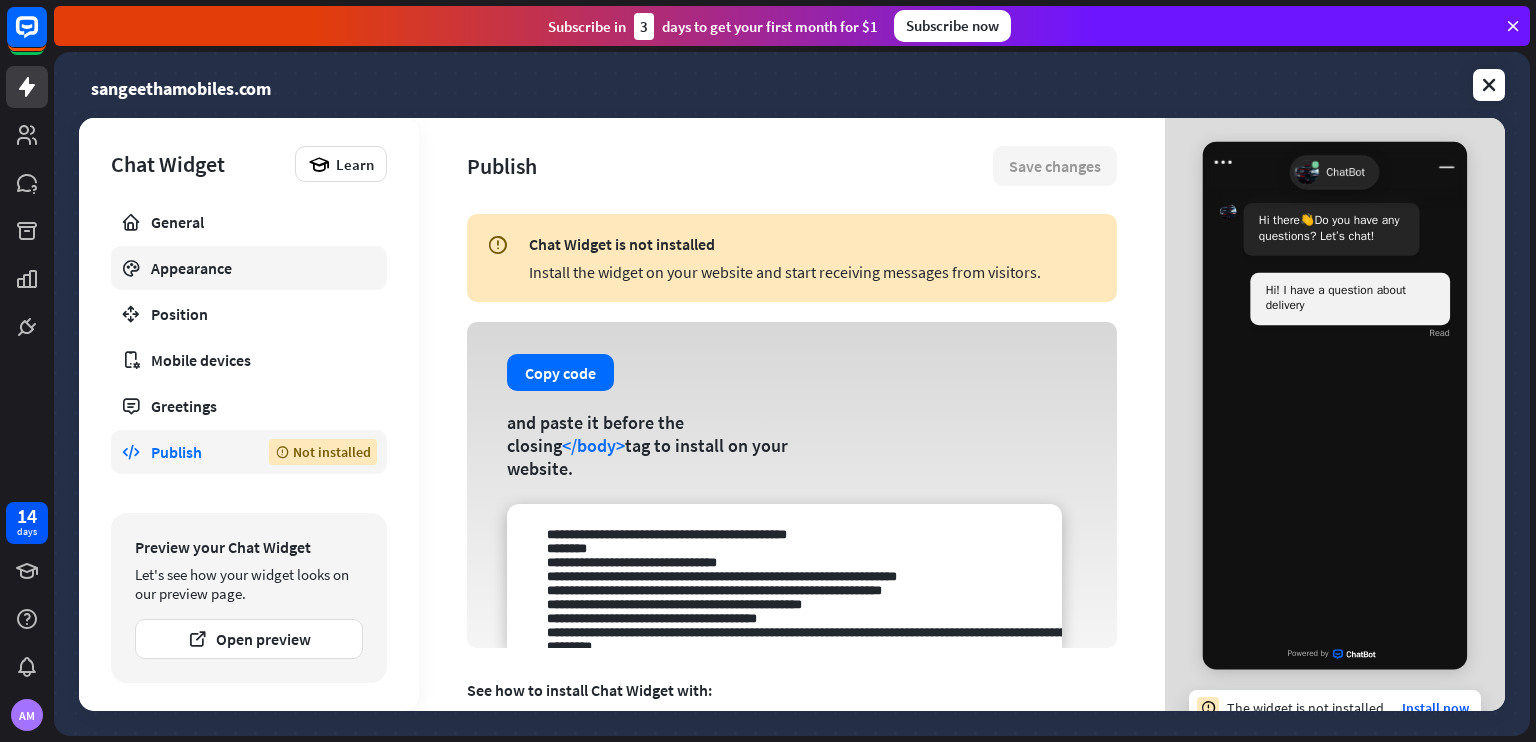 click on "Appearance" at bounding box center [249, 268] 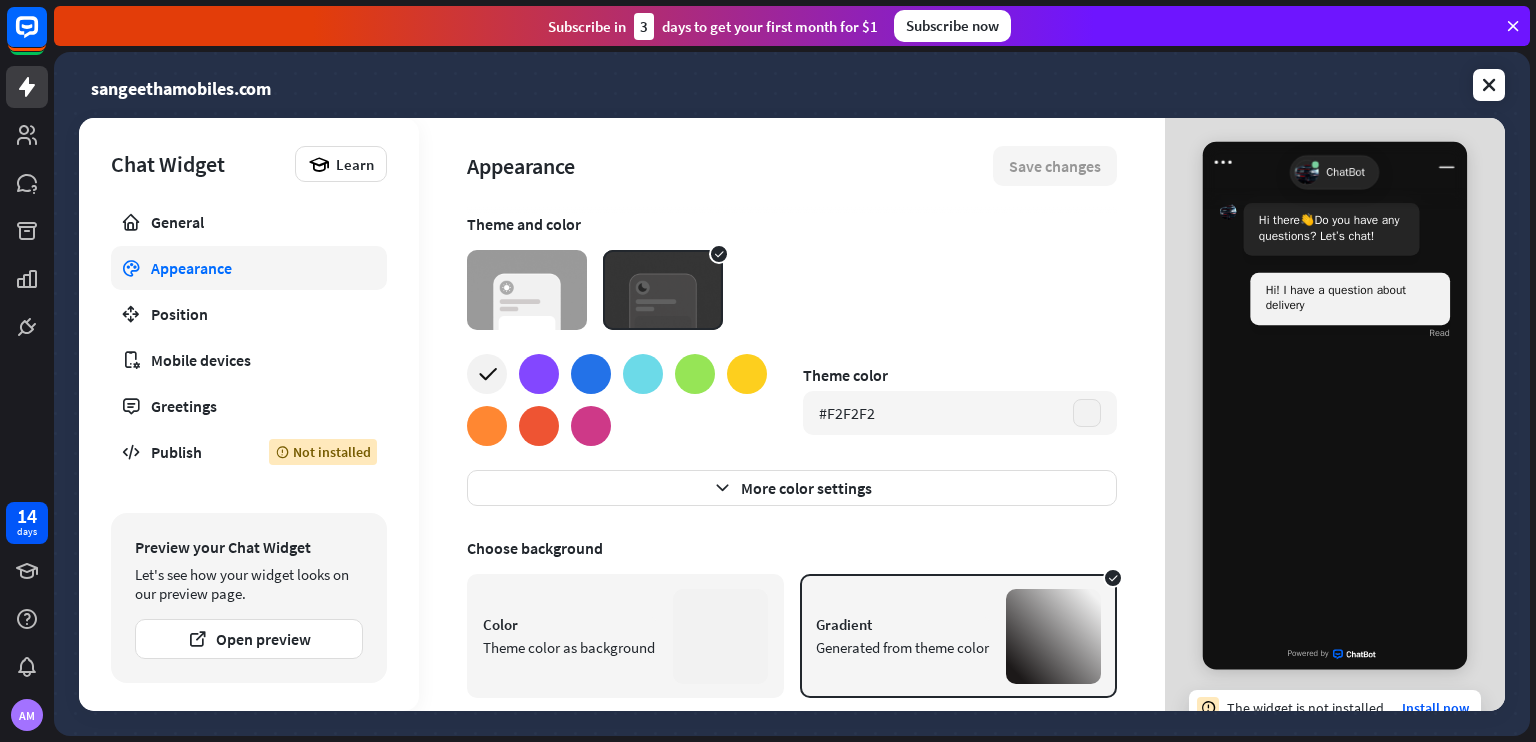 click at bounding box center [527, 290] 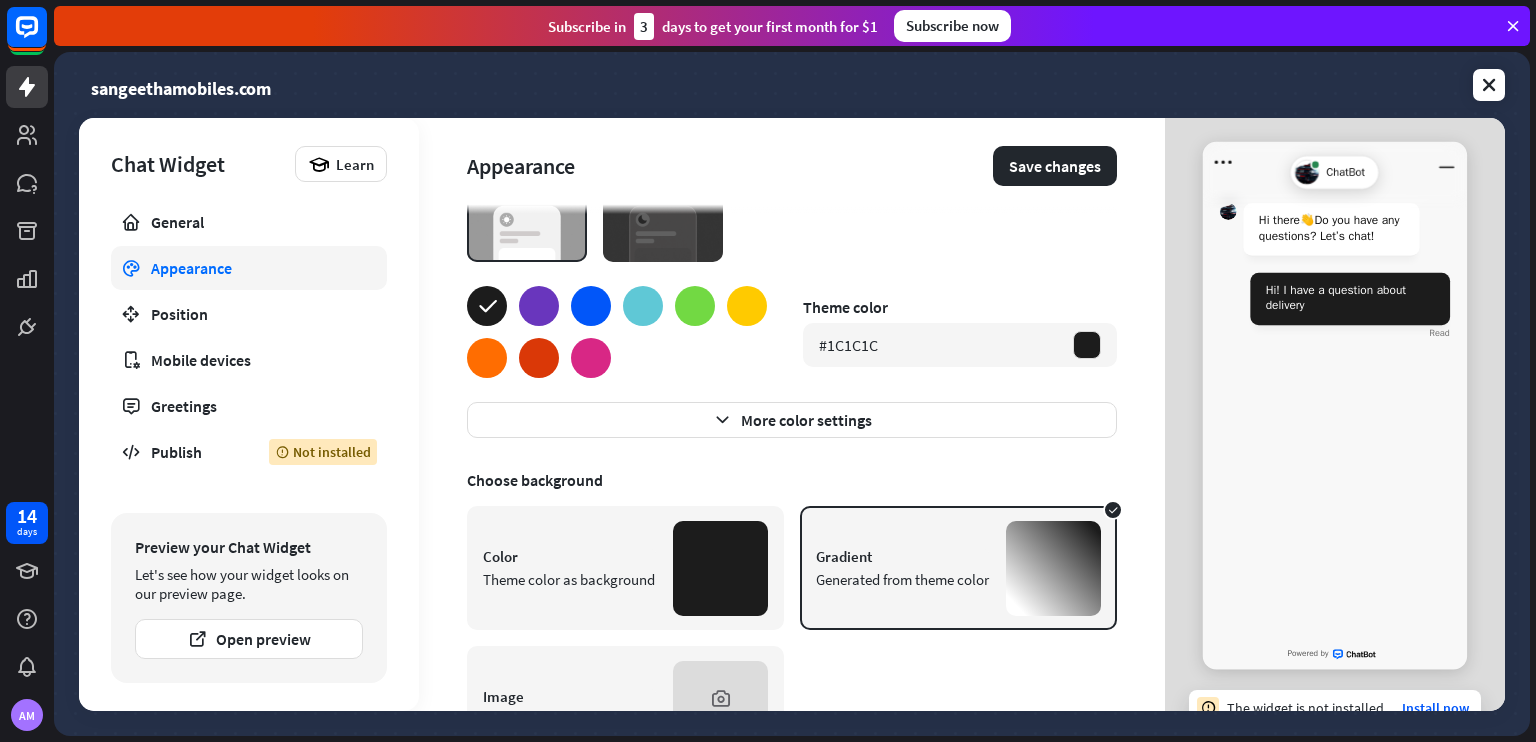 scroll, scrollTop: 0, scrollLeft: 0, axis: both 